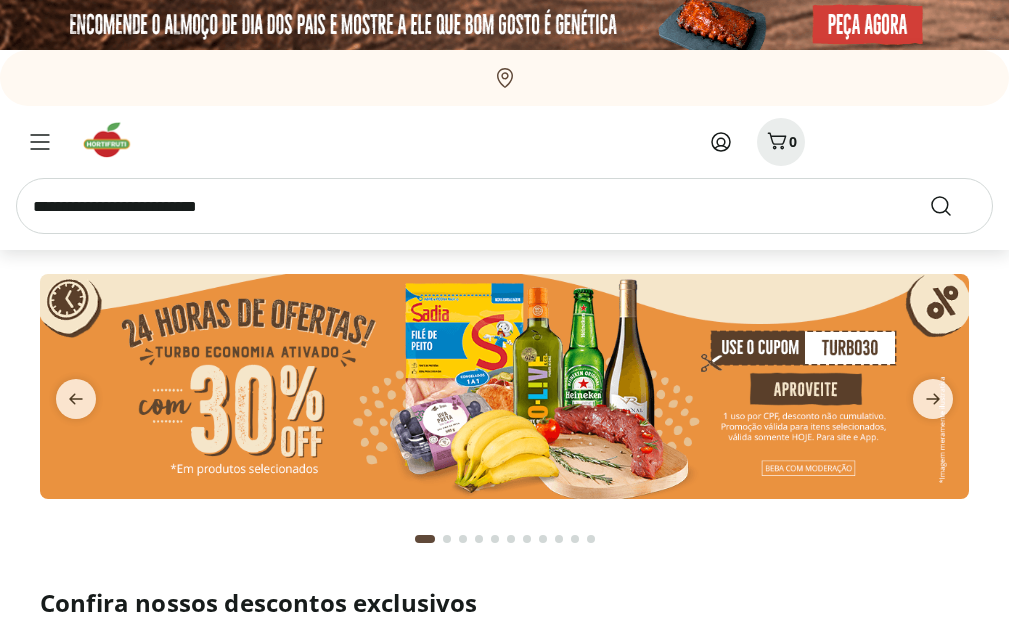 scroll, scrollTop: 0, scrollLeft: 0, axis: both 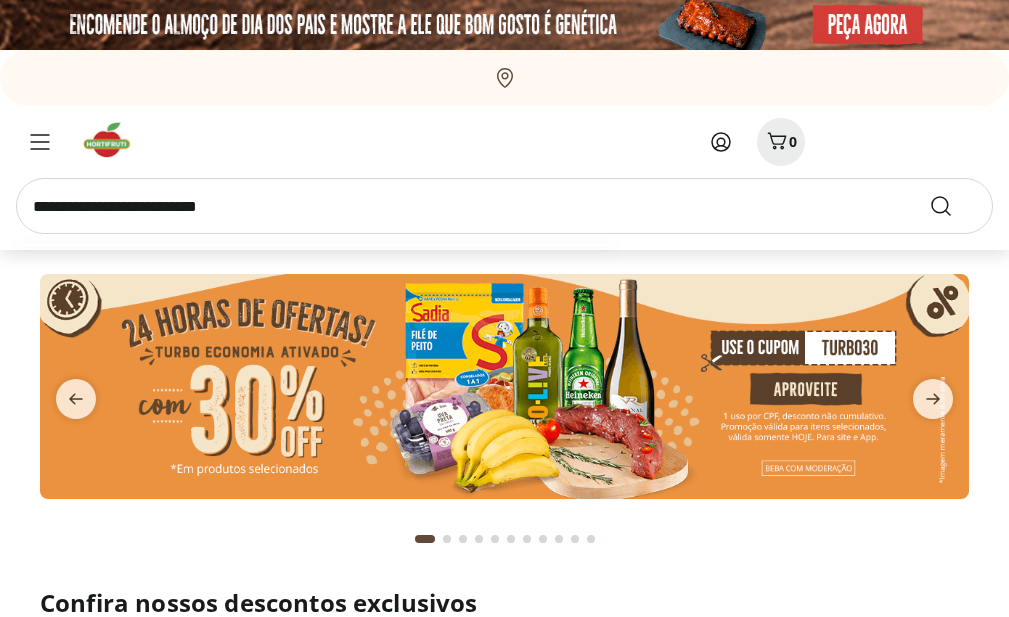 click at bounding box center (504, 206) 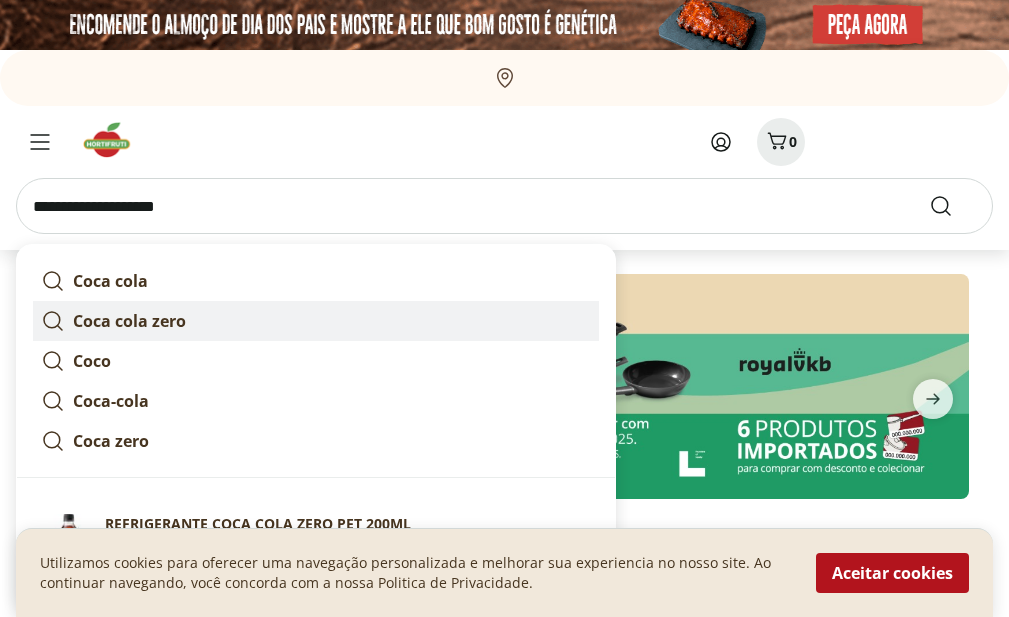 click on "Coca cola zero" at bounding box center [129, 321] 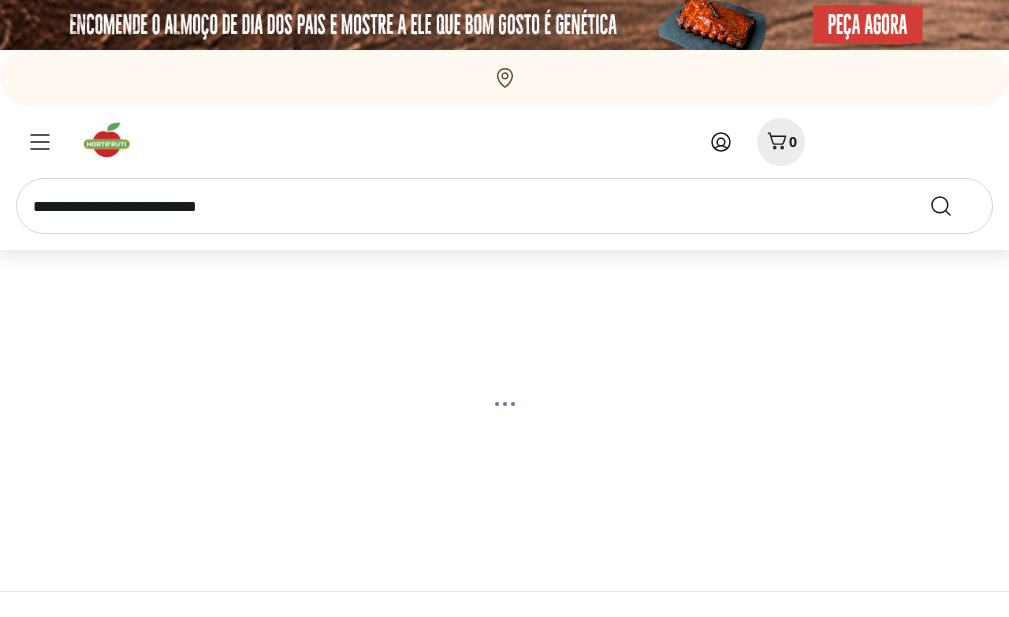 scroll, scrollTop: 0, scrollLeft: 0, axis: both 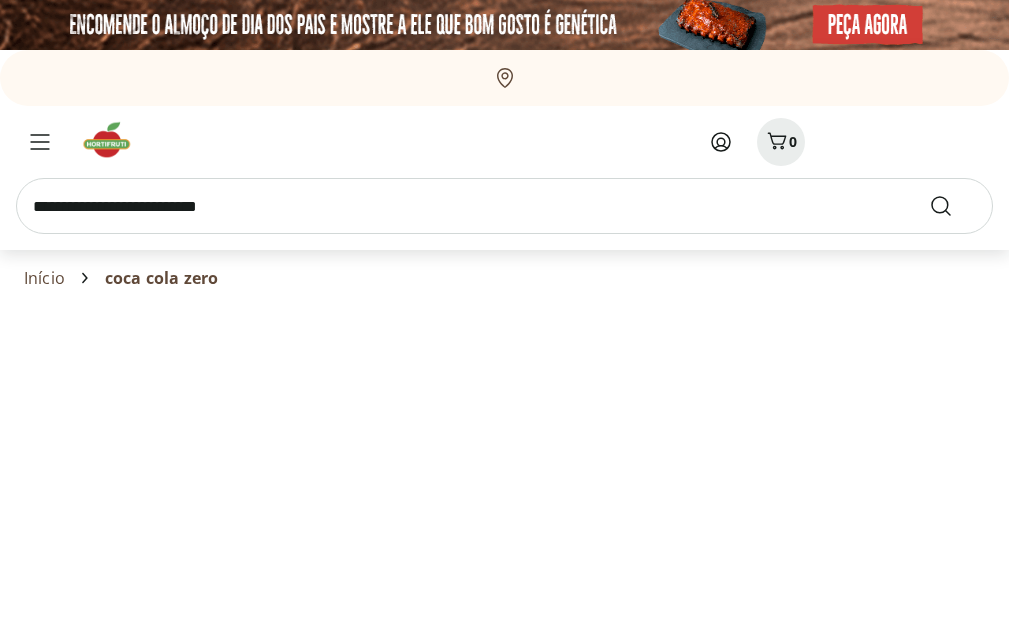 select on "**********" 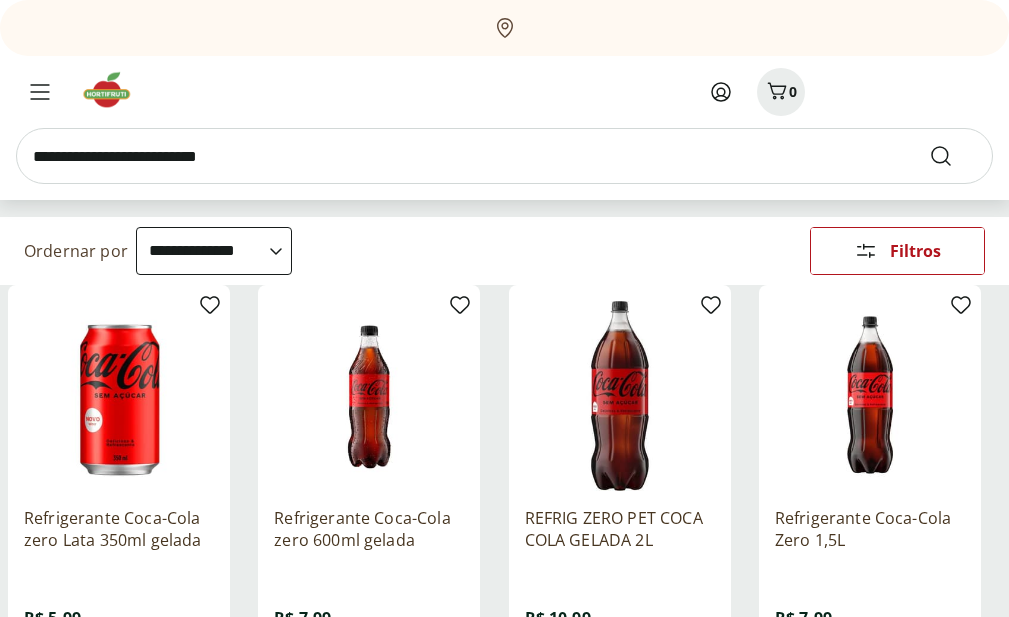 scroll, scrollTop: 200, scrollLeft: 0, axis: vertical 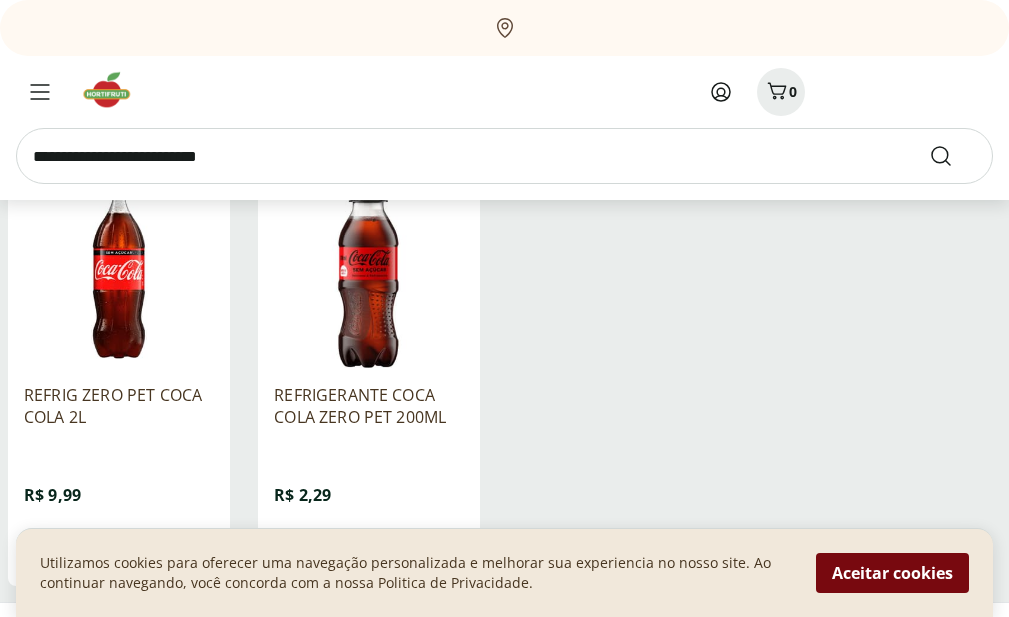 click on "Aceitar cookies" at bounding box center [892, 573] 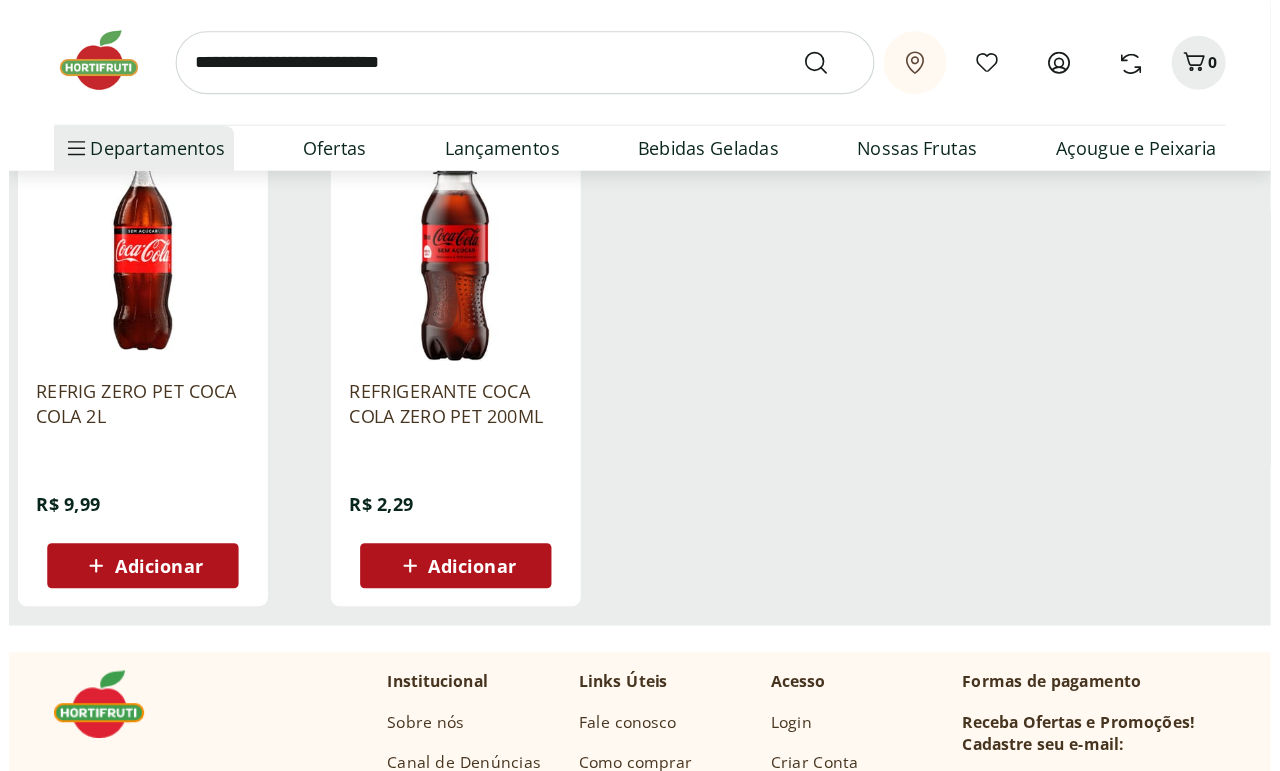 scroll, scrollTop: 715, scrollLeft: 0, axis: vertical 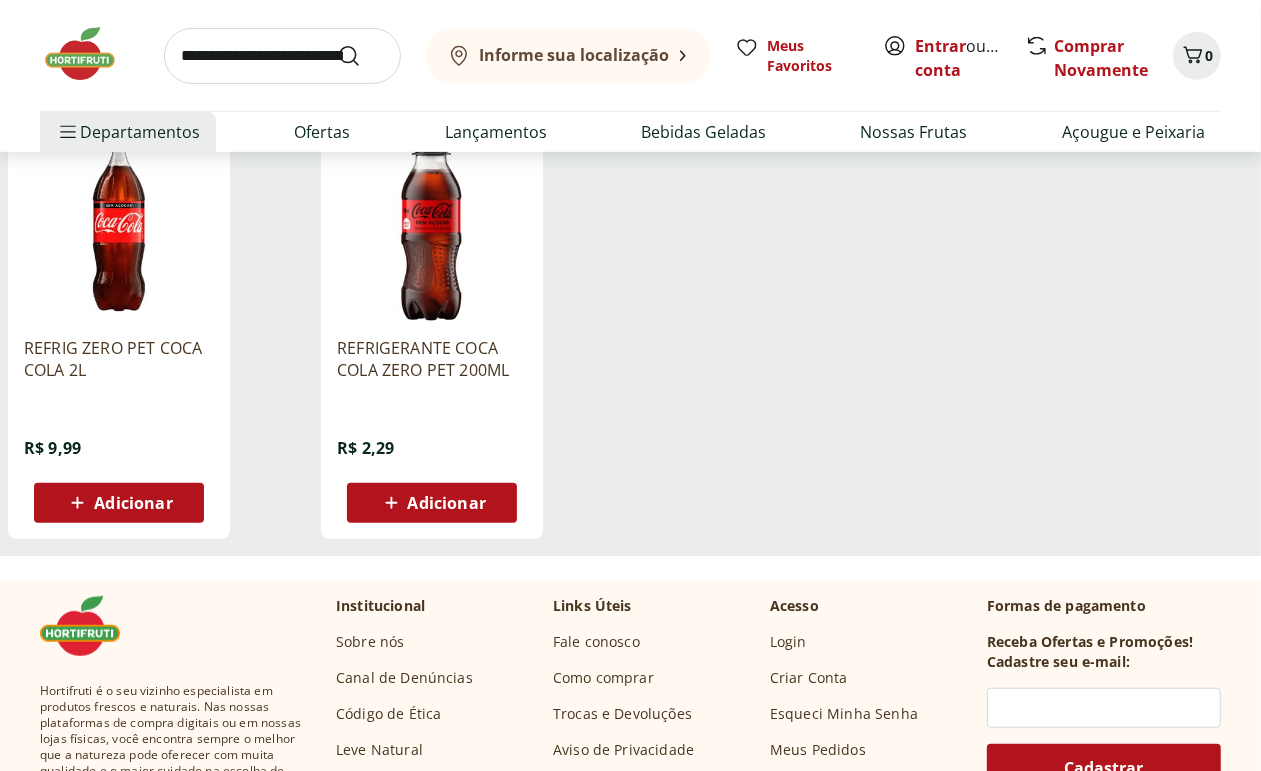 click on "Adicionar" at bounding box center (447, 503) 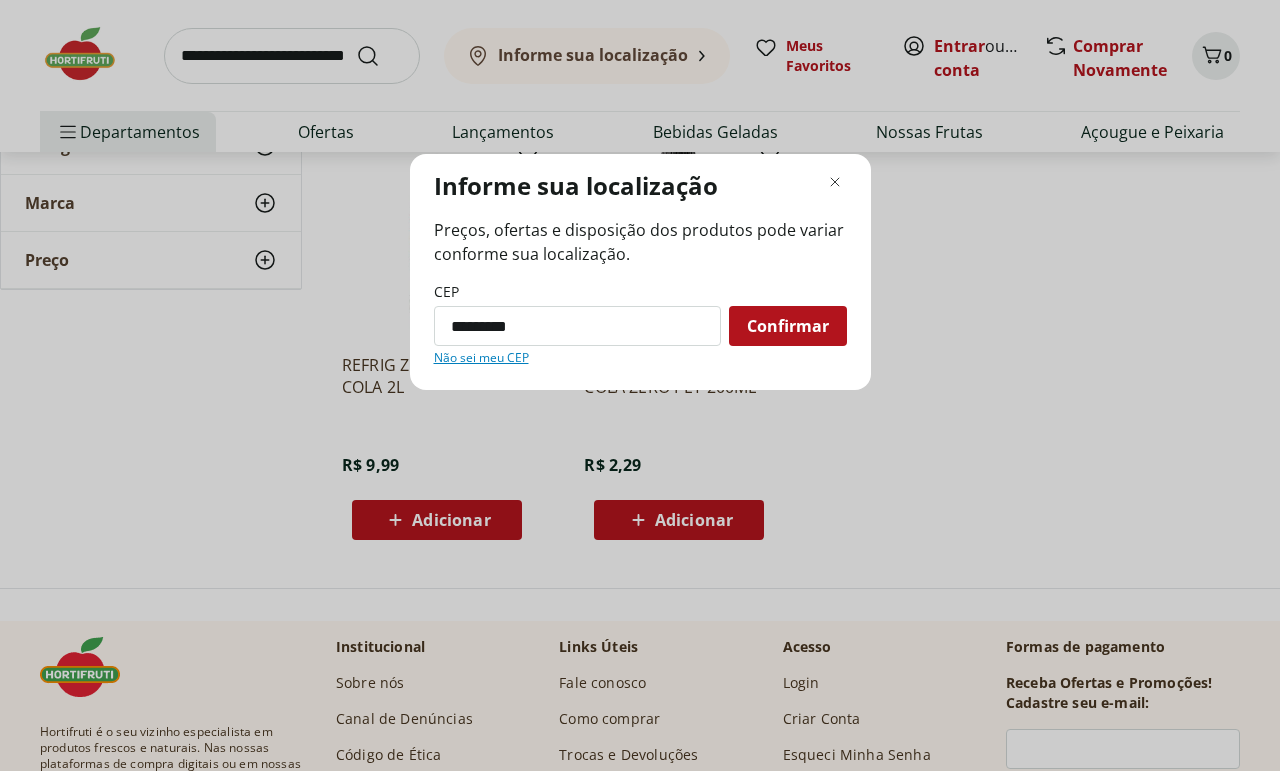 type on "*********" 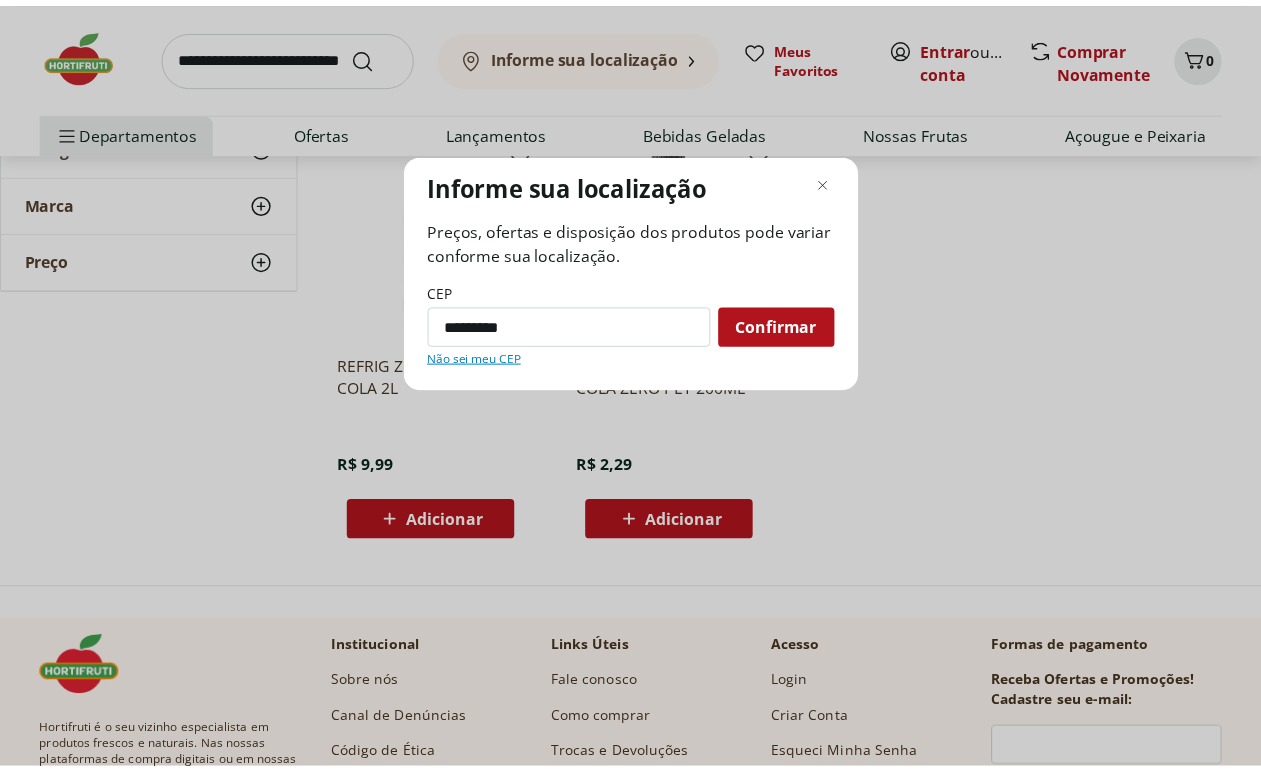 scroll, scrollTop: 512, scrollLeft: 0, axis: vertical 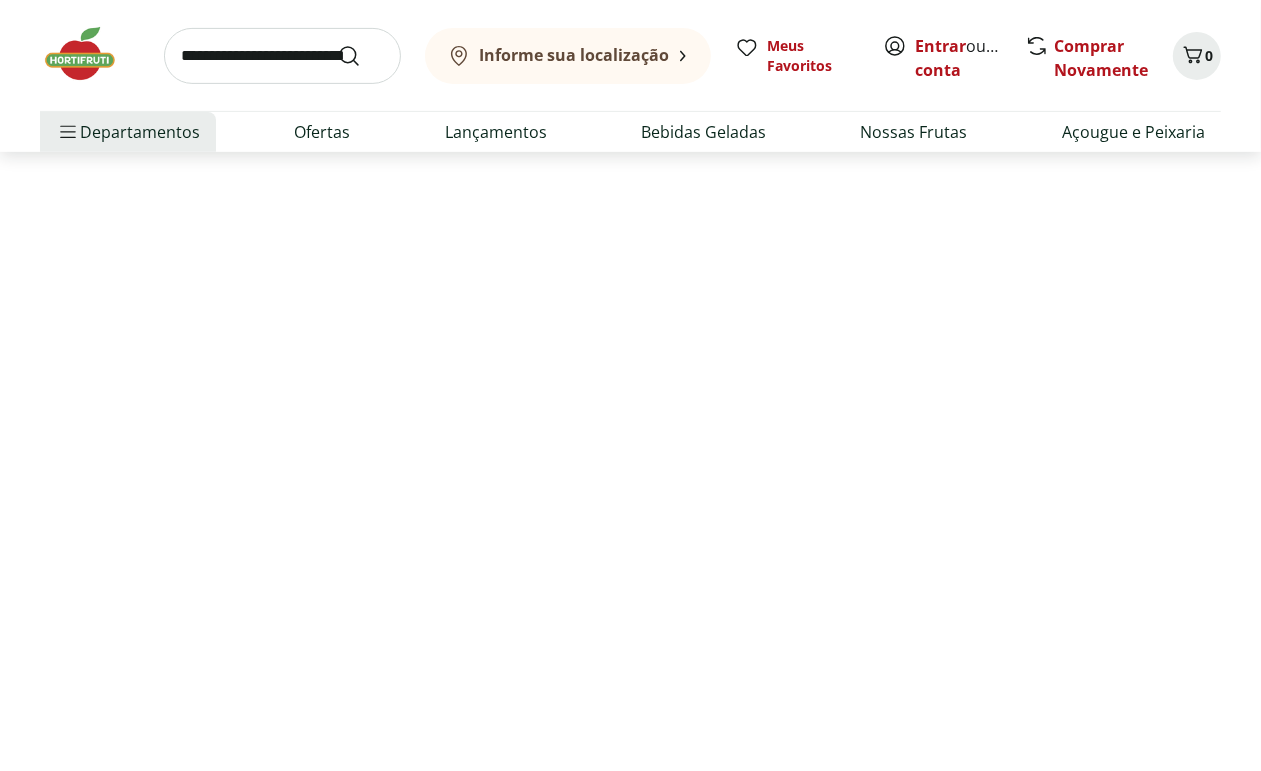 select on "**********" 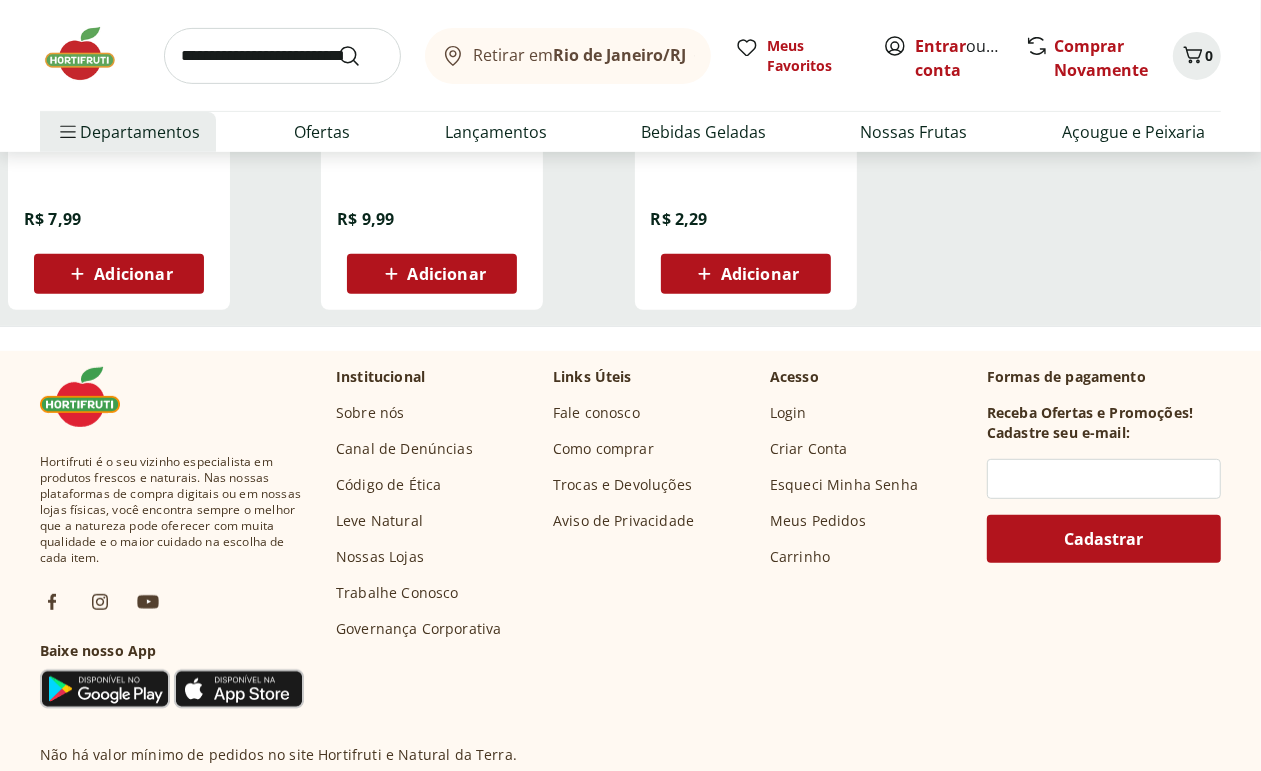 click on "**********" at bounding box center [630, 36] 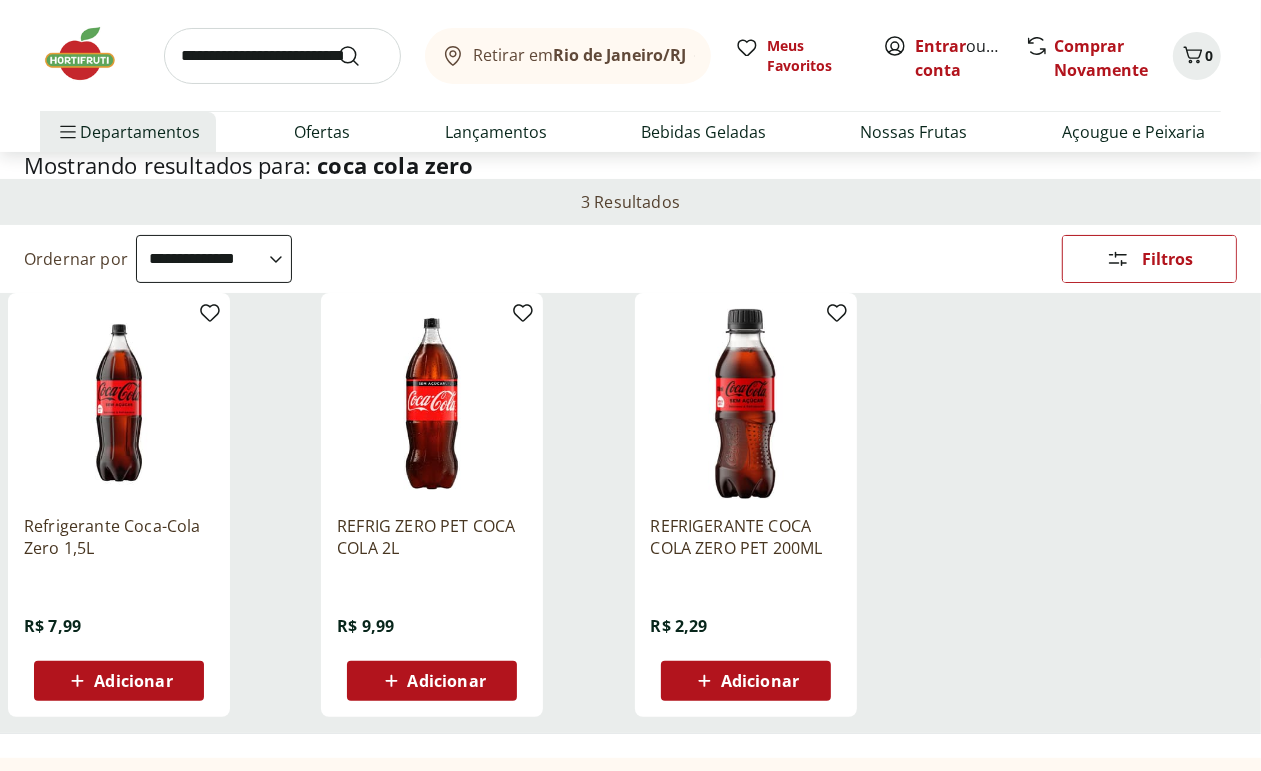scroll, scrollTop: 157, scrollLeft: 0, axis: vertical 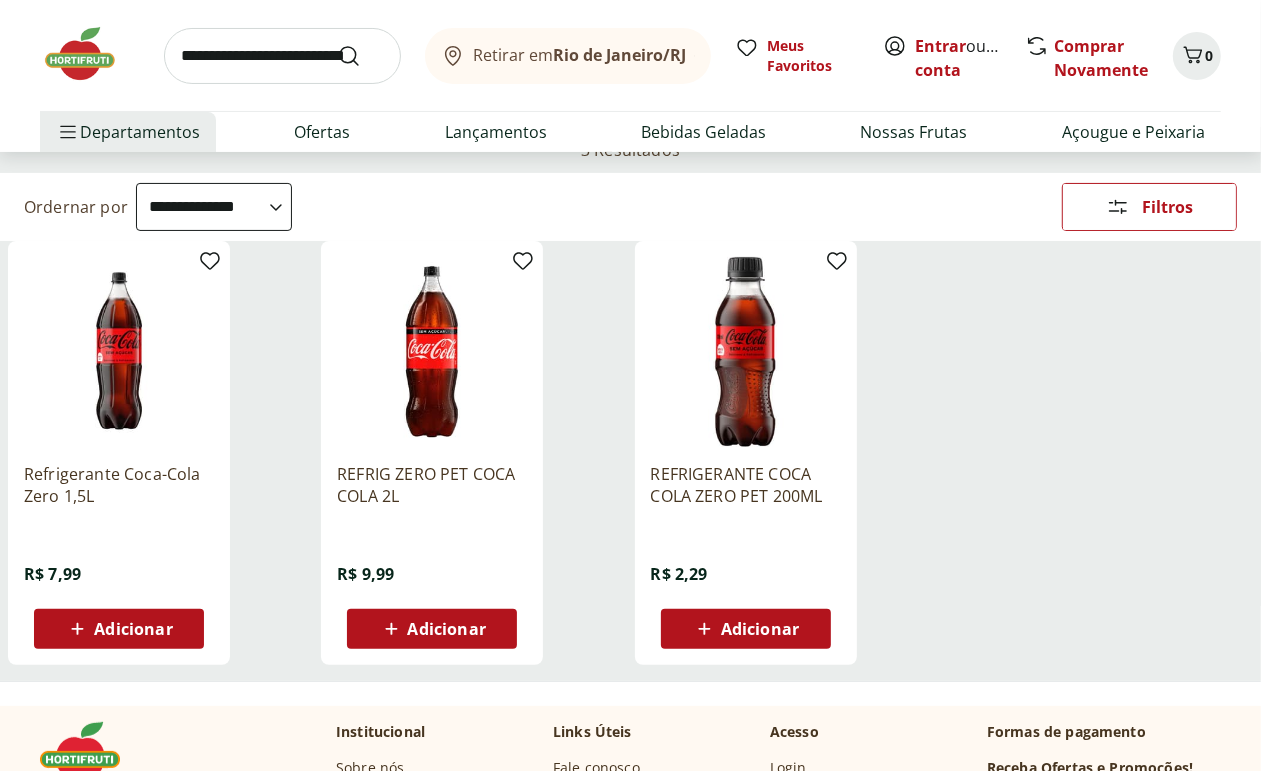 click on "Adicionar" at bounding box center (760, 629) 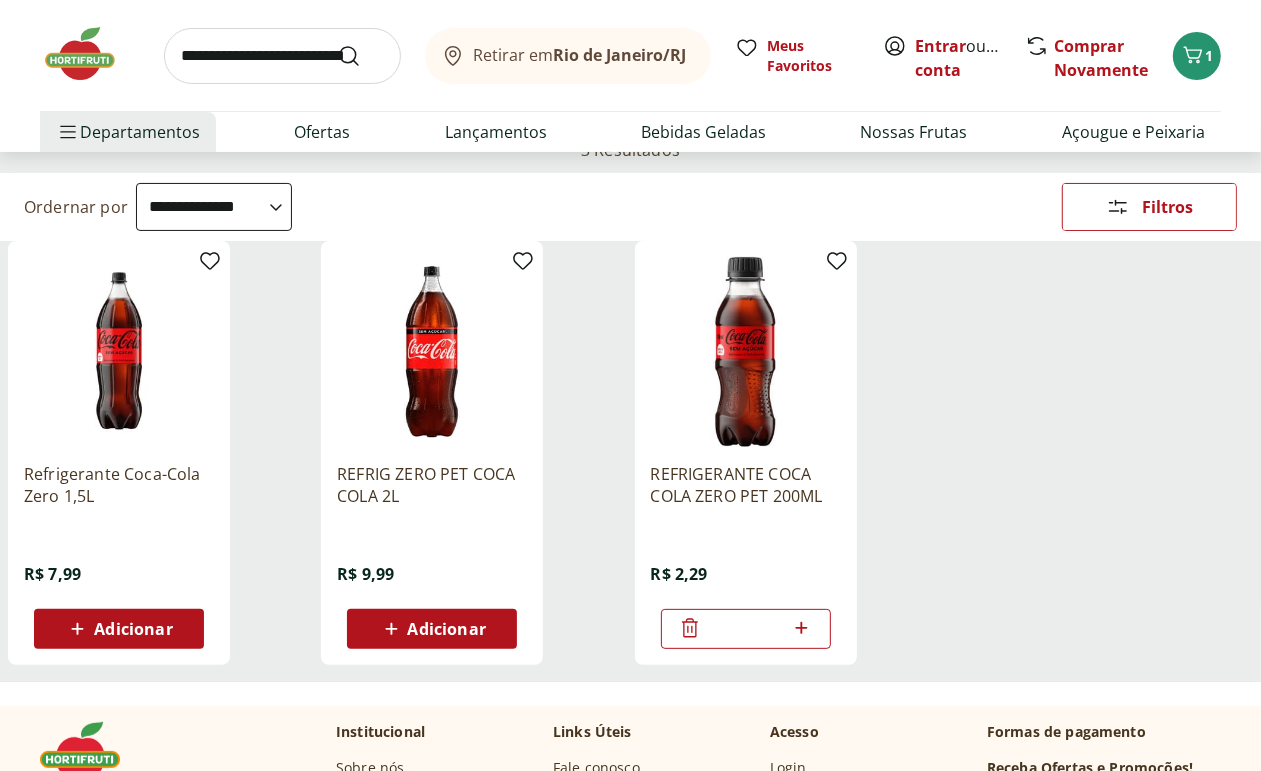 click 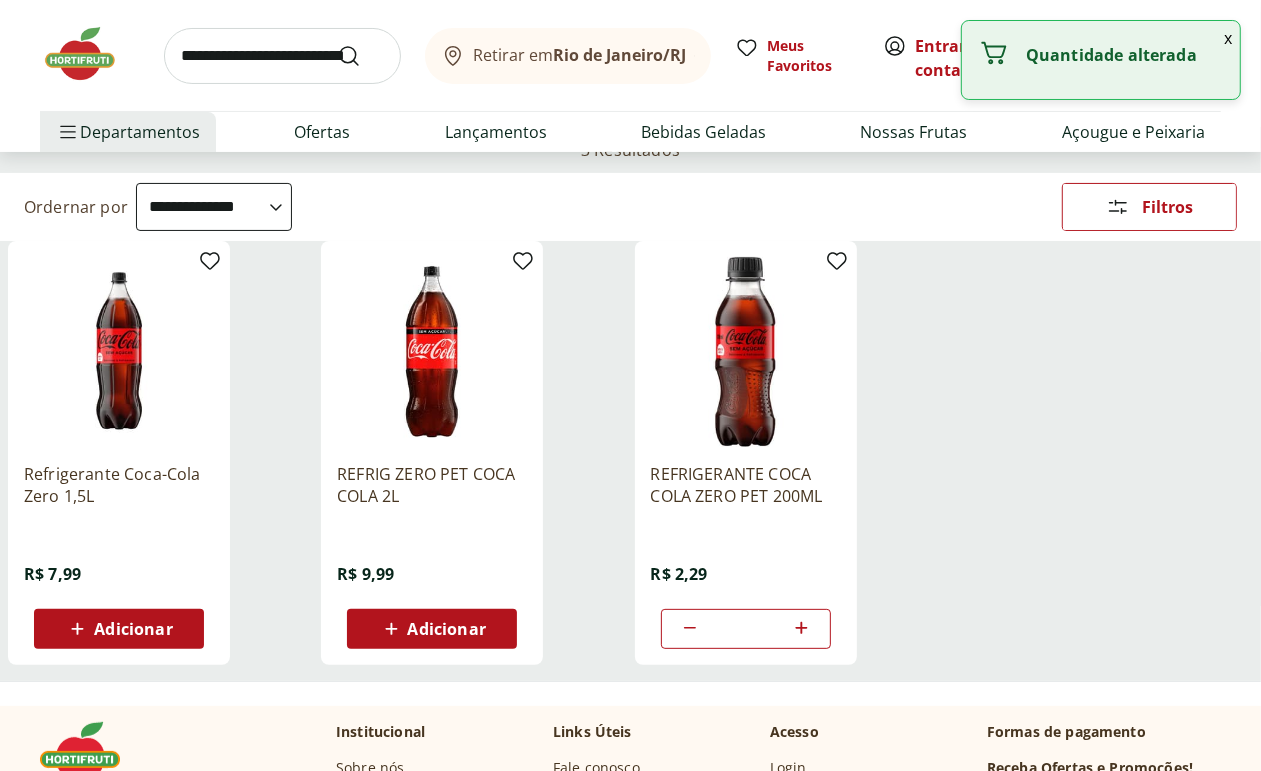 click 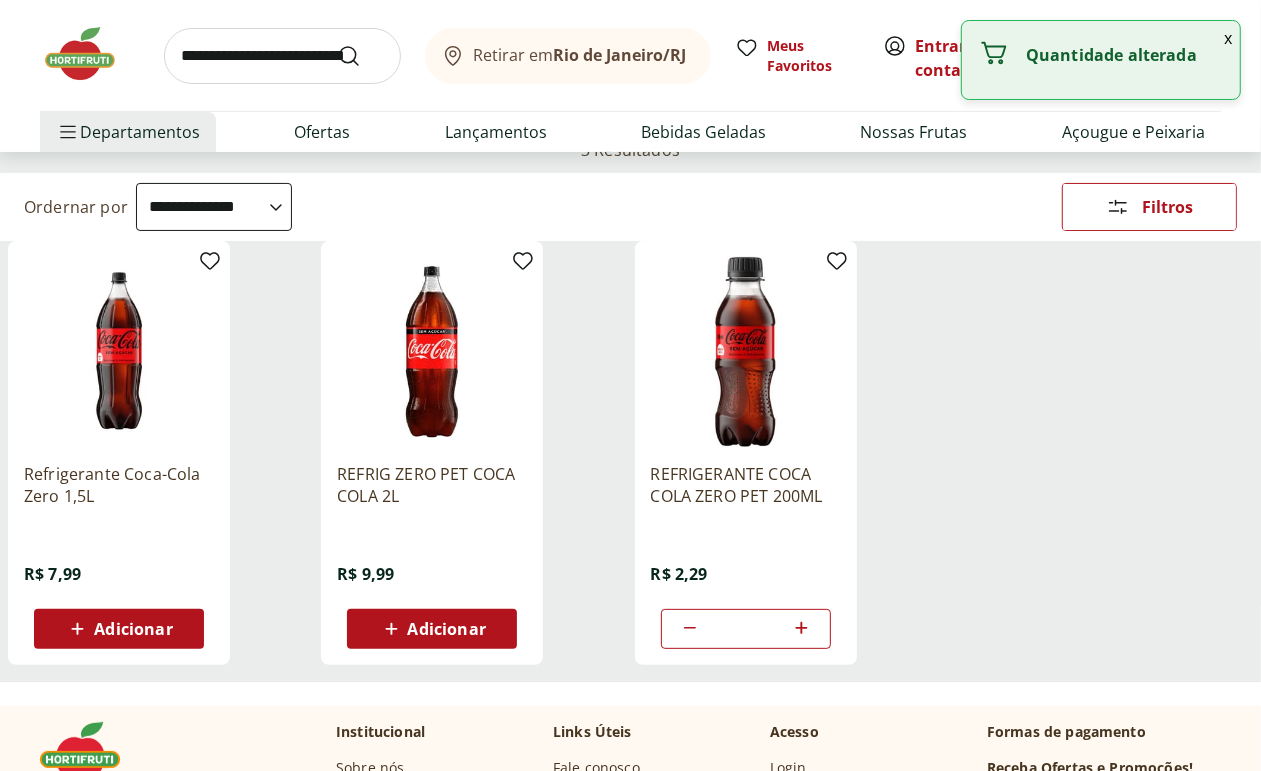 click 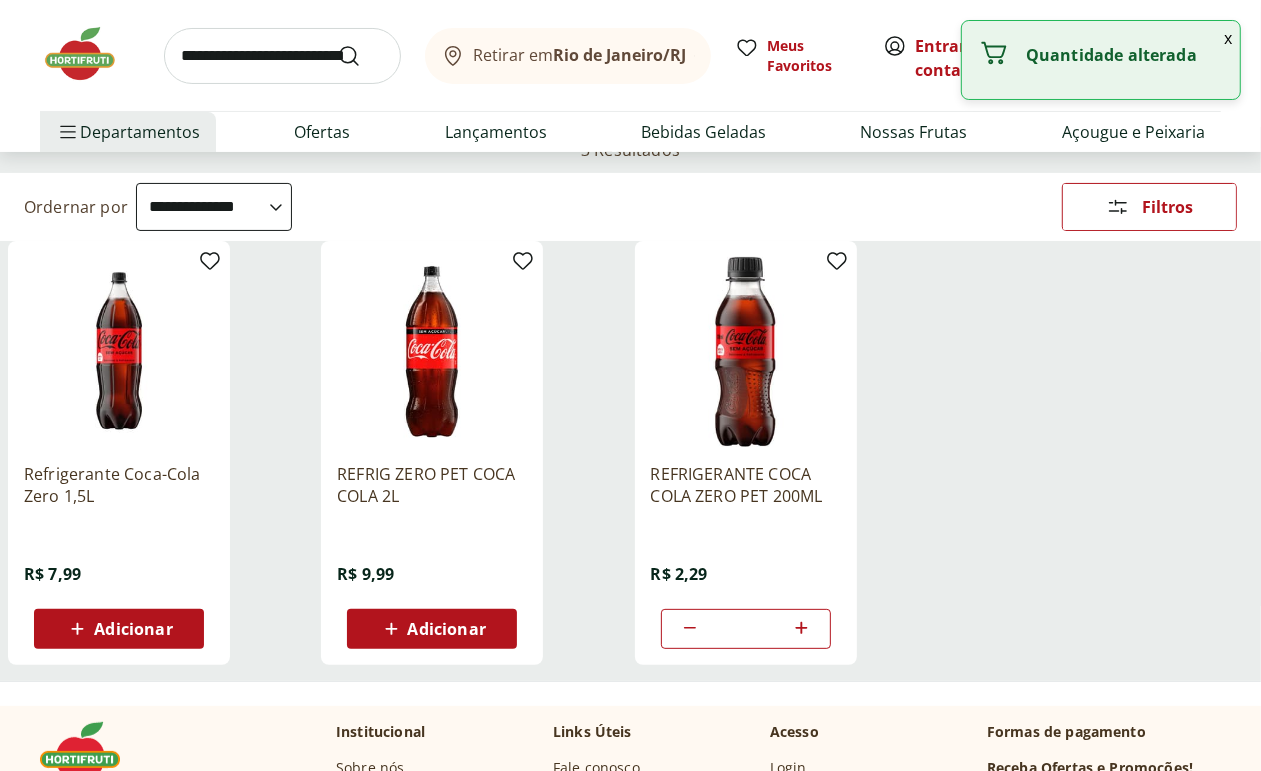 click 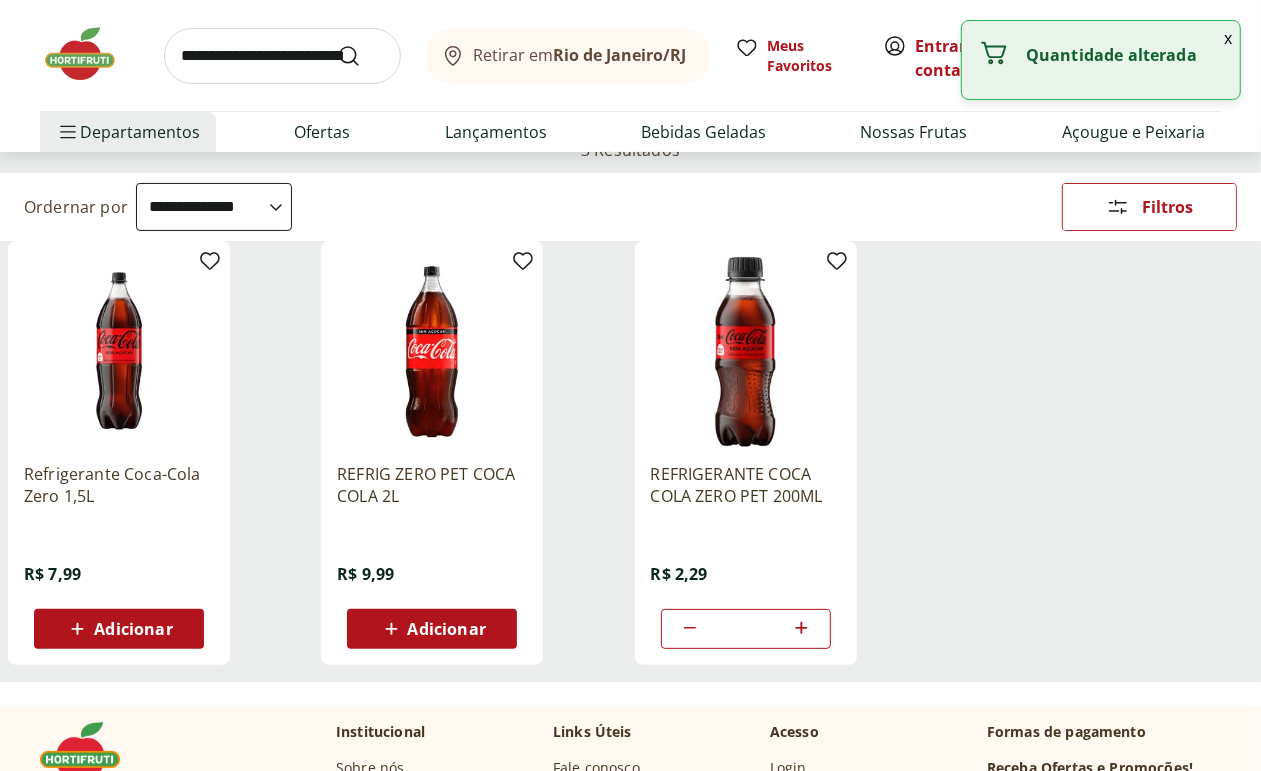 click 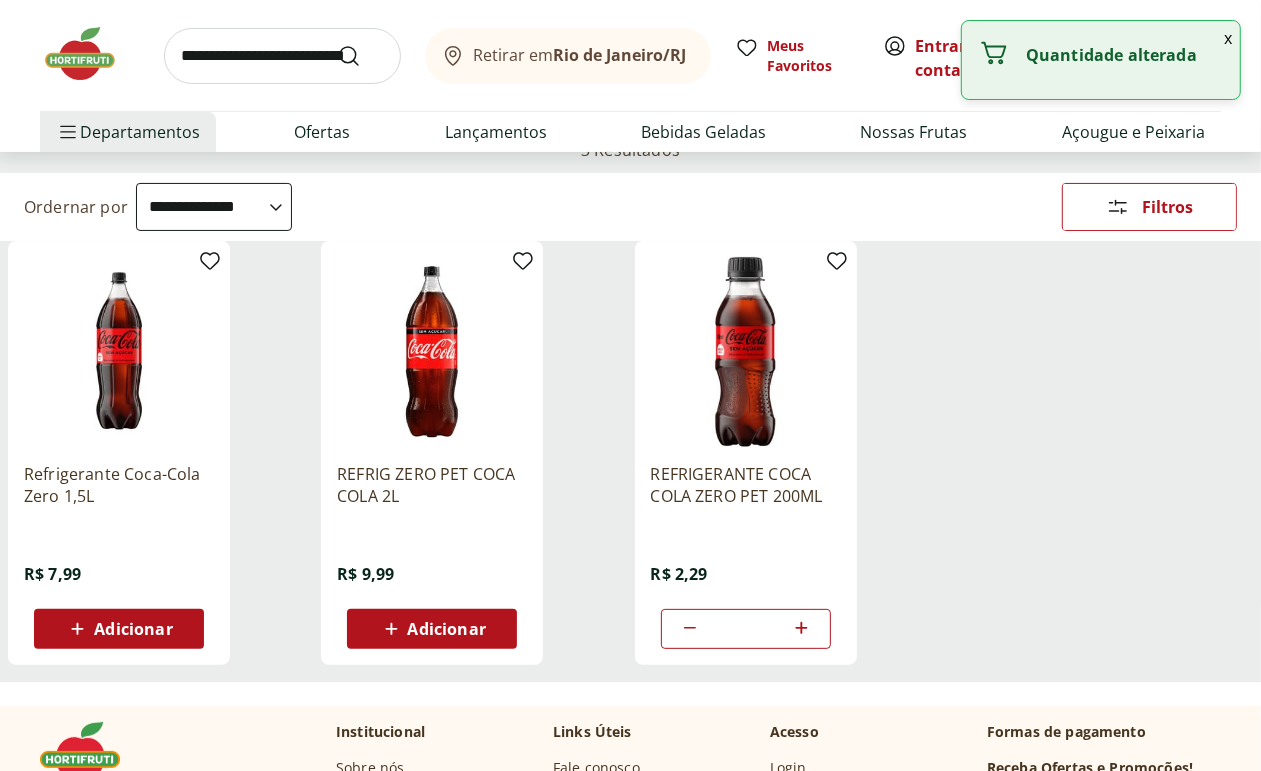 click 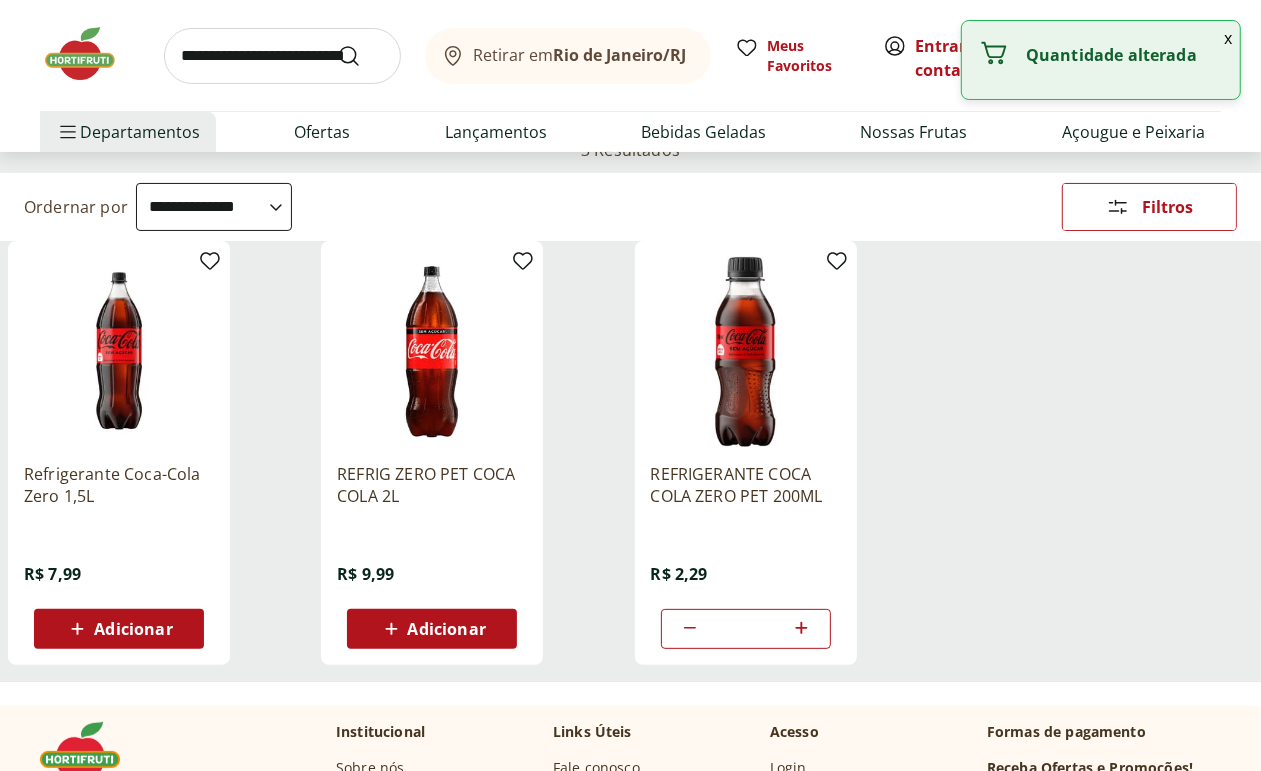 click 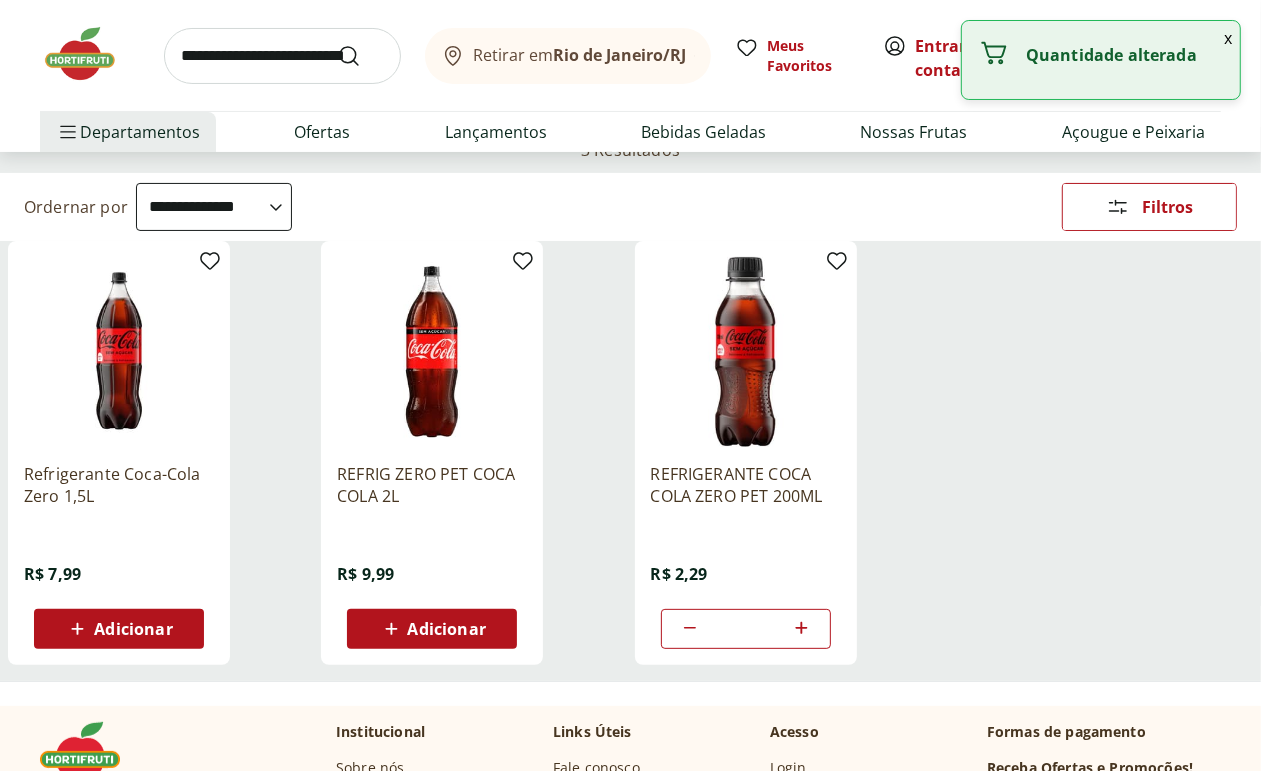 click 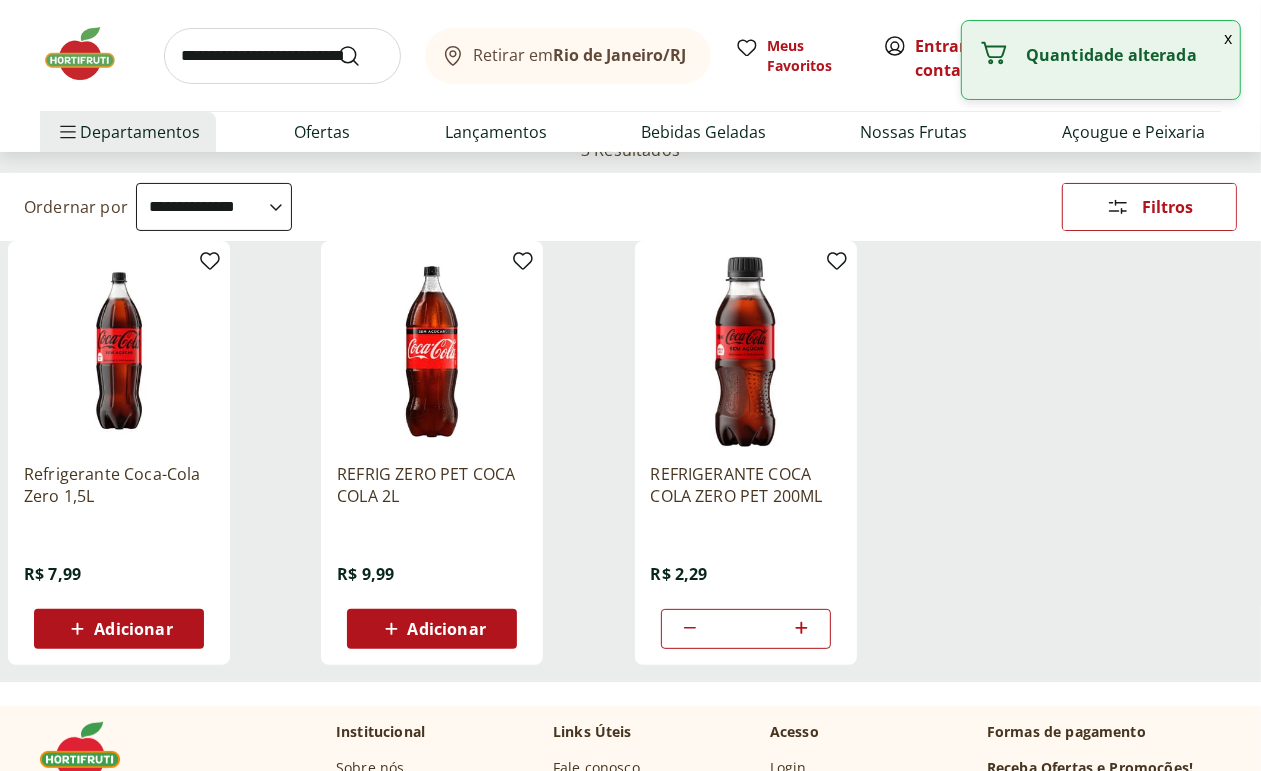 click 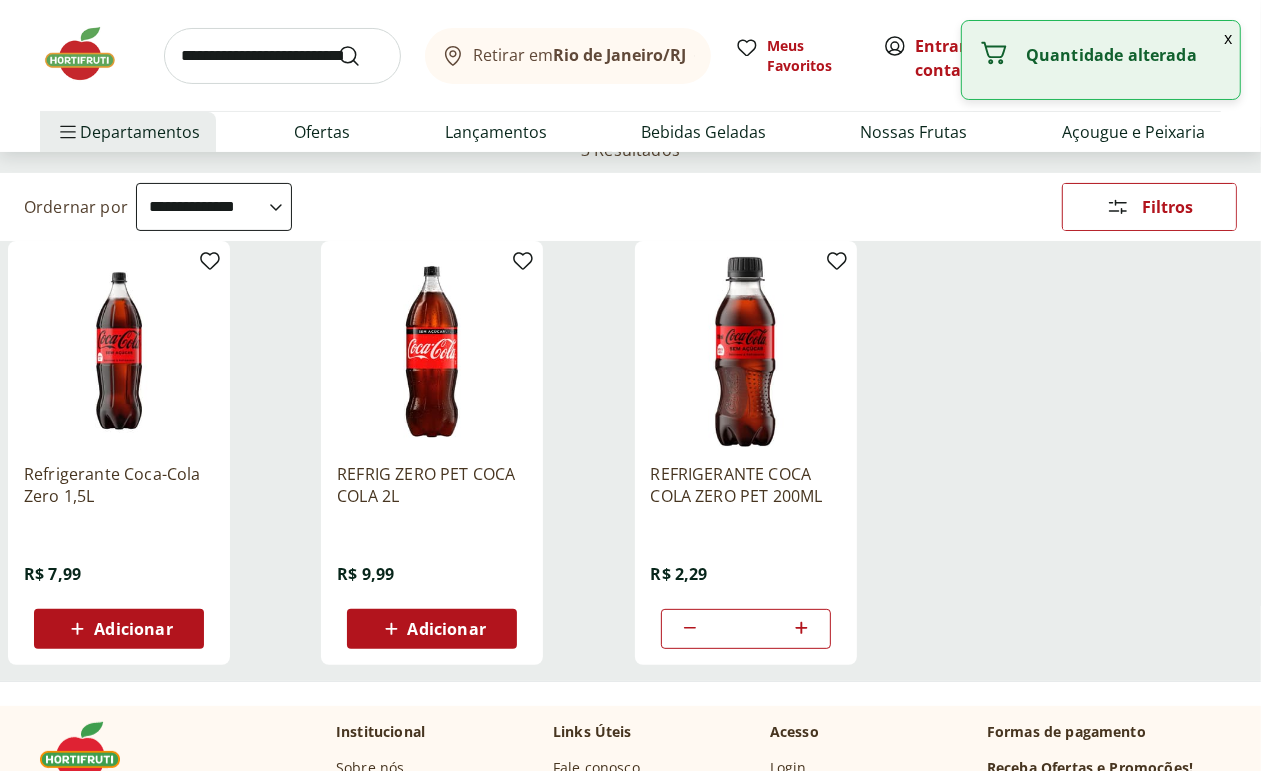 click 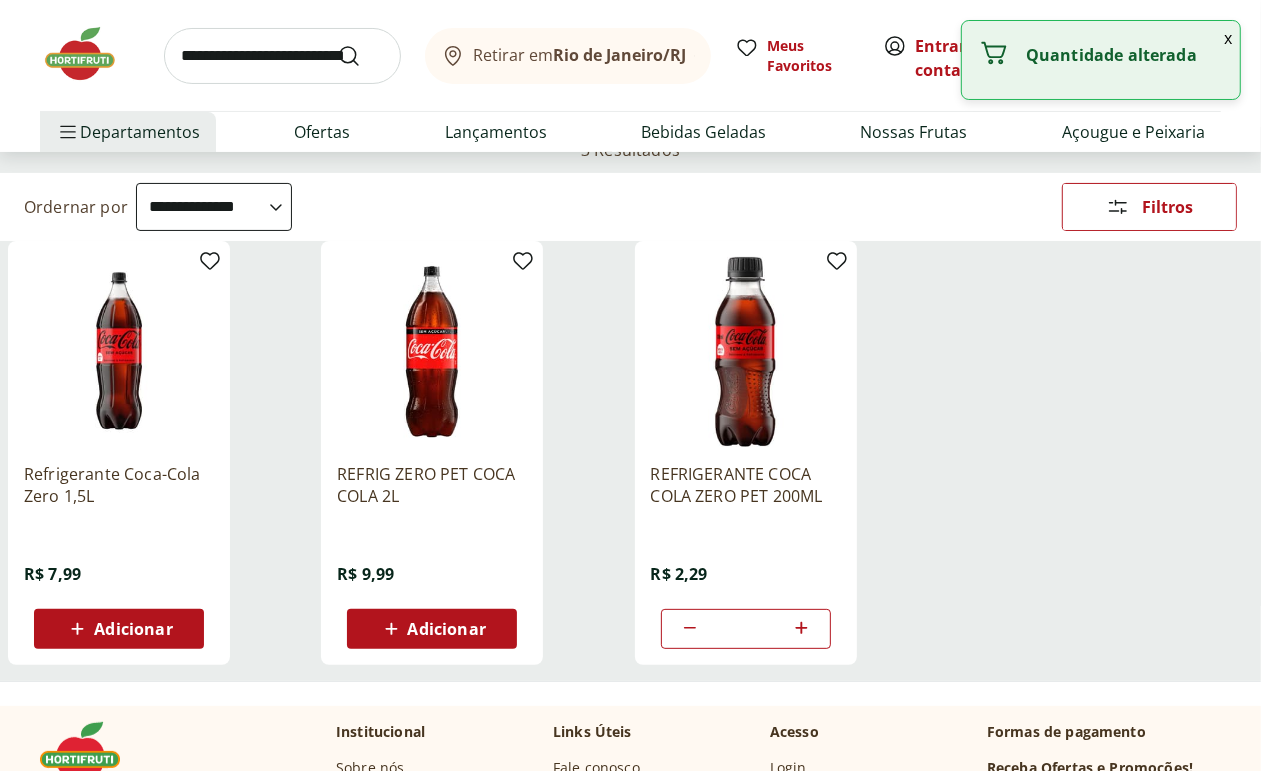 click 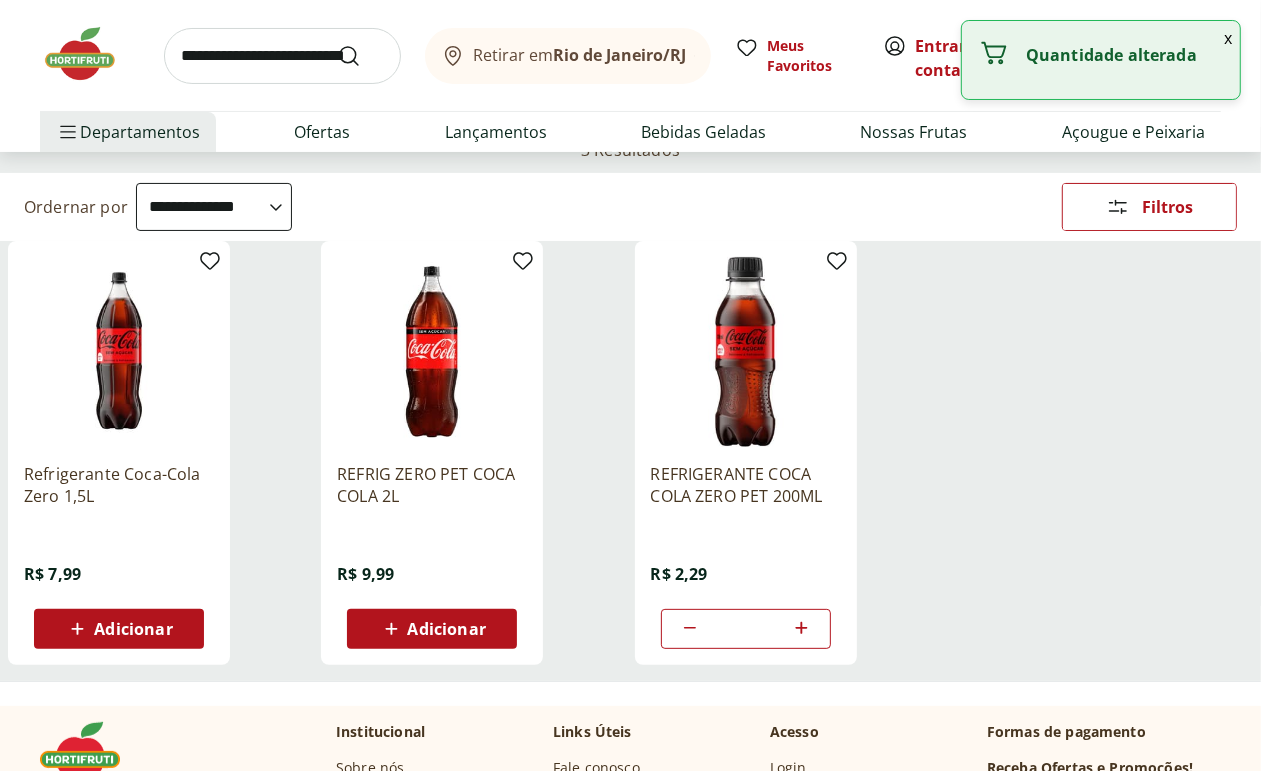 click 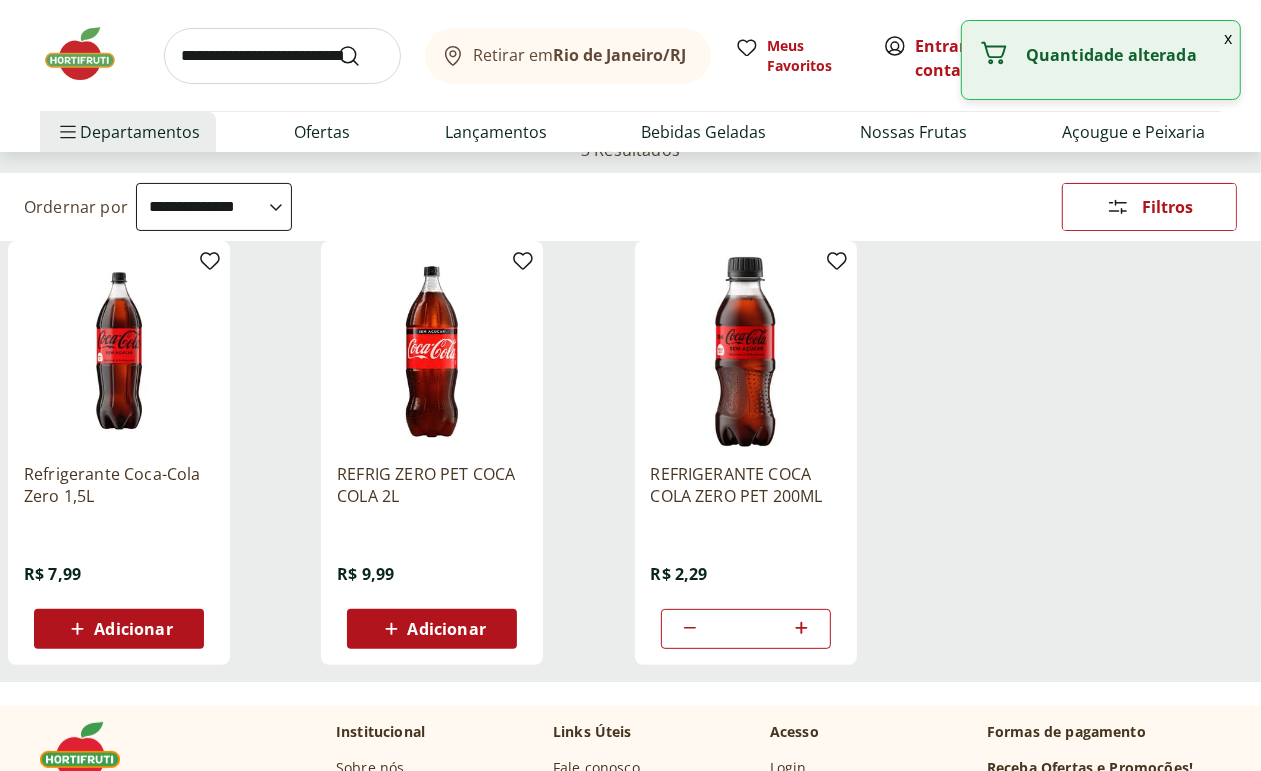 click 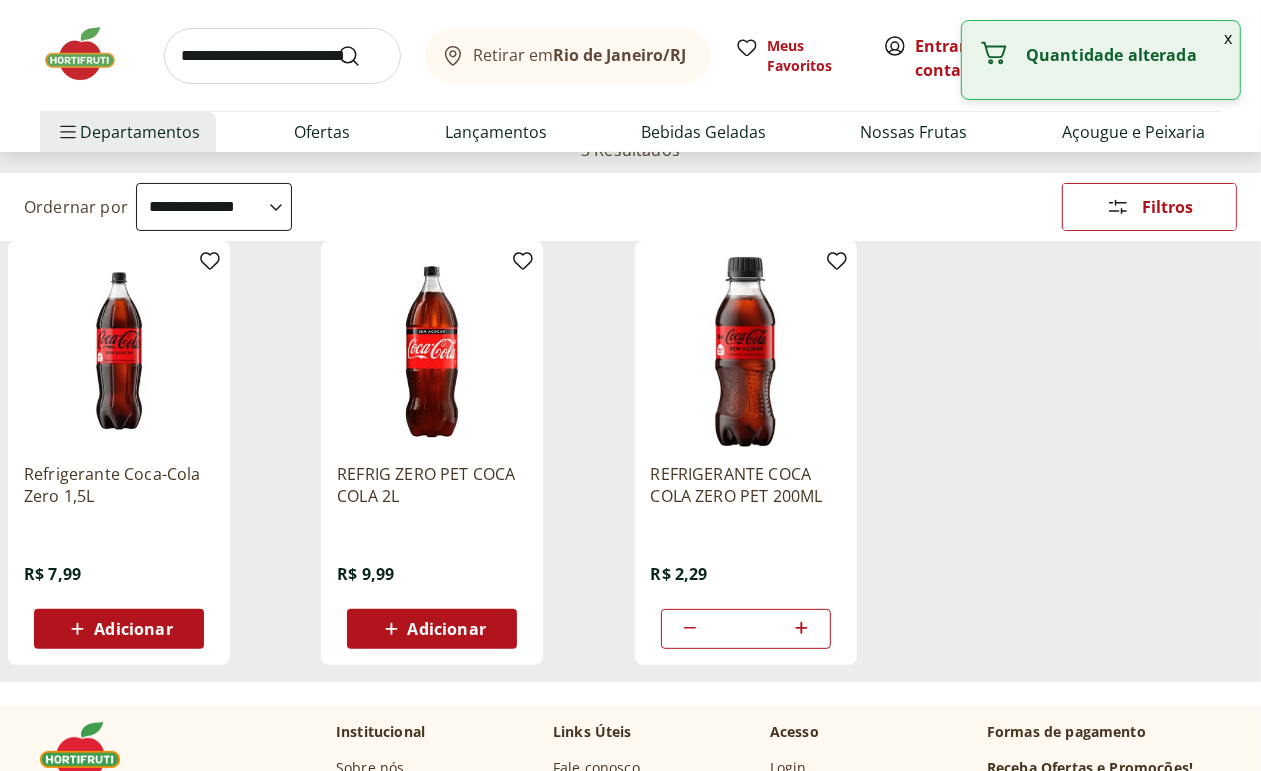 click 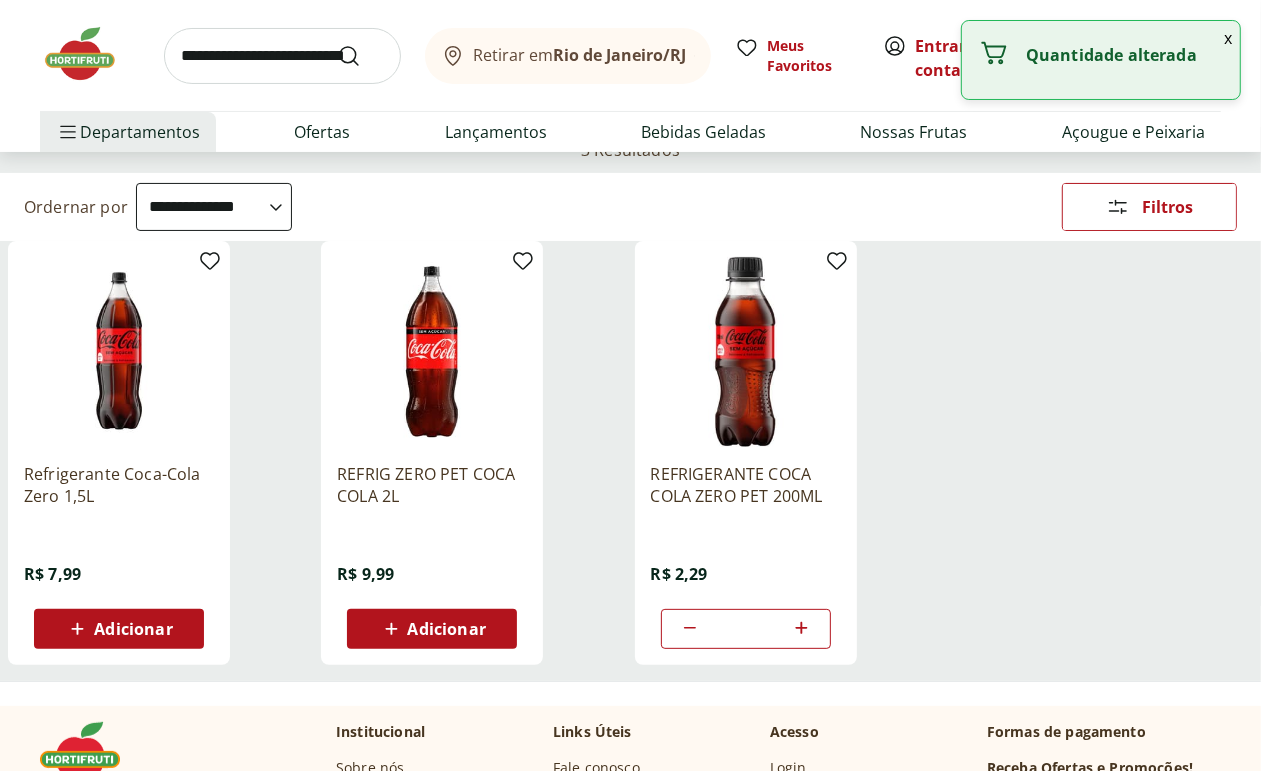 click 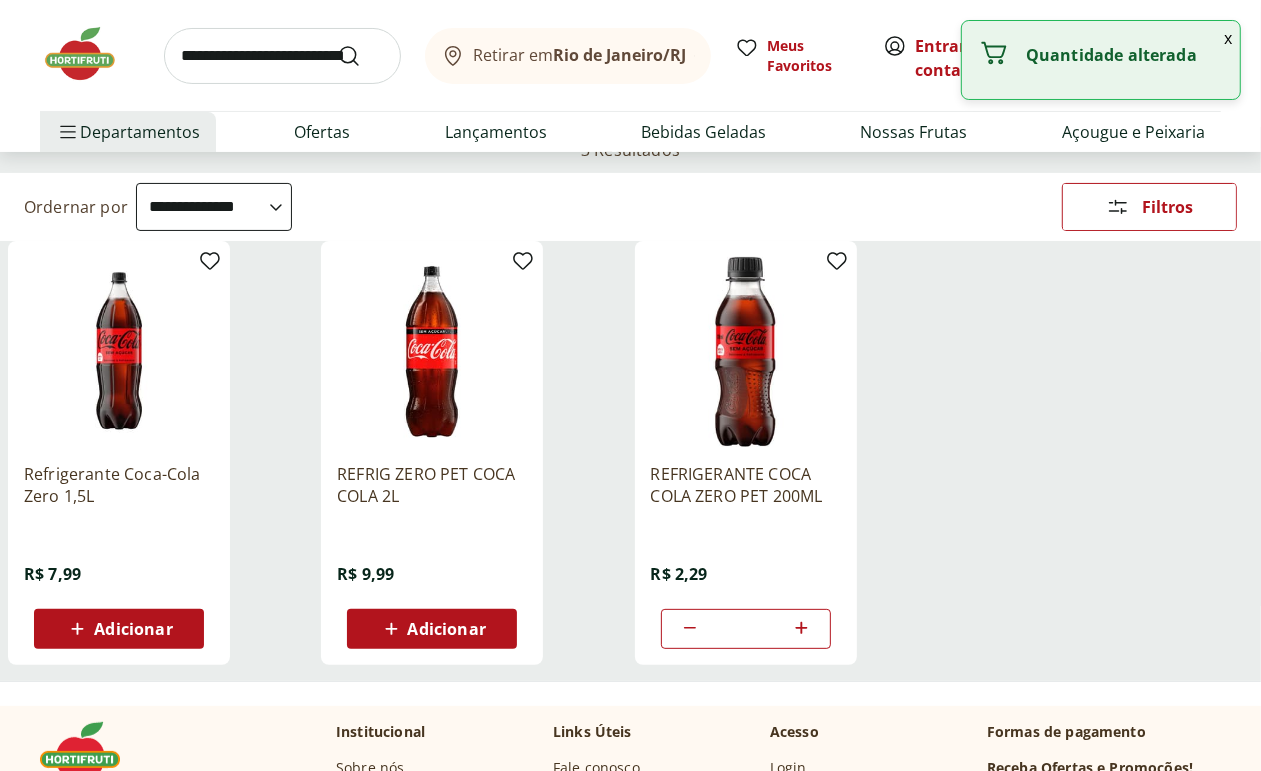 click 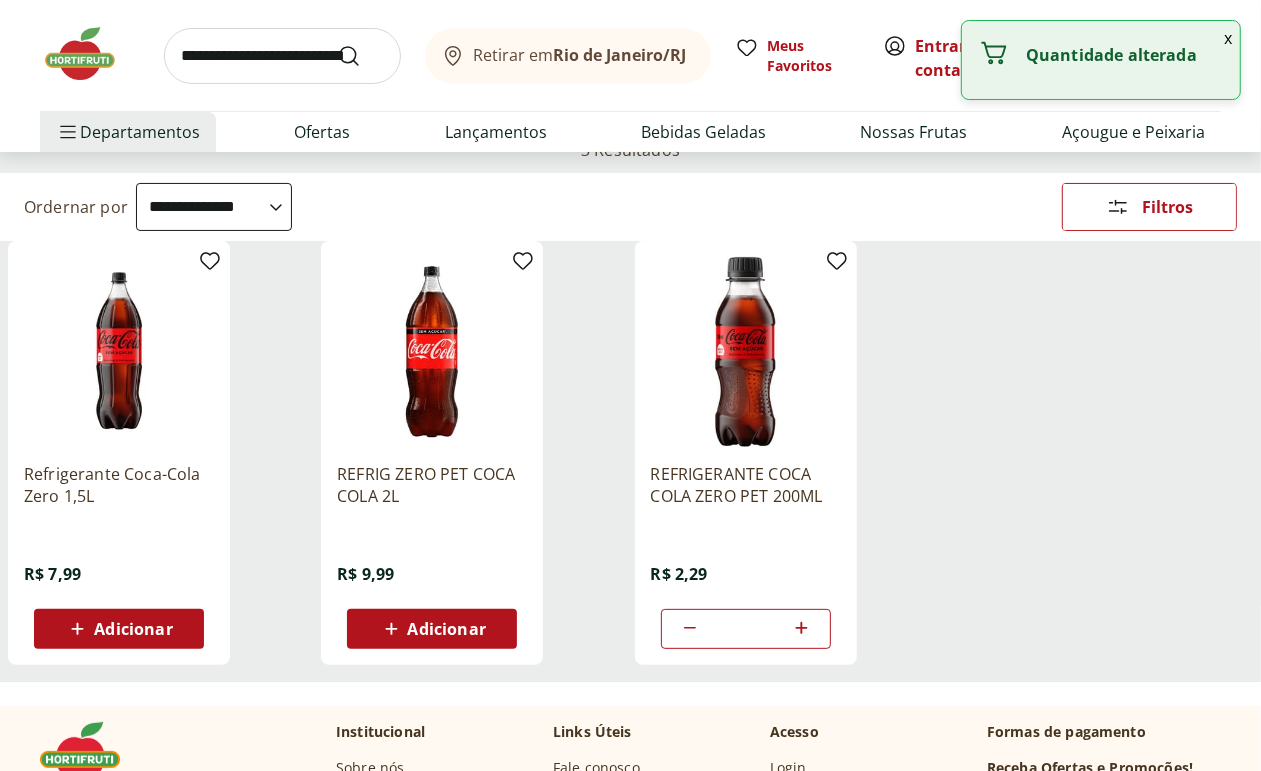click 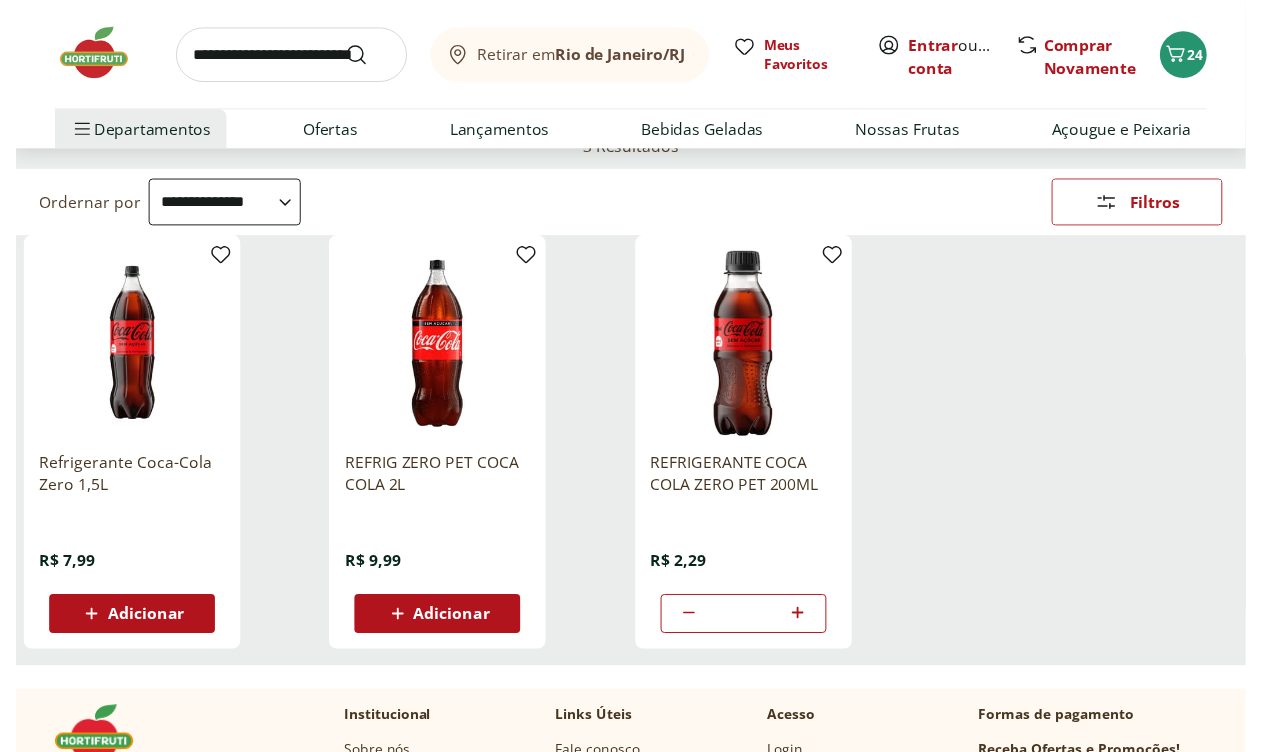 scroll, scrollTop: 0, scrollLeft: 0, axis: both 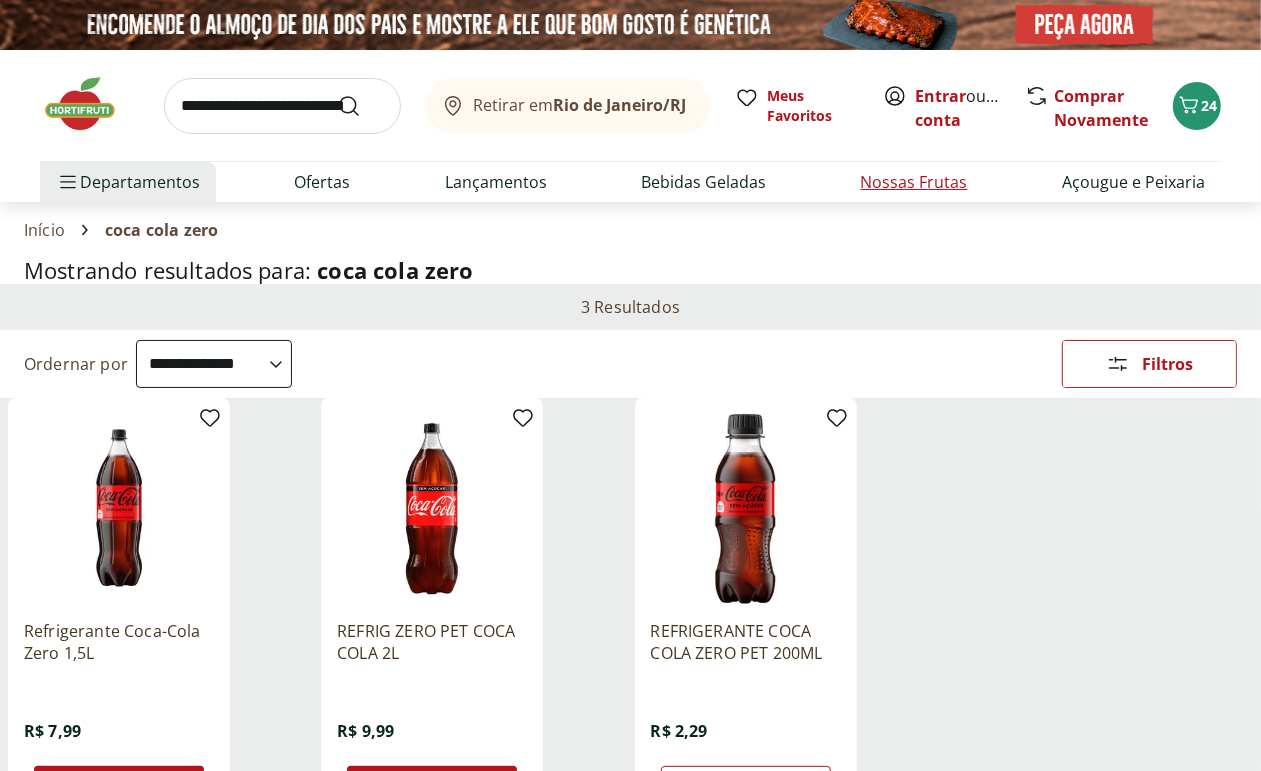 click on "Nossas Frutas" at bounding box center (914, 182) 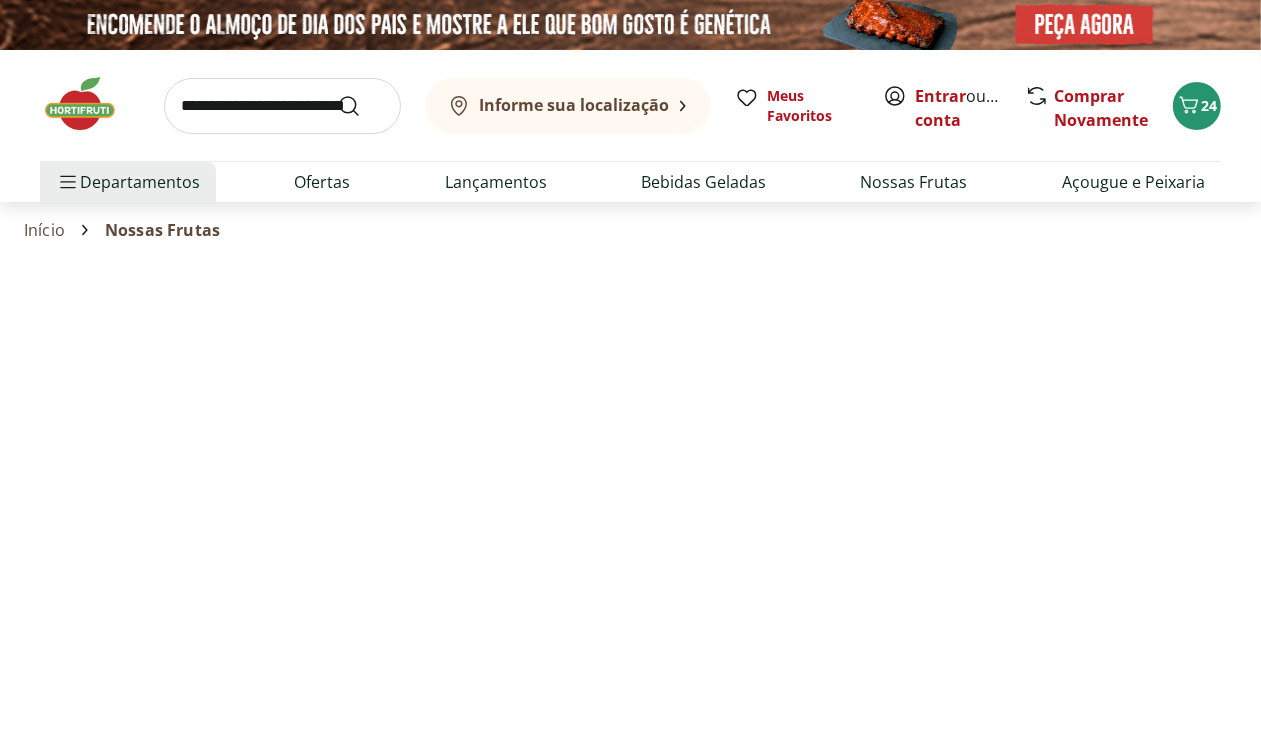select on "**********" 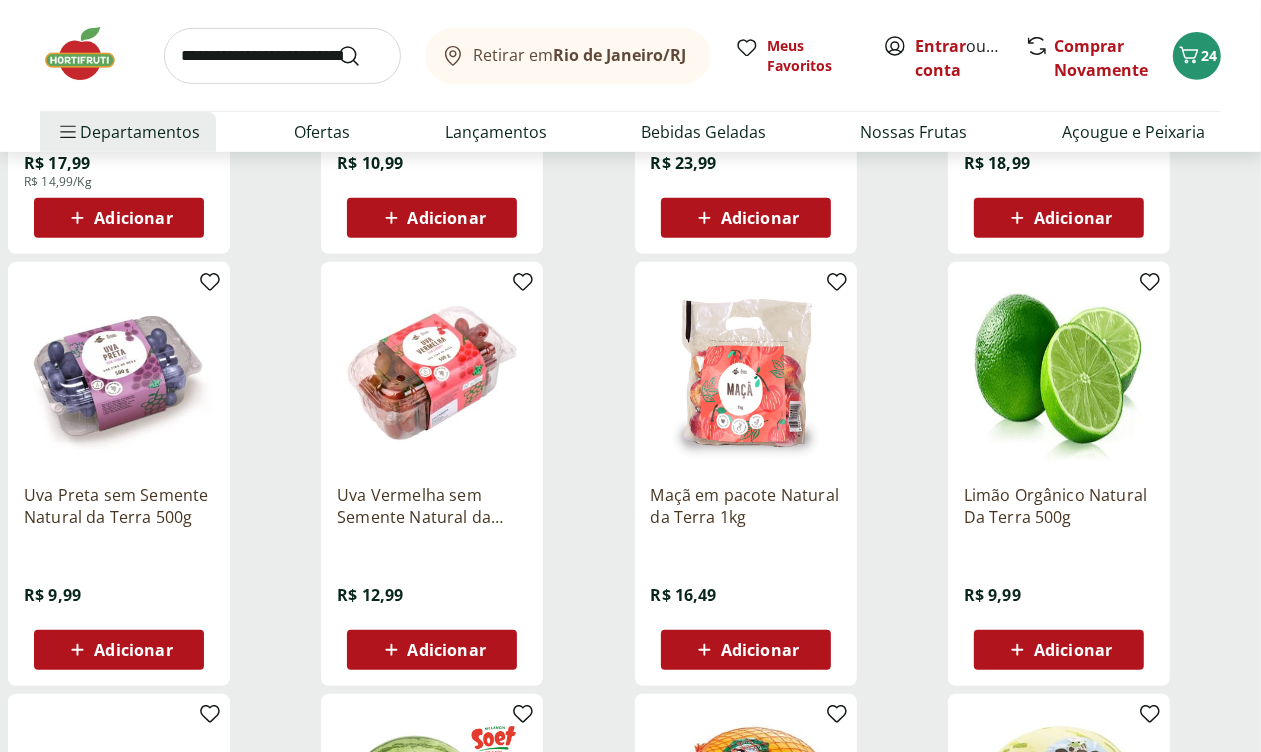 scroll, scrollTop: 0, scrollLeft: 0, axis: both 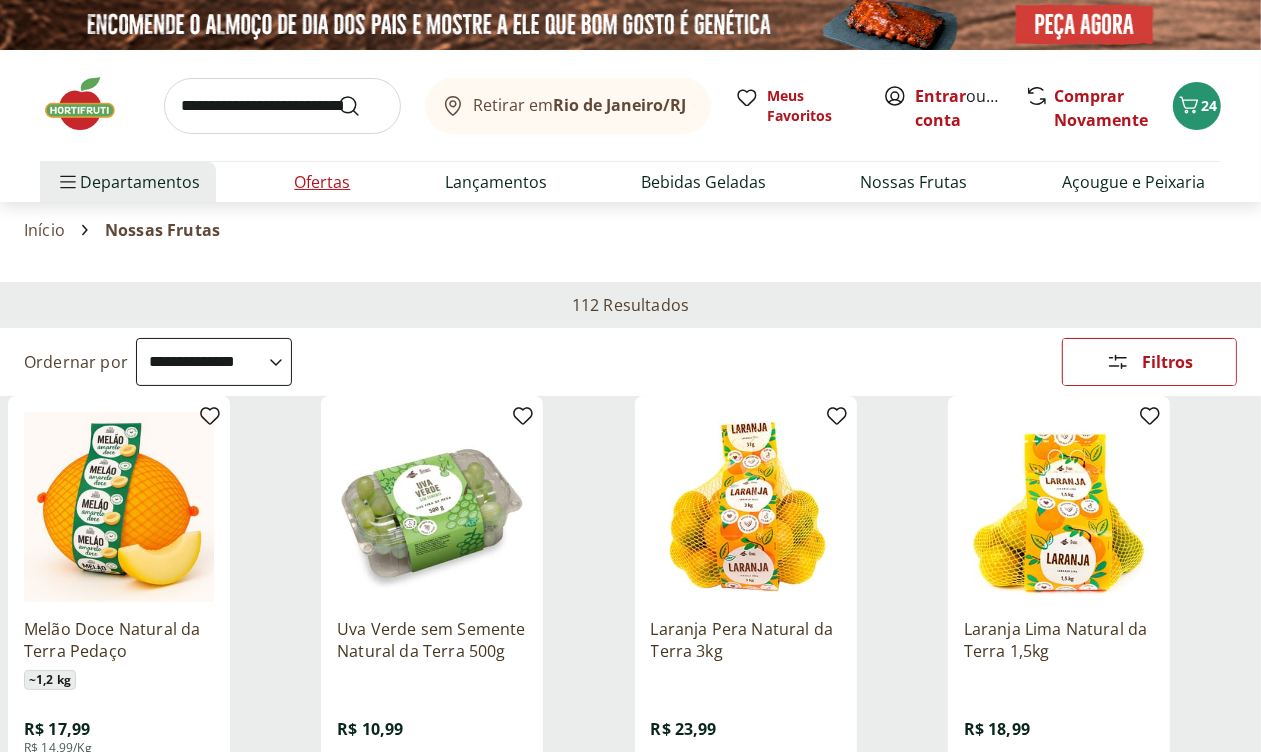 click on "Ofertas" at bounding box center (322, 182) 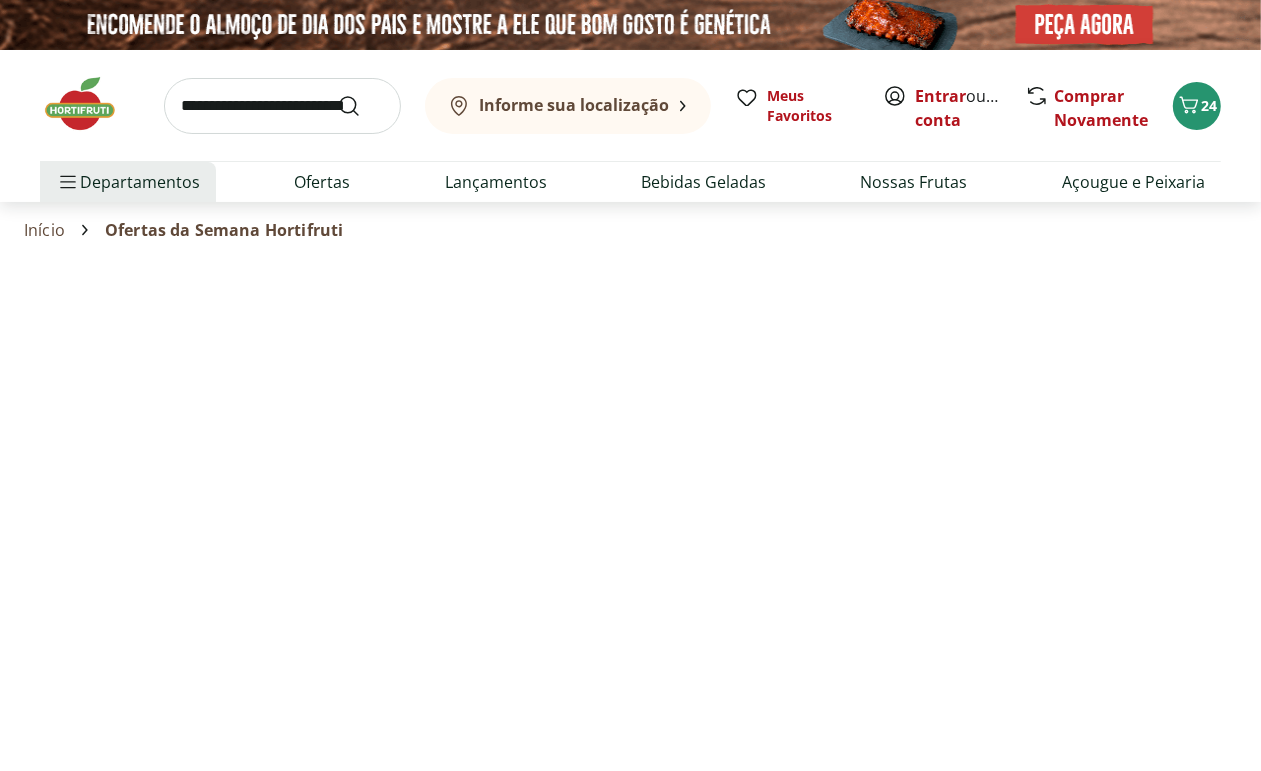select on "**********" 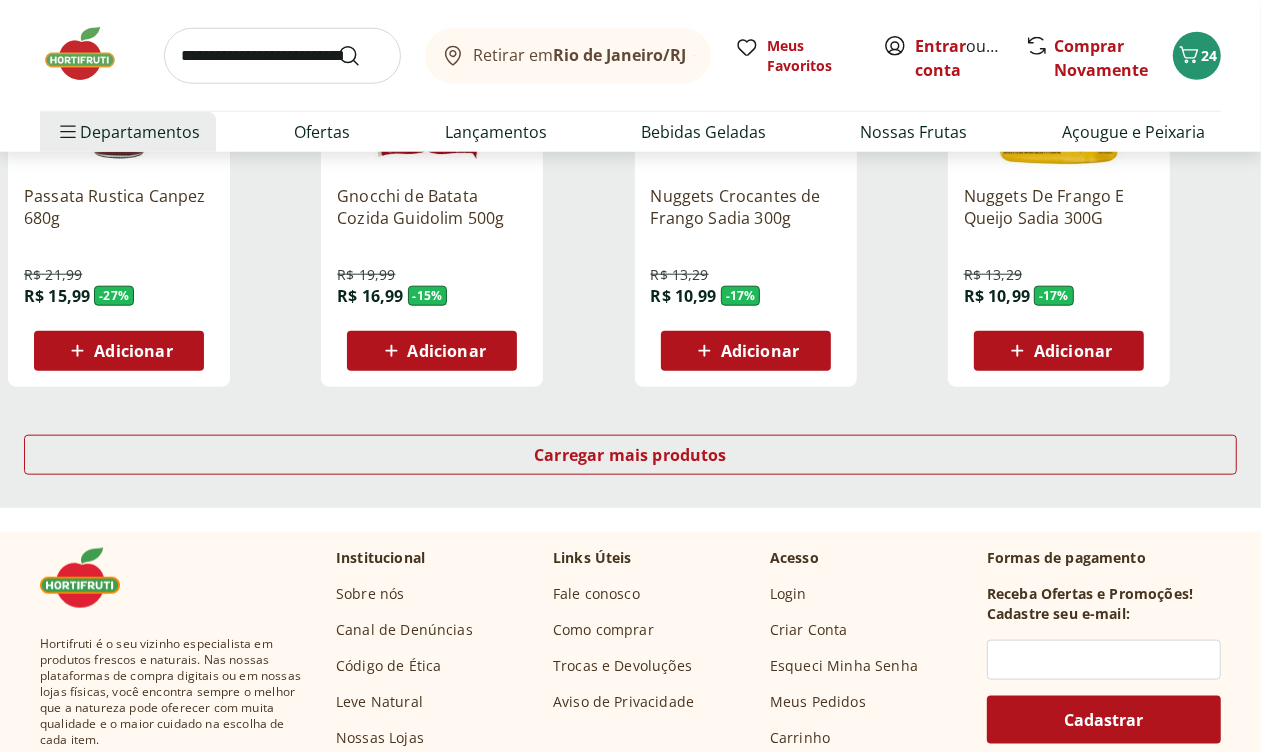 scroll, scrollTop: 1328, scrollLeft: 0, axis: vertical 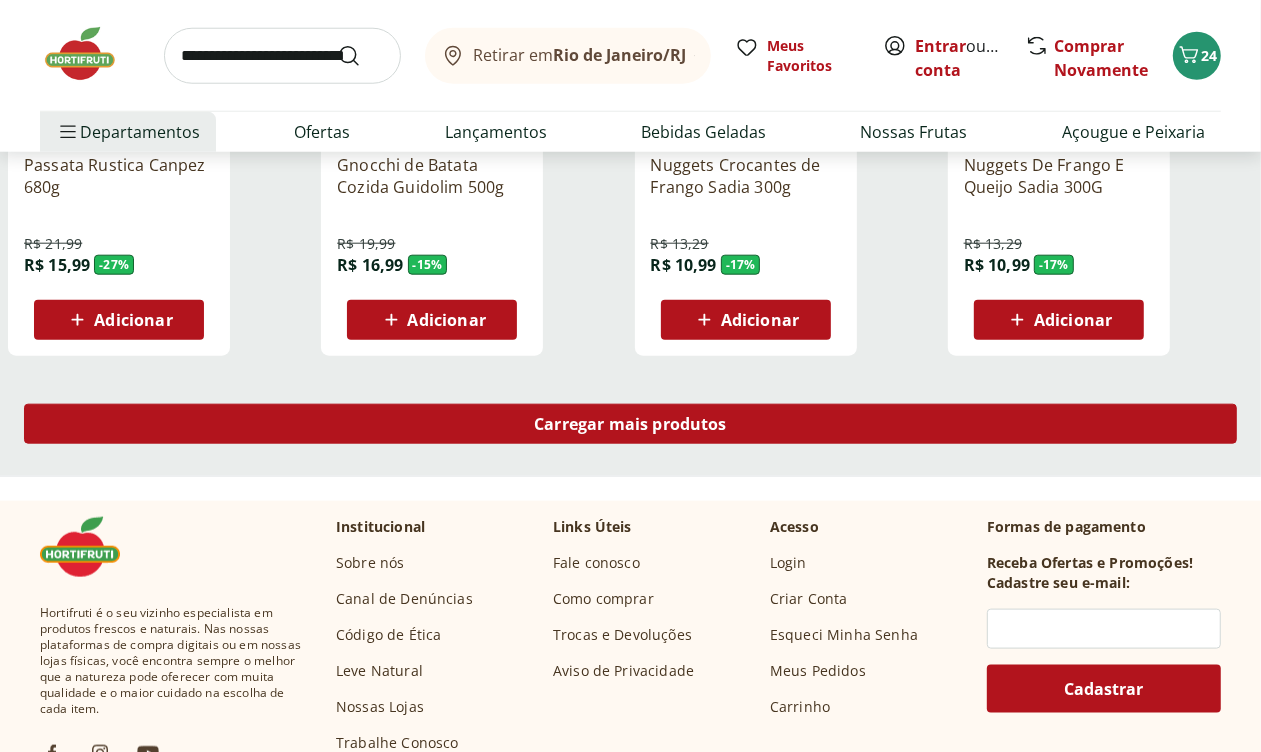 click on "Carregar mais produtos" at bounding box center [630, 424] 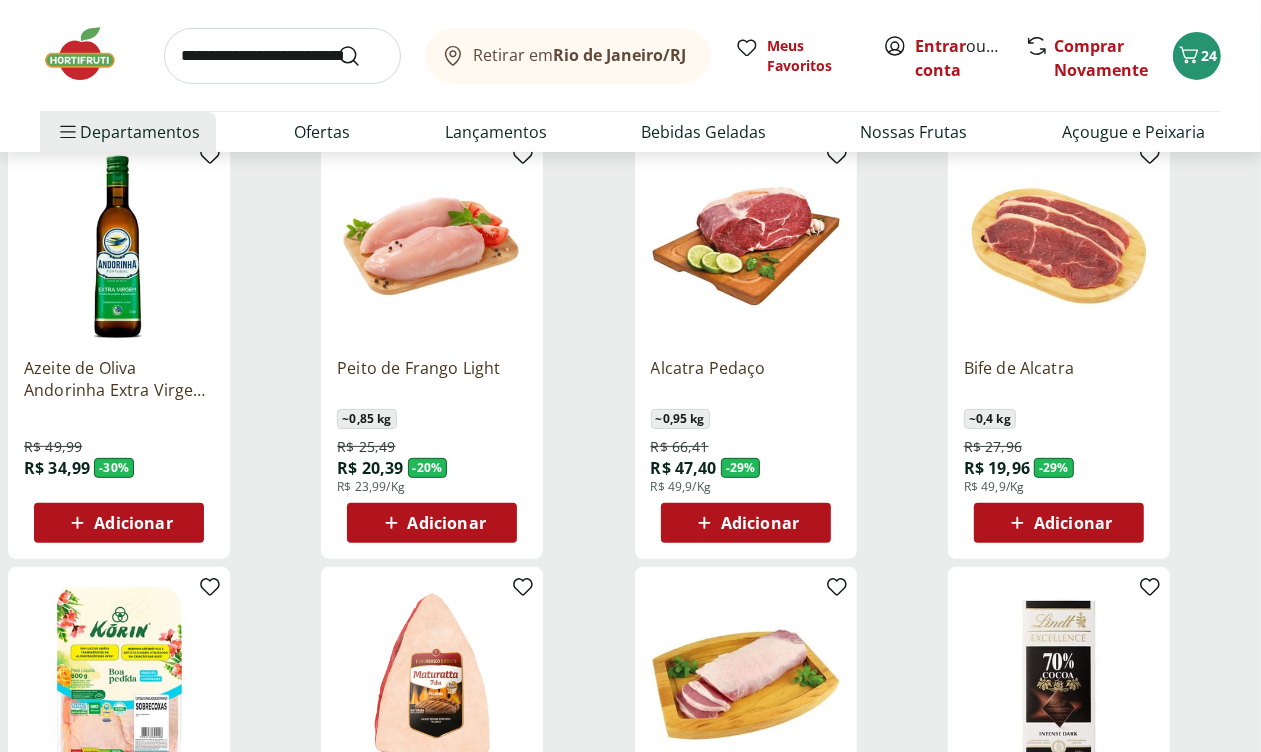 scroll, scrollTop: 170, scrollLeft: 0, axis: vertical 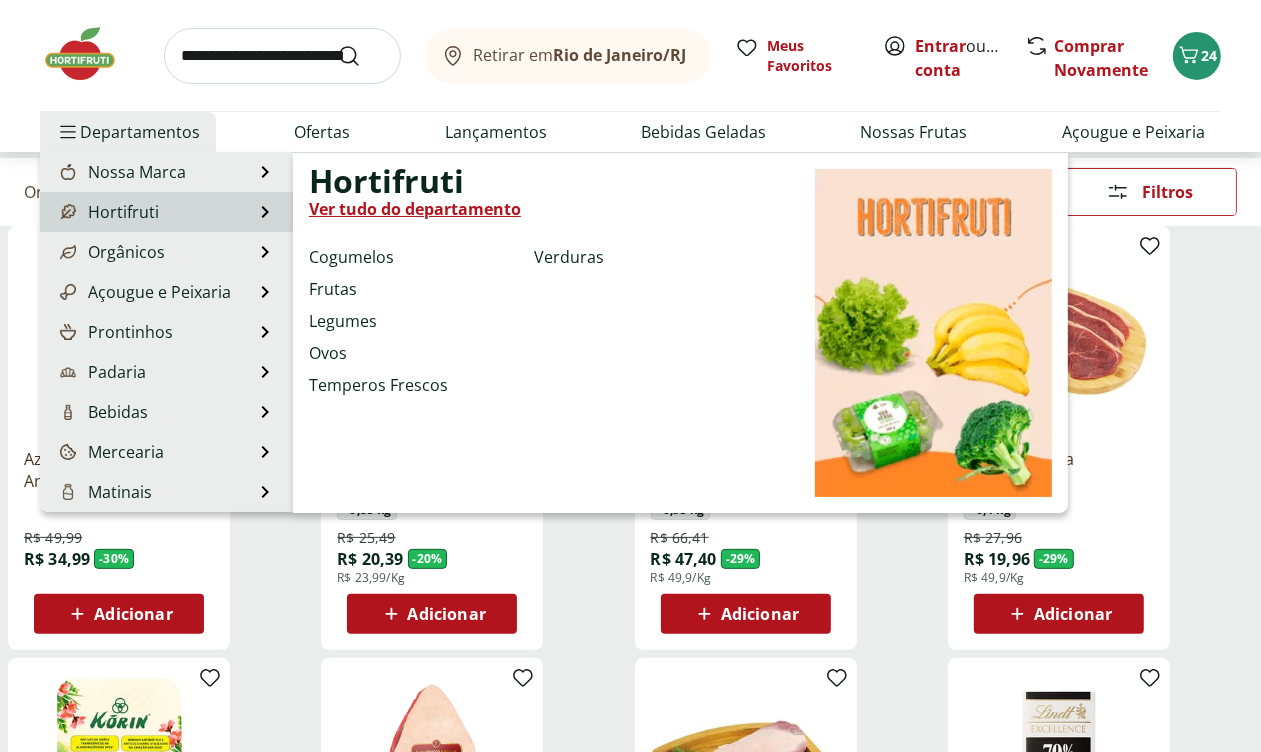 click on "Ver tudo do departamento" at bounding box center (415, 209) 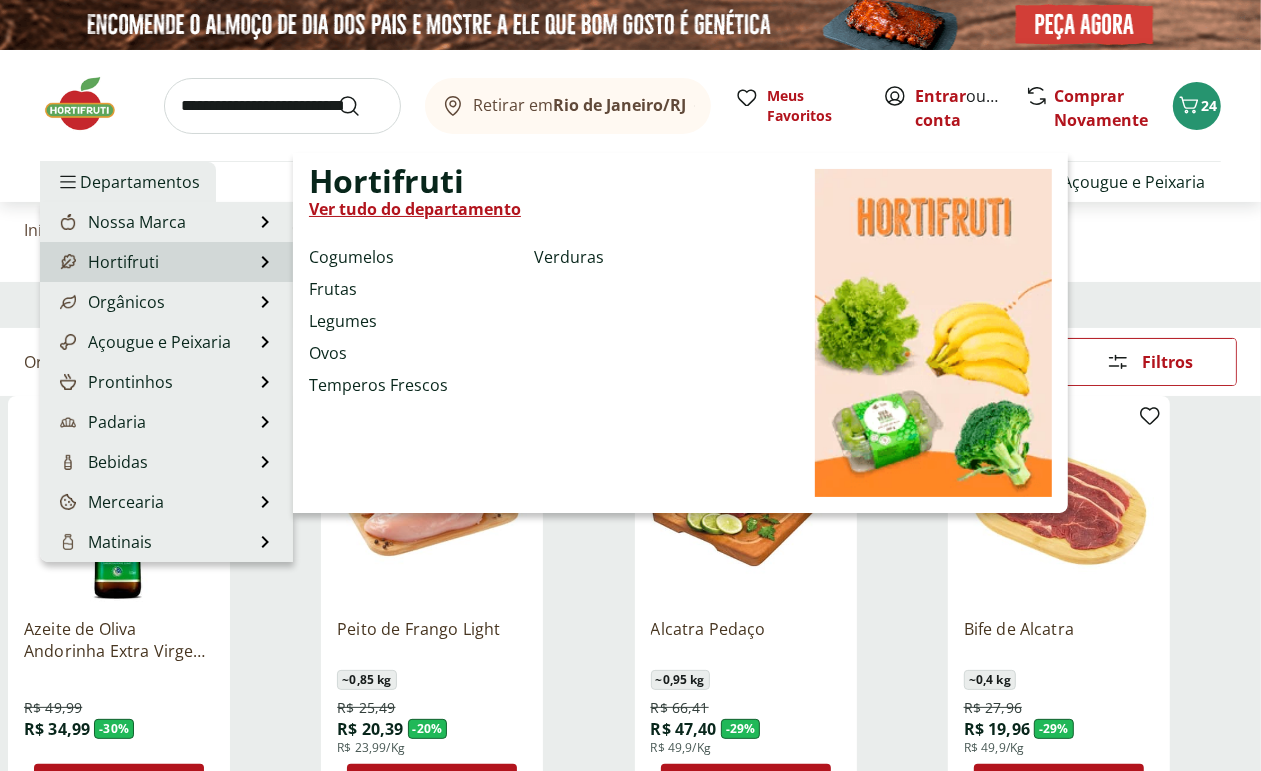 select on "**********" 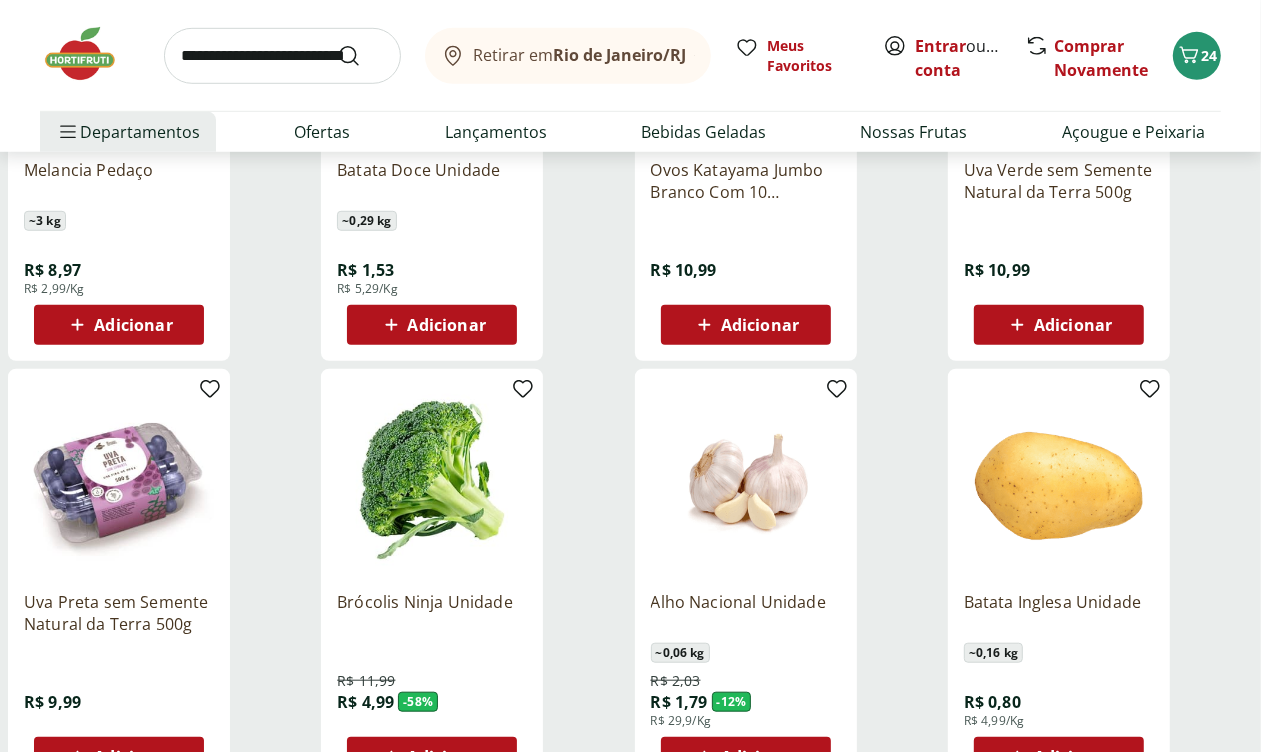 scroll, scrollTop: 900, scrollLeft: 0, axis: vertical 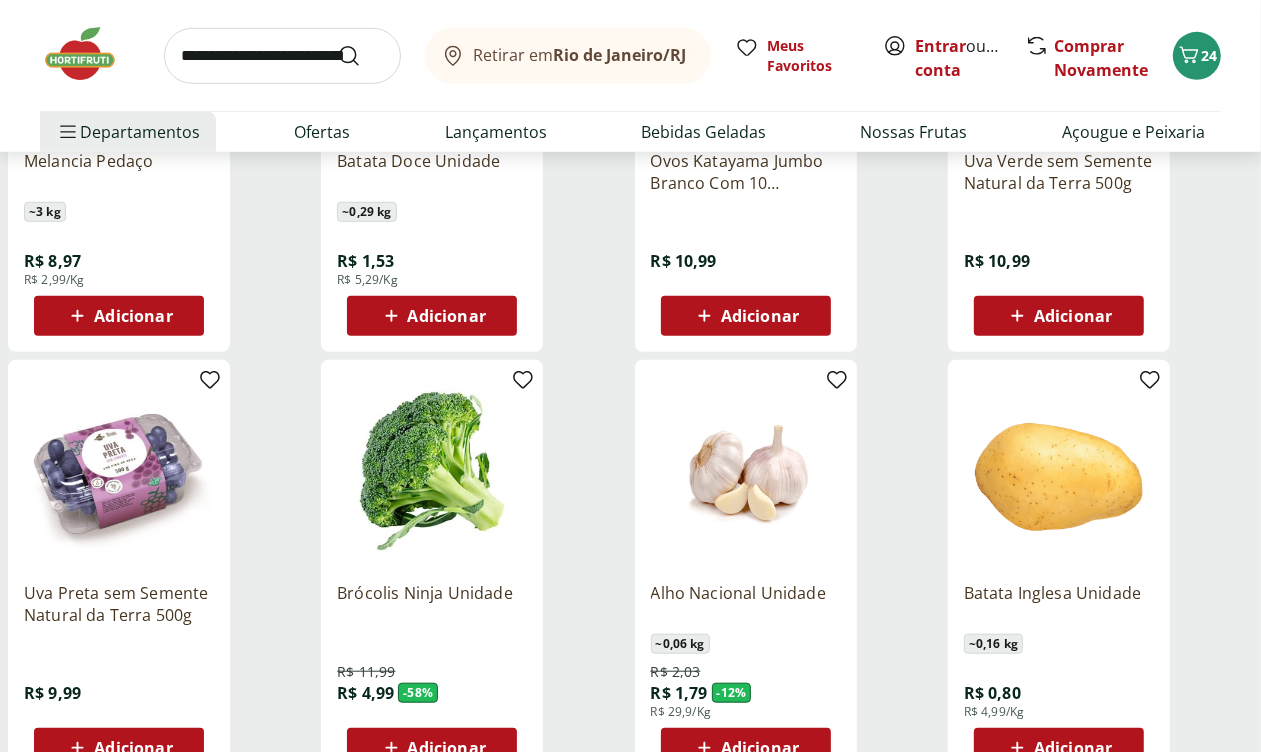 click on "Adicionar" at bounding box center (447, 748) 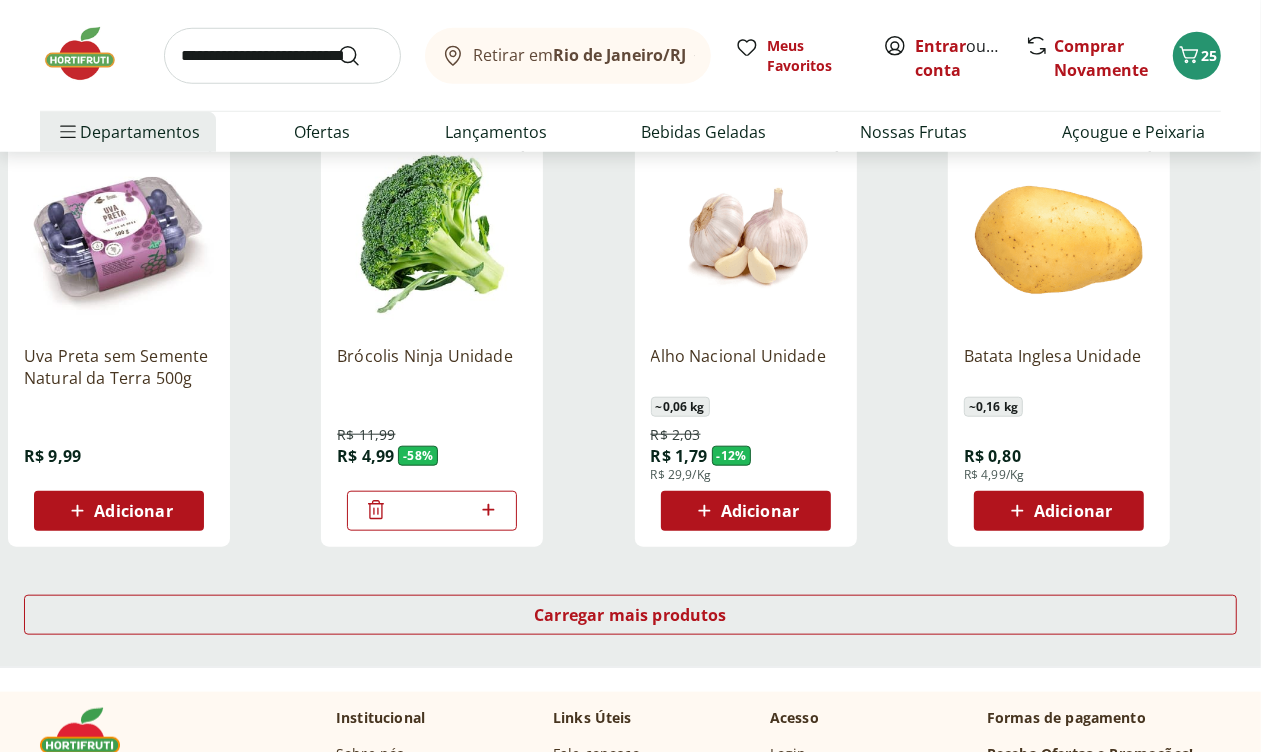 scroll, scrollTop: 1150, scrollLeft: 0, axis: vertical 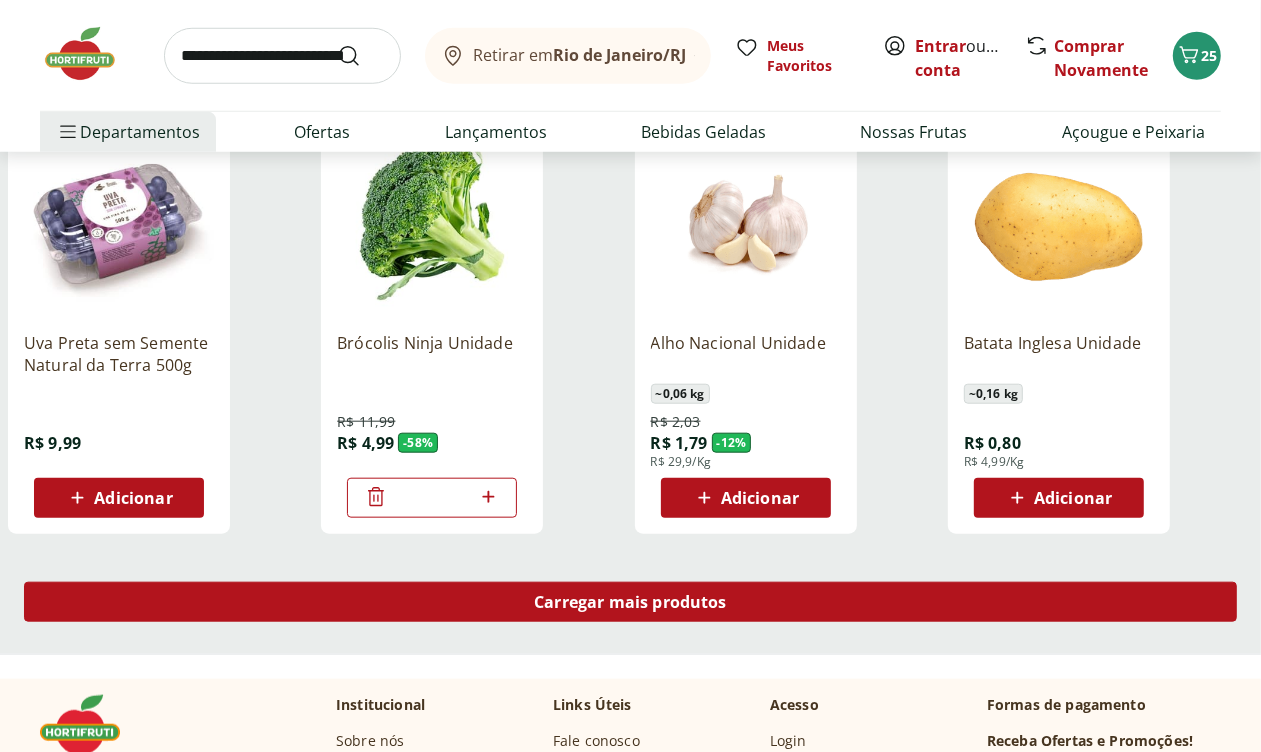 click on "Carregar mais produtos" at bounding box center (630, 602) 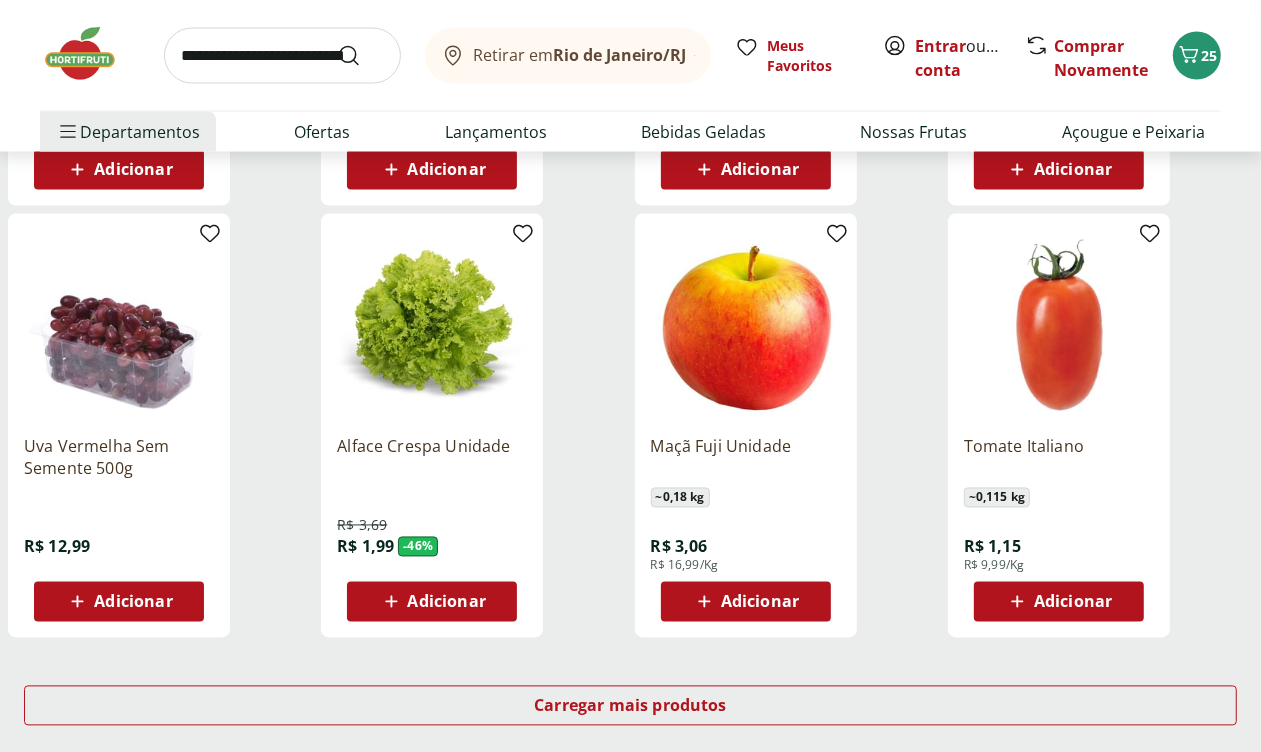 scroll, scrollTop: 2400, scrollLeft: 0, axis: vertical 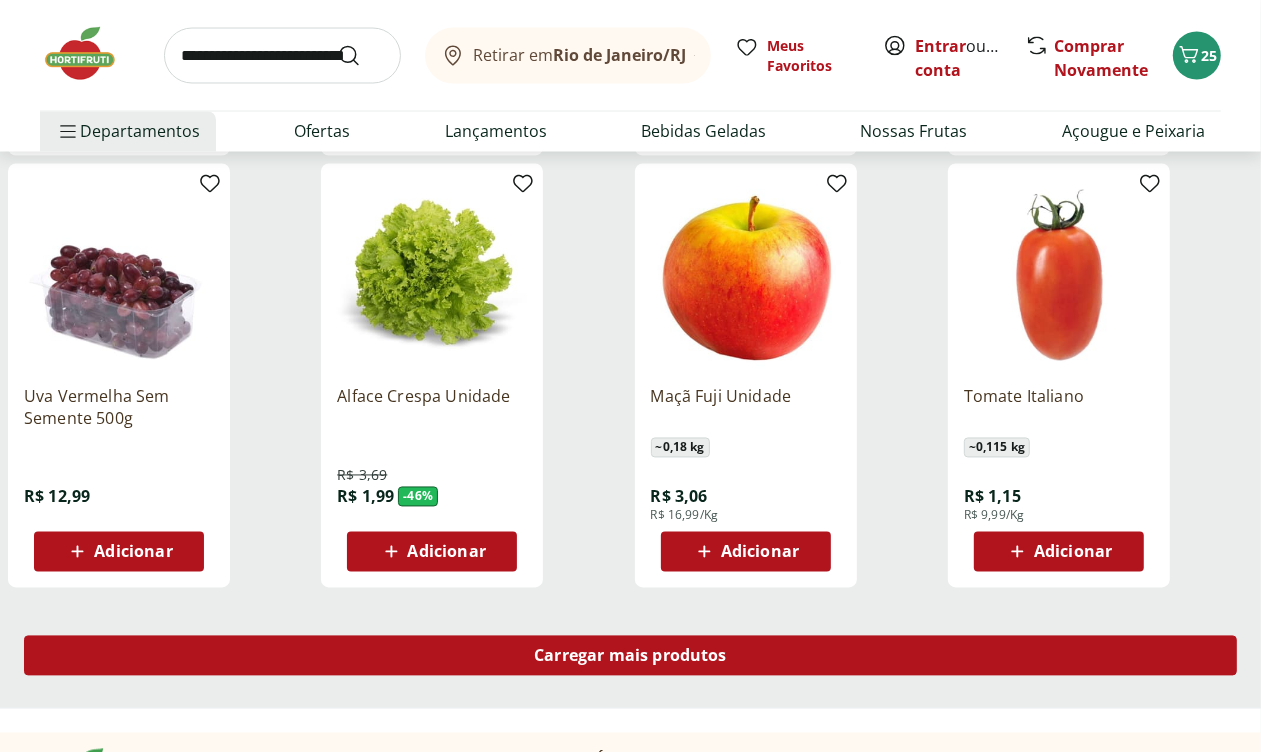 click on "Carregar mais produtos" at bounding box center (630, 656) 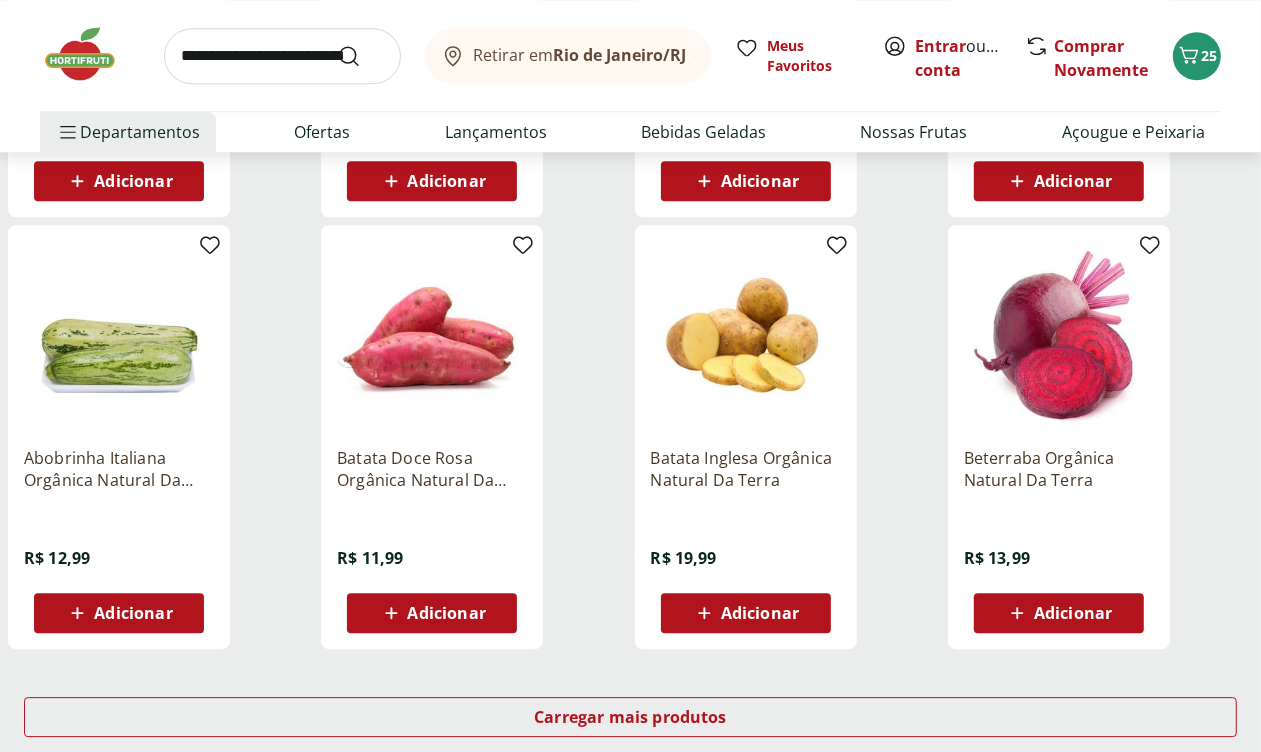 scroll, scrollTop: 3693, scrollLeft: 0, axis: vertical 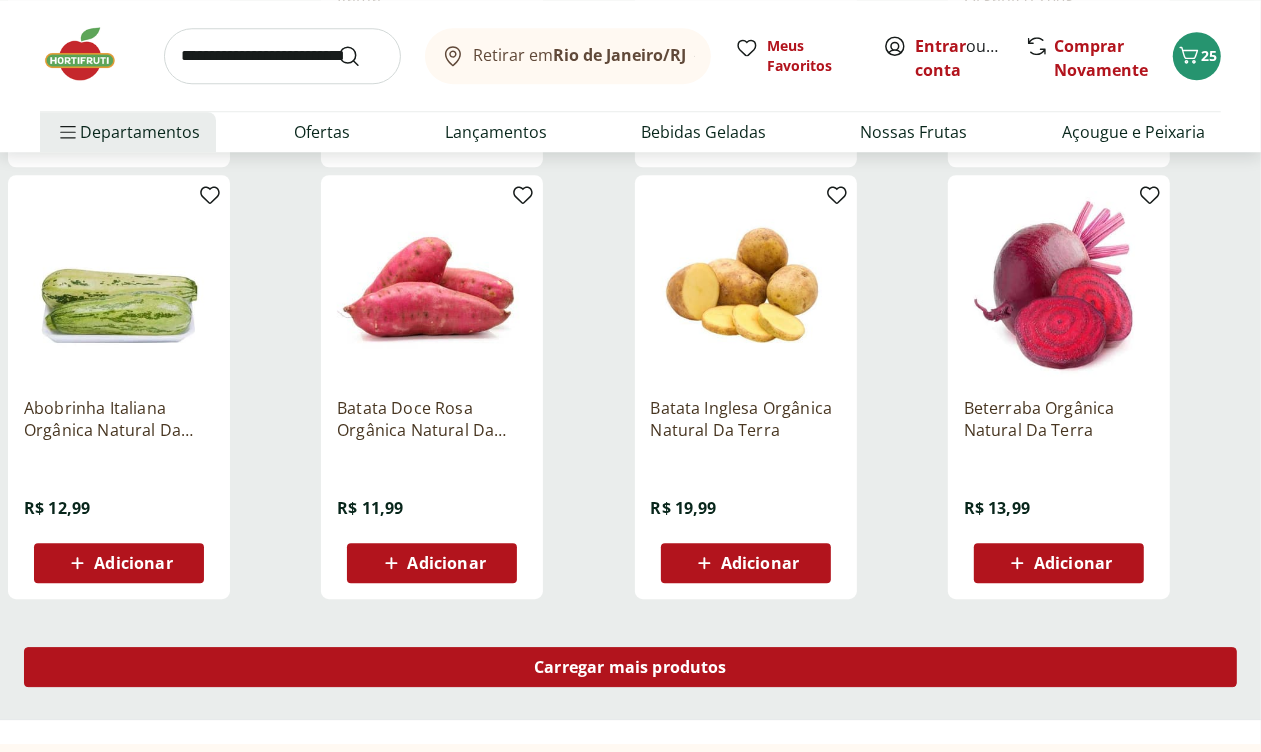 click on "Carregar mais produtos" at bounding box center (630, 667) 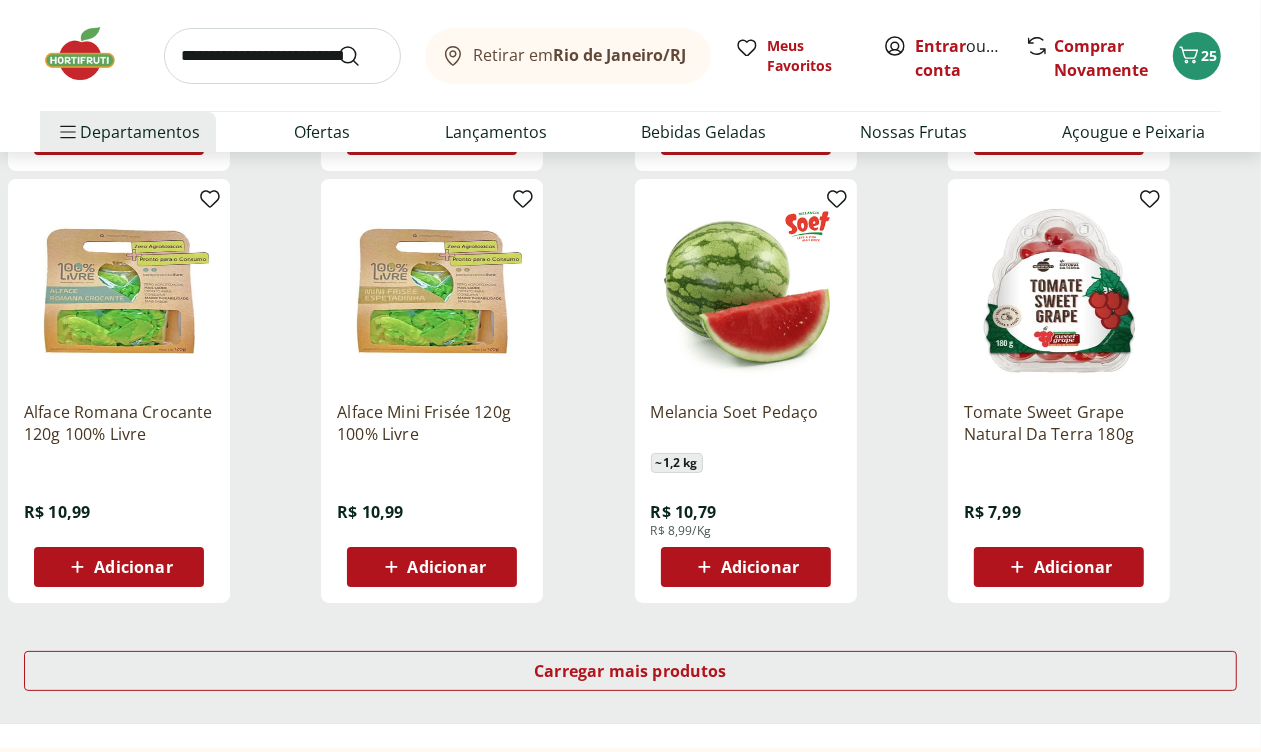 scroll, scrollTop: 5150, scrollLeft: 0, axis: vertical 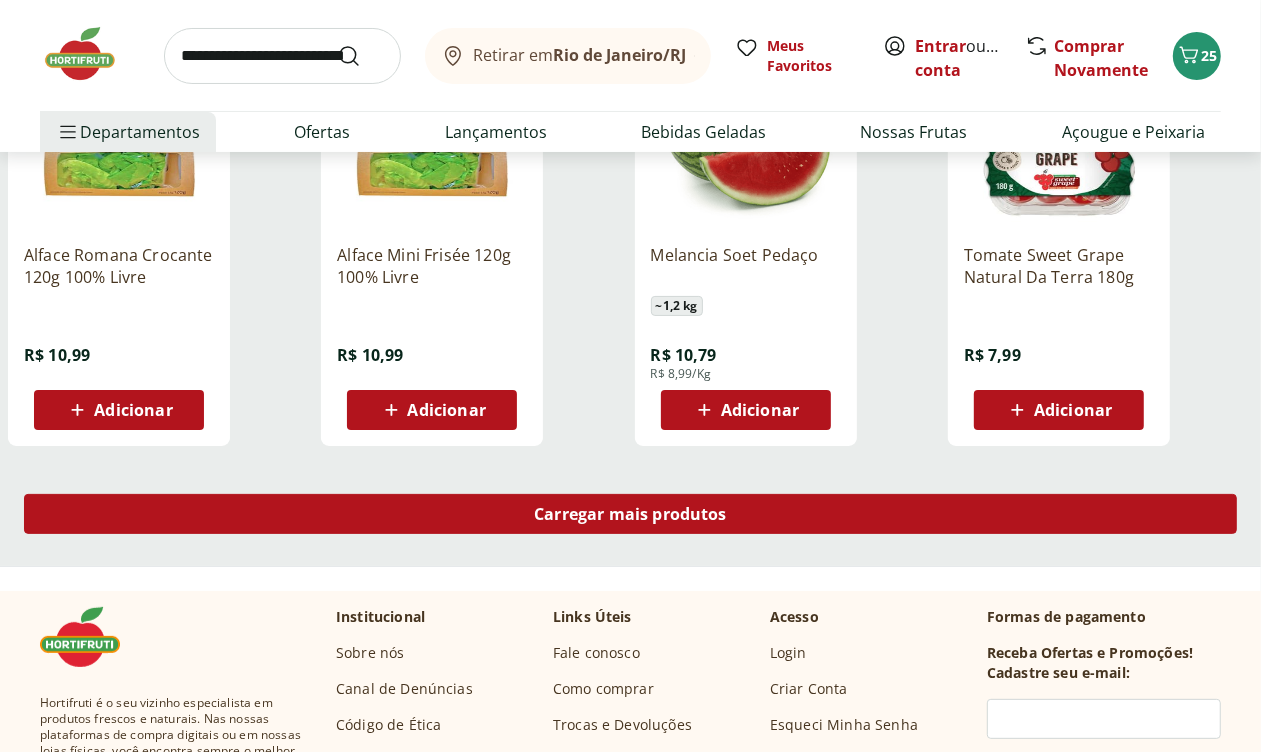 click on "Carregar mais produtos" at bounding box center (630, 514) 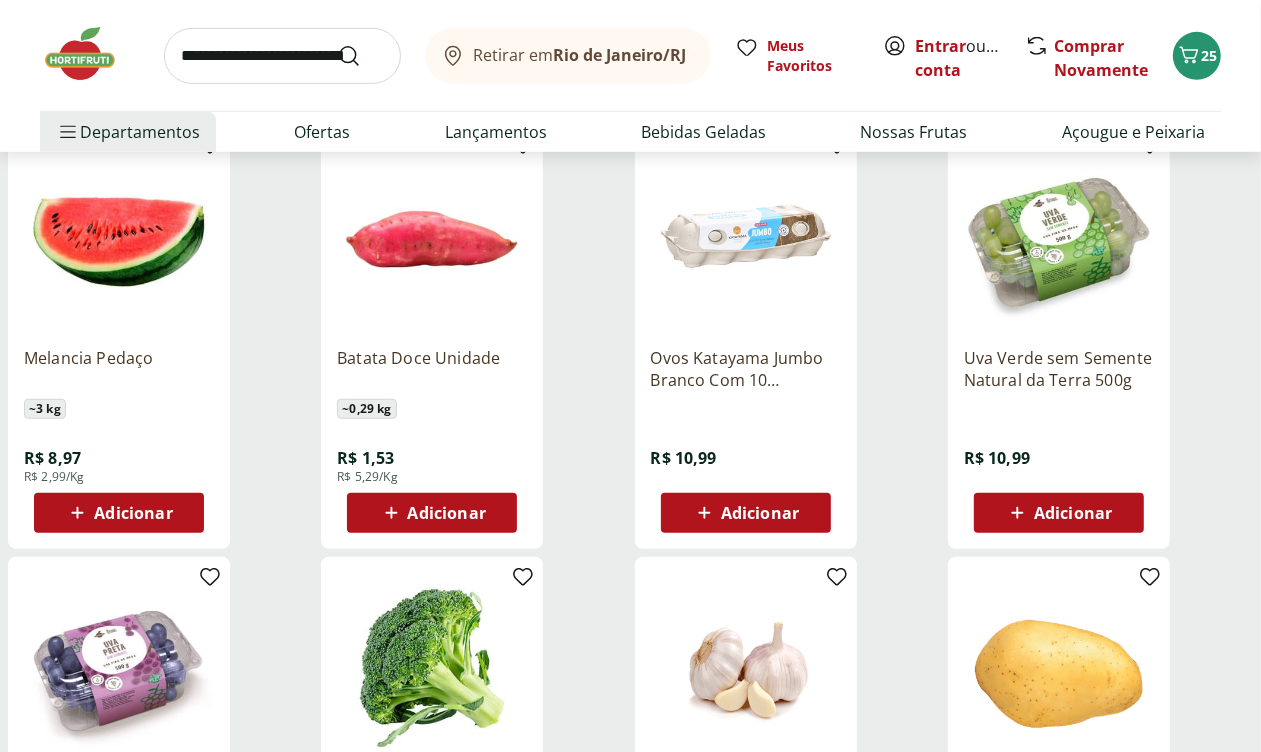 scroll, scrollTop: 35, scrollLeft: 0, axis: vertical 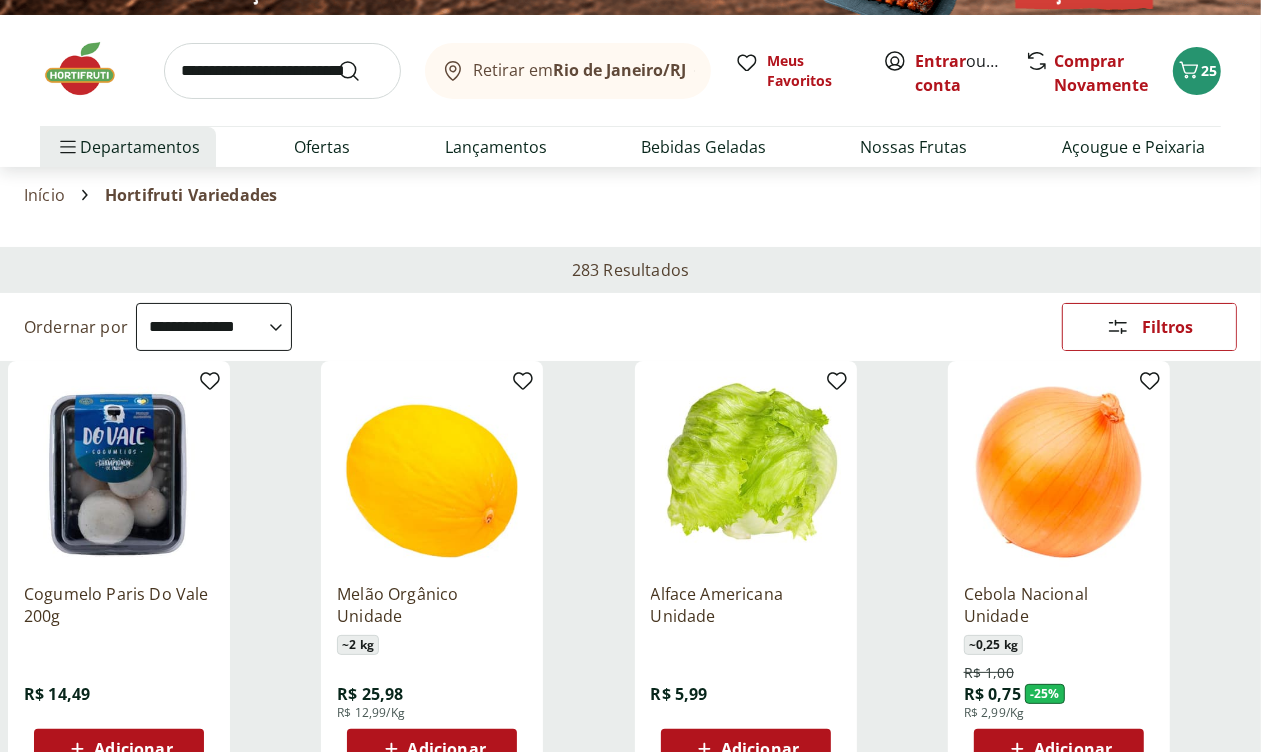 click at bounding box center [282, 71] 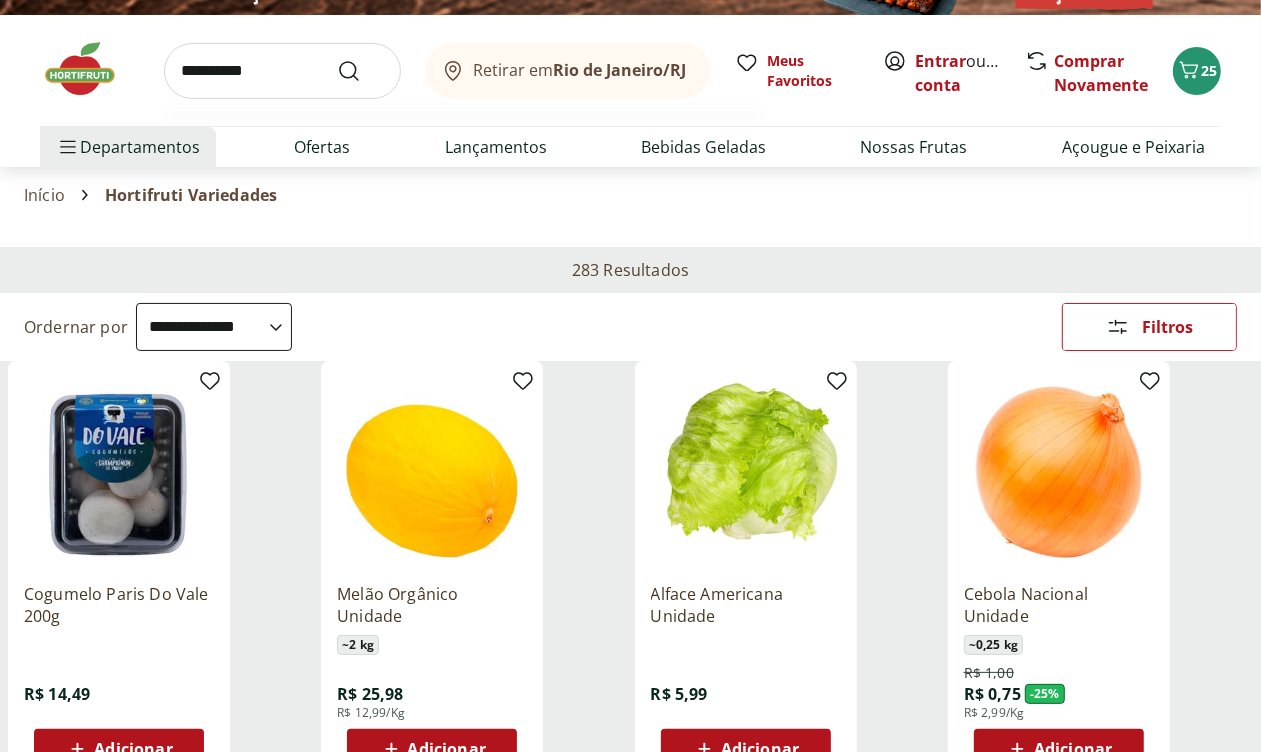 type on "**********" 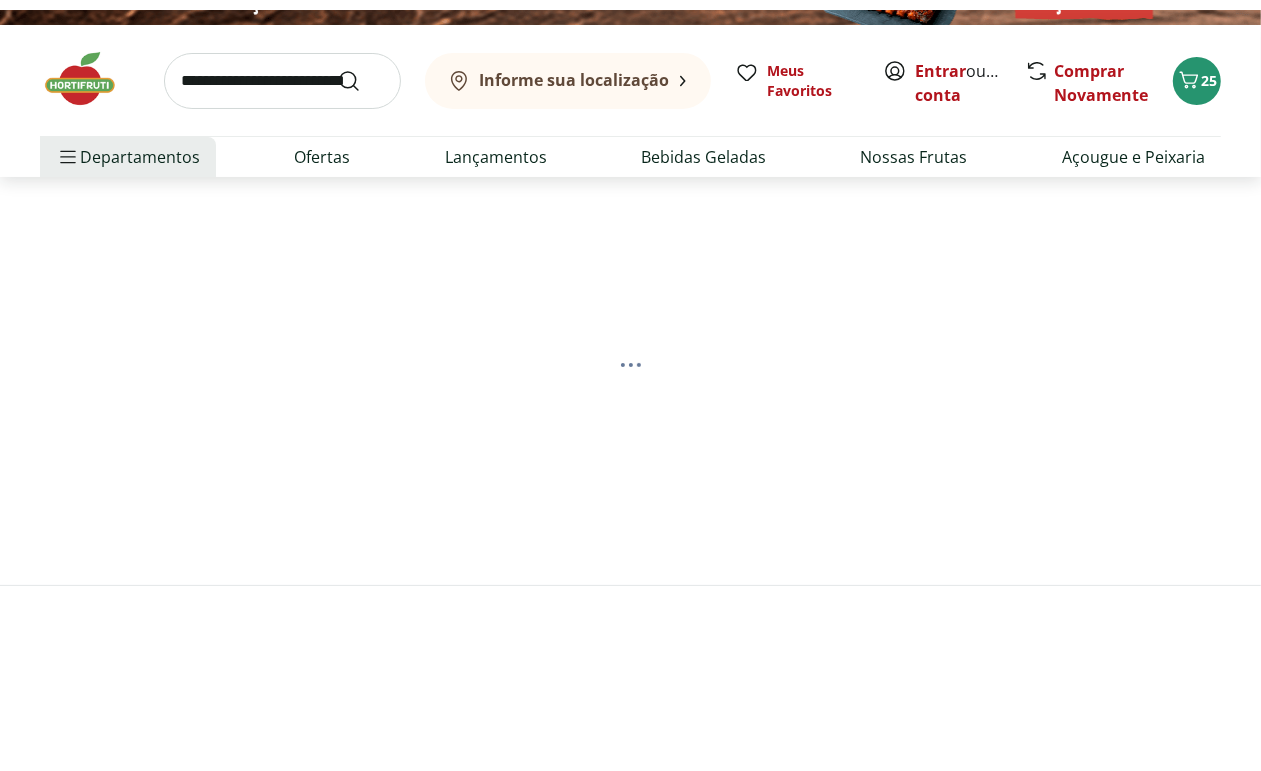 scroll, scrollTop: 0, scrollLeft: 0, axis: both 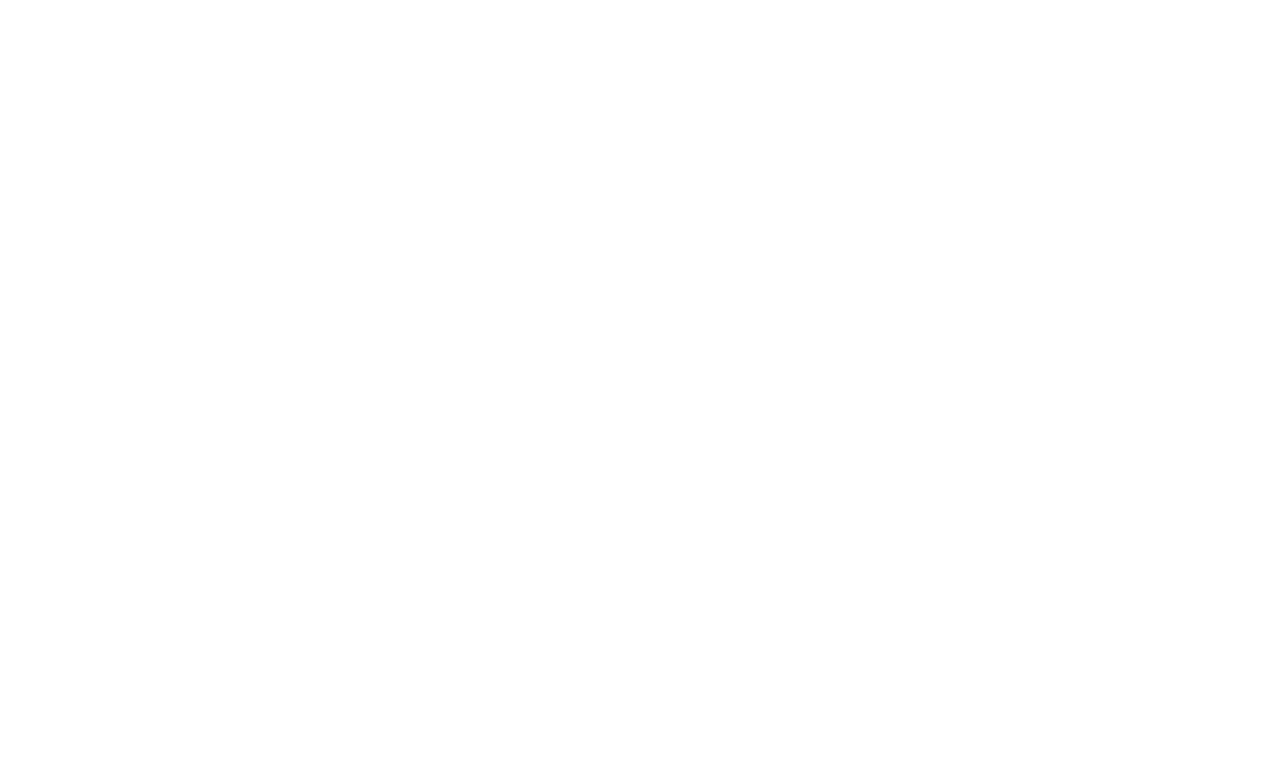 select on "**********" 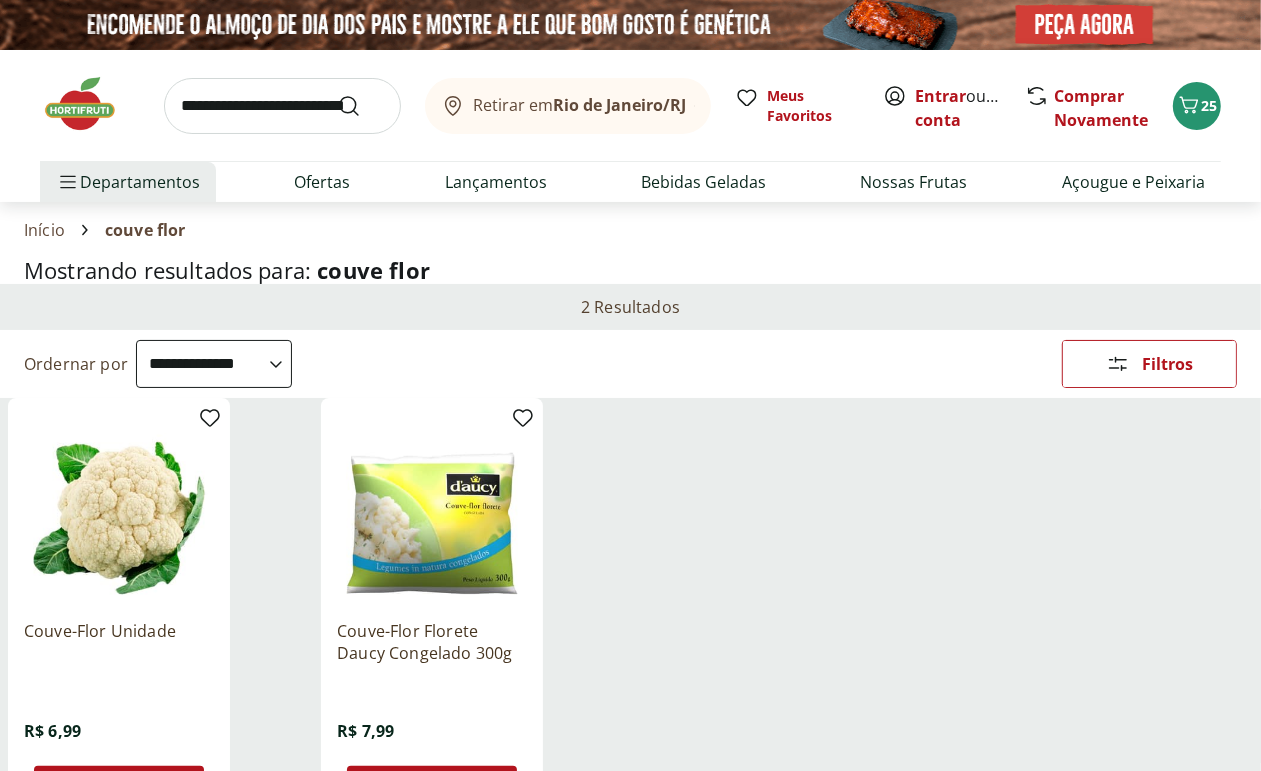 click at bounding box center (119, 509) 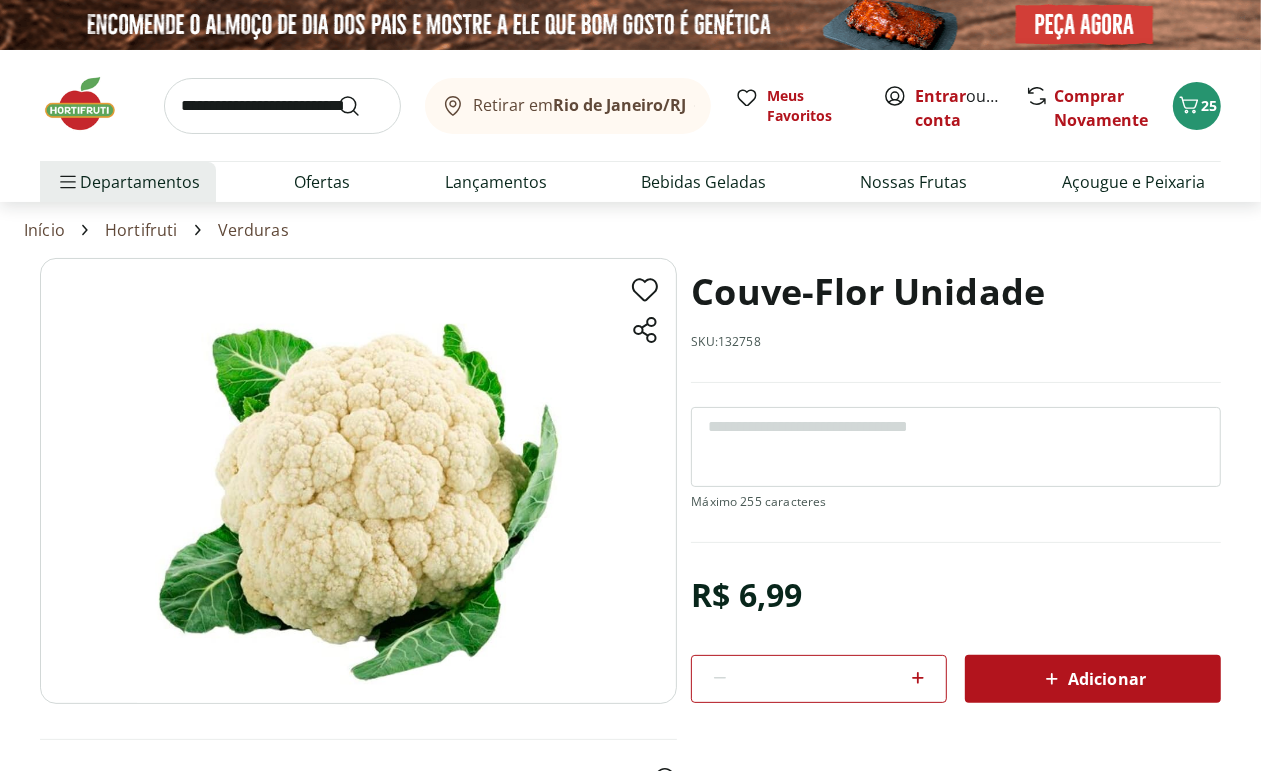 scroll, scrollTop: 50, scrollLeft: 0, axis: vertical 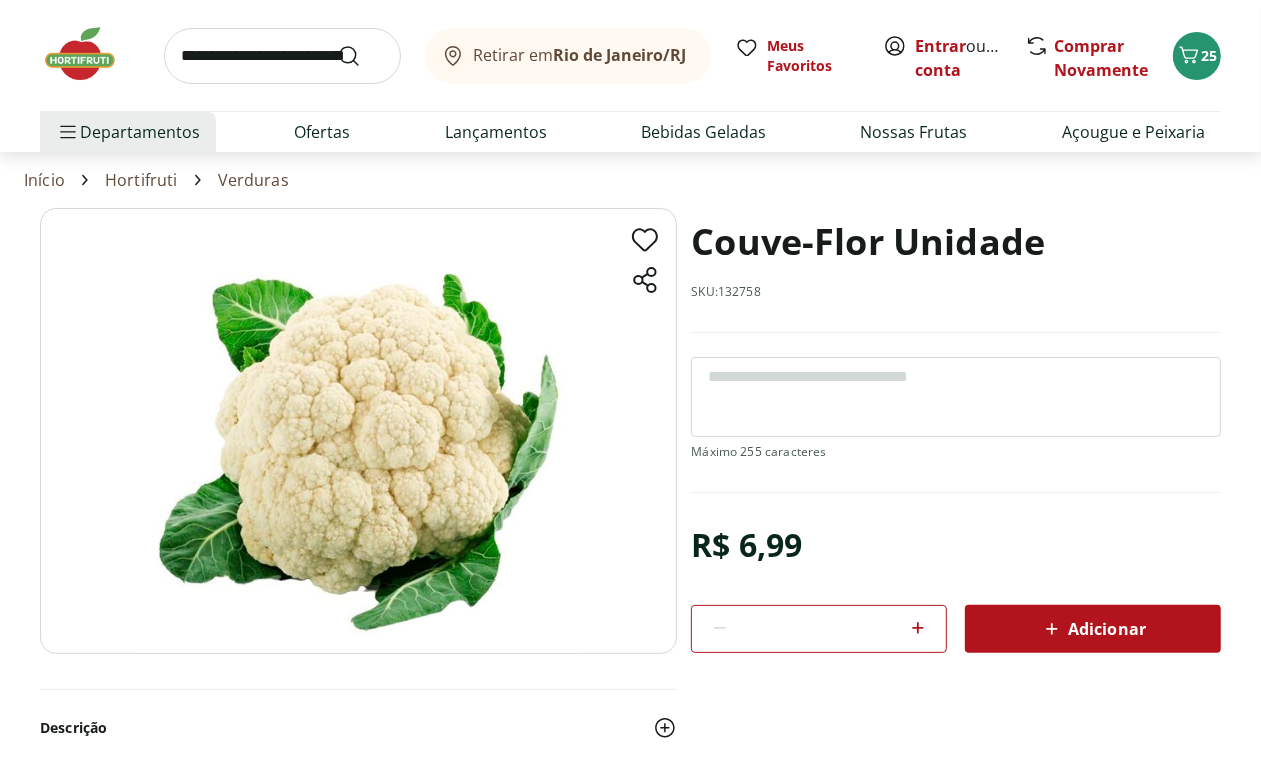 click on "Adicionar" at bounding box center (1093, 629) 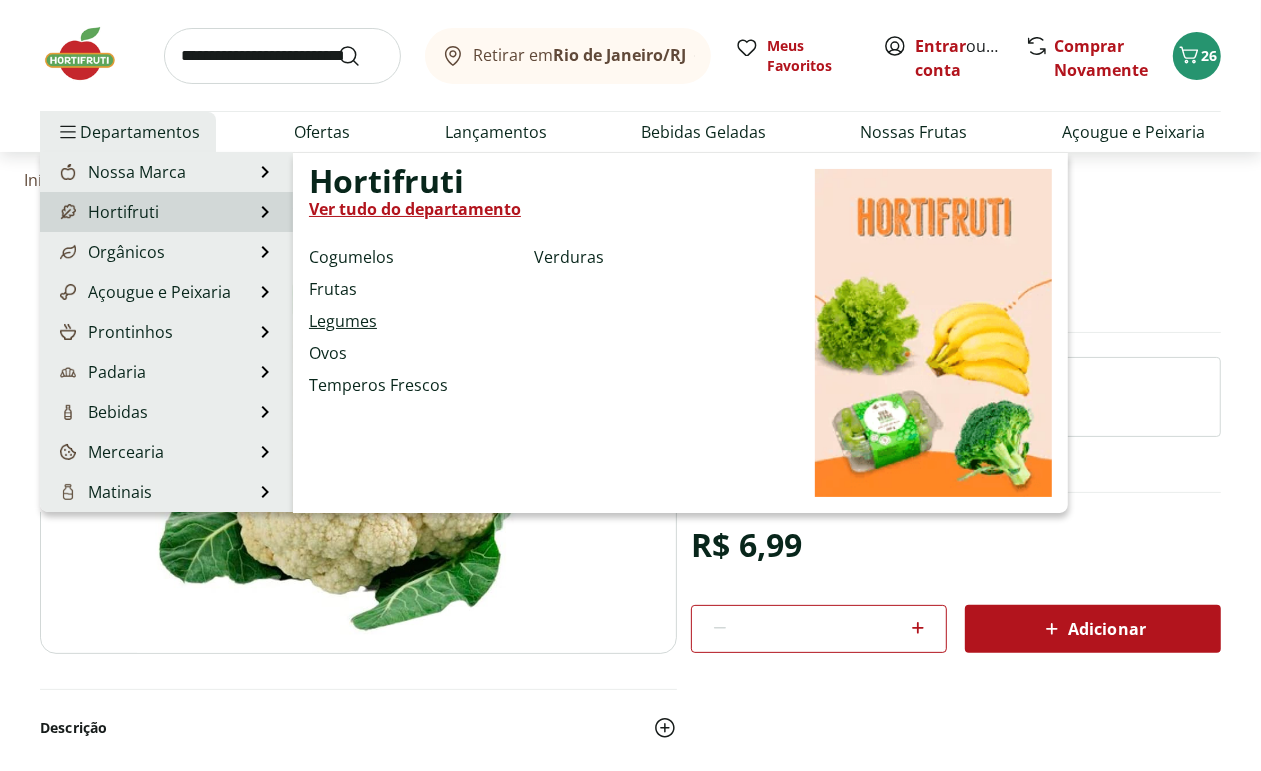 click on "Legumes" at bounding box center (343, 321) 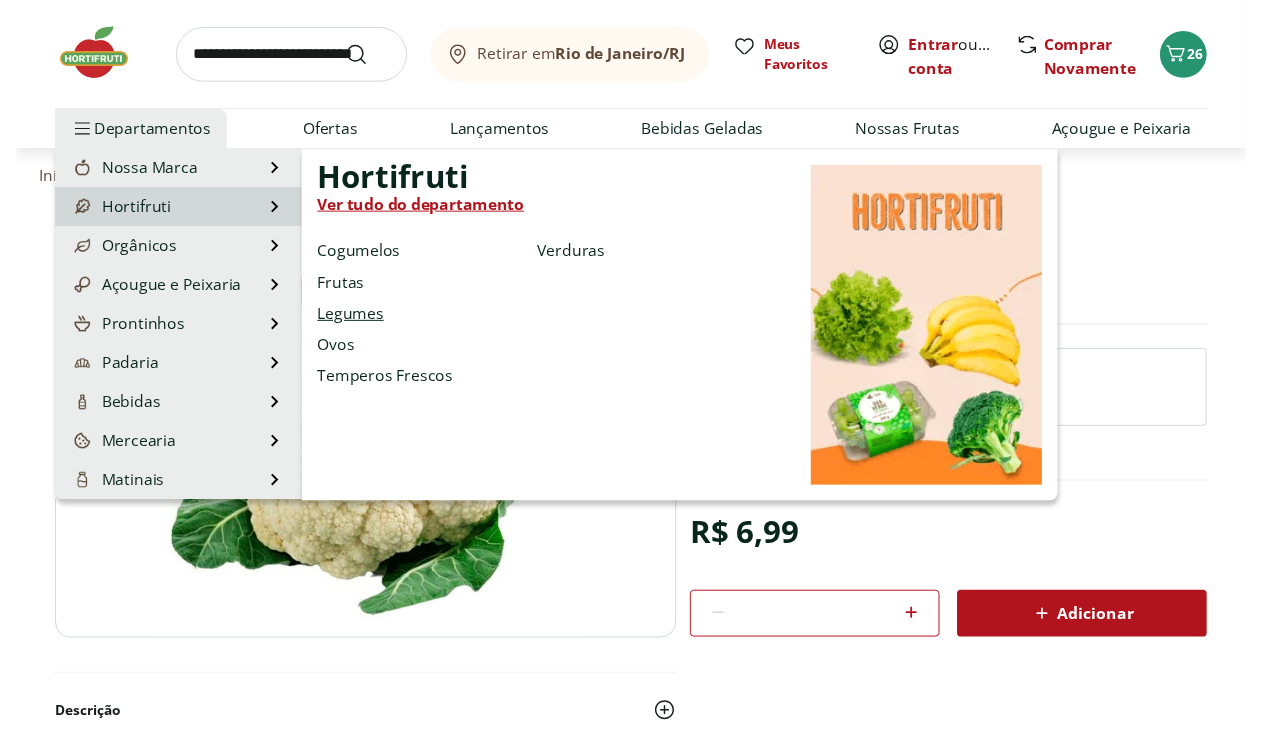 scroll, scrollTop: 0, scrollLeft: 0, axis: both 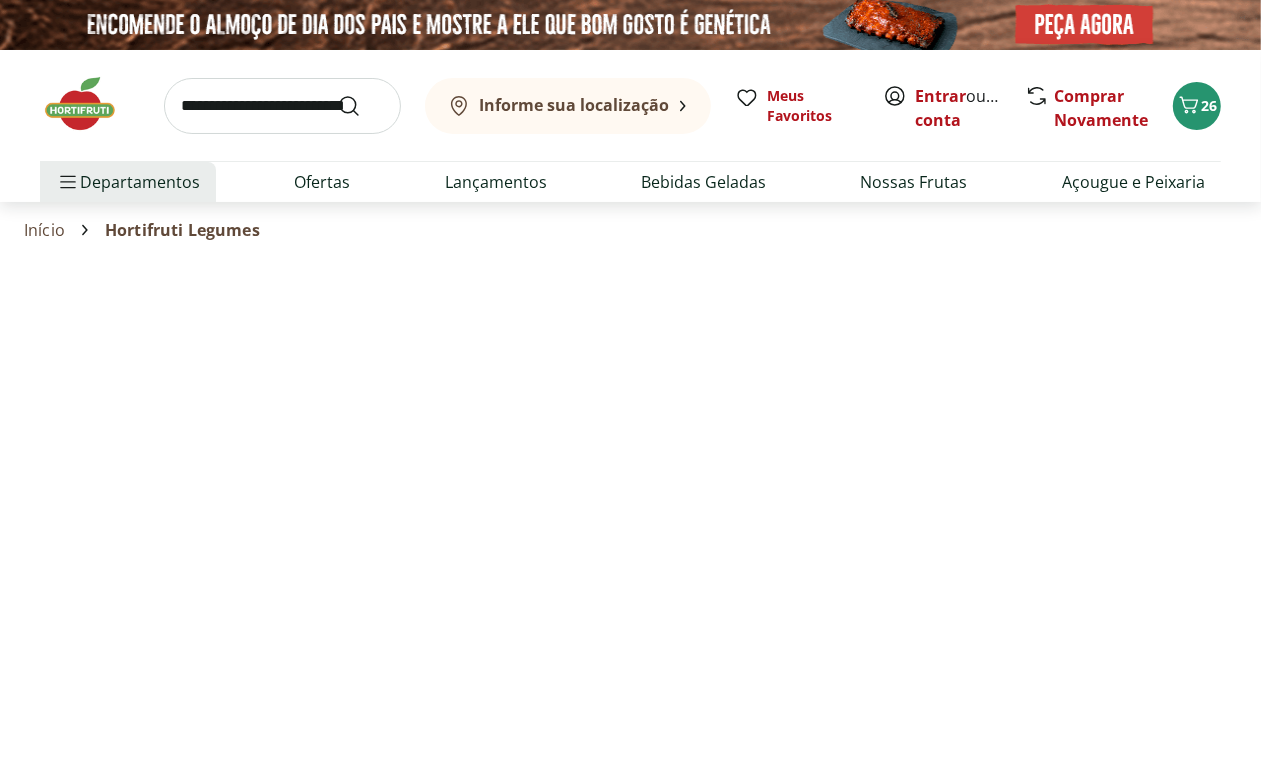select on "**********" 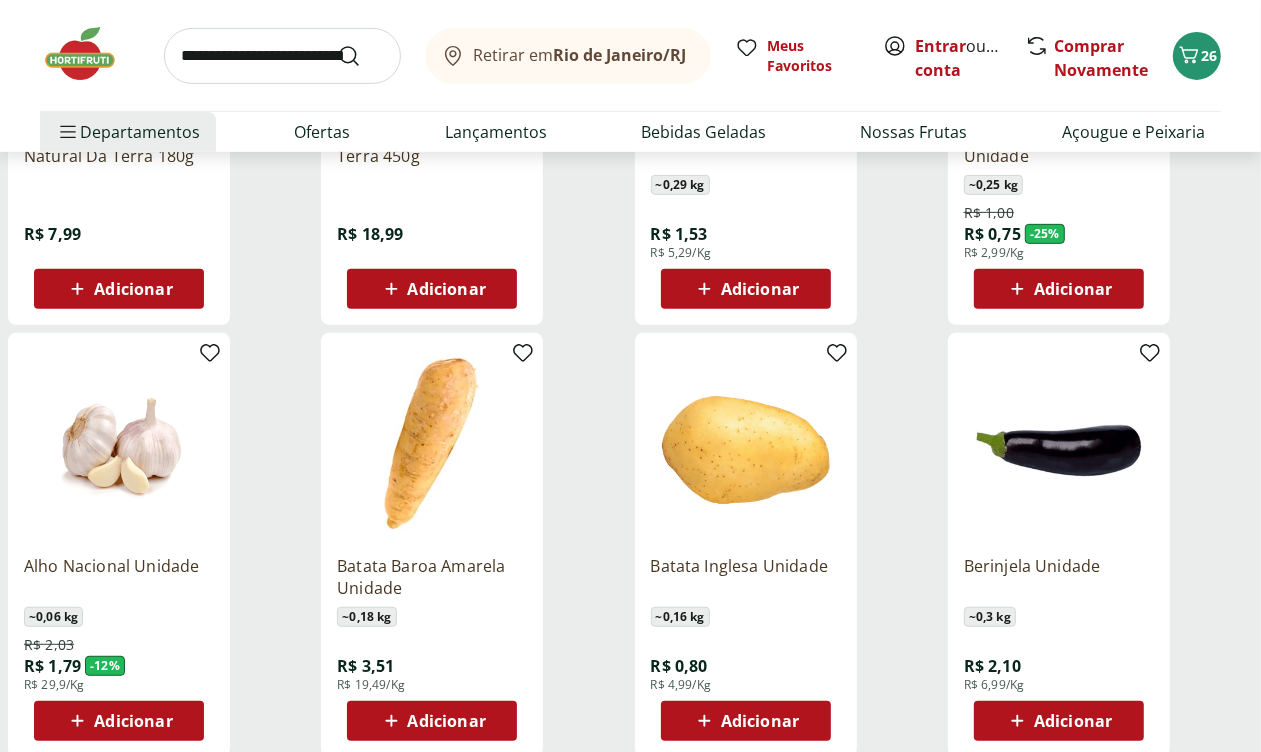 scroll, scrollTop: 500, scrollLeft: 0, axis: vertical 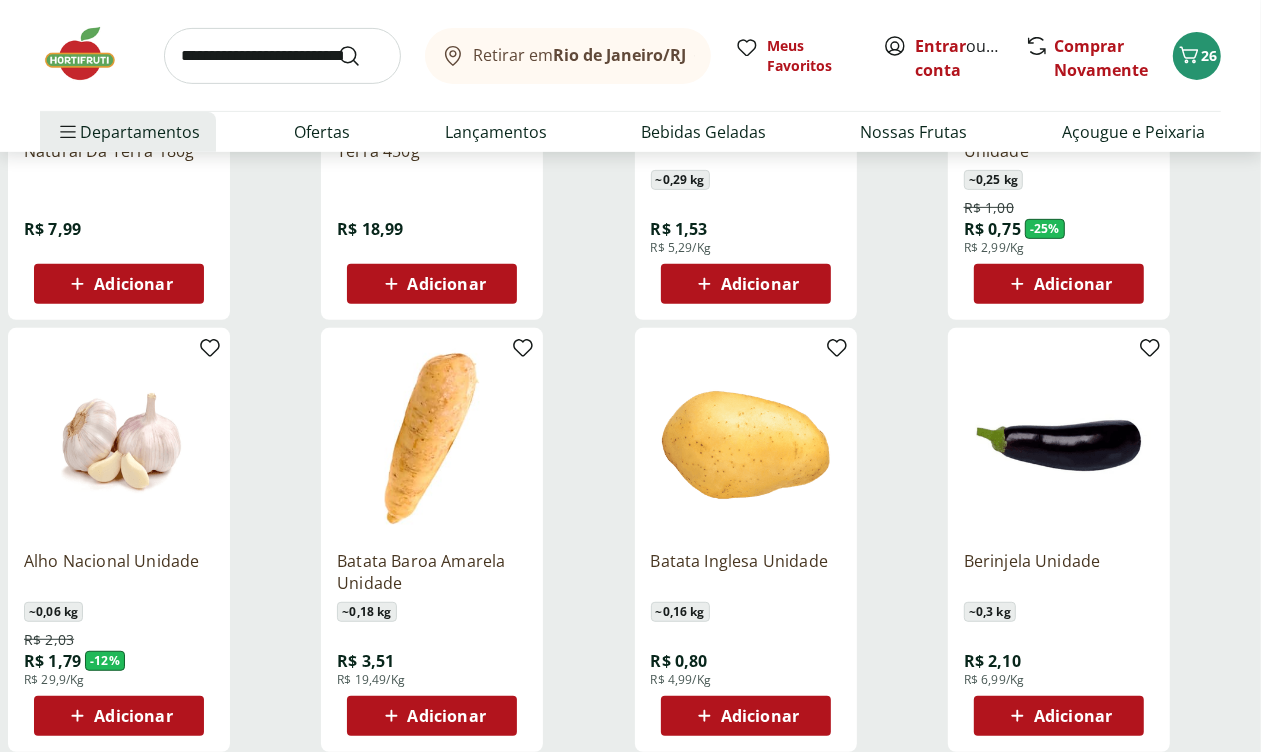 click on "Adicionar" at bounding box center (1073, 716) 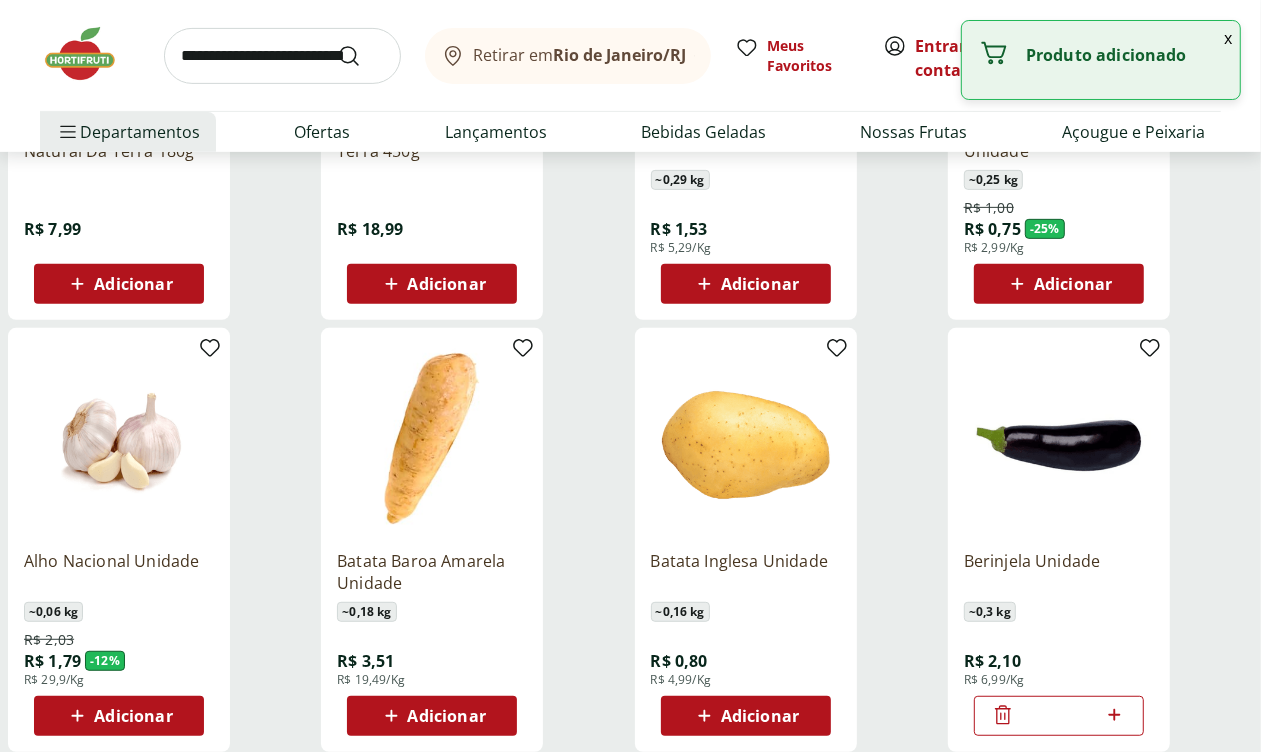 click 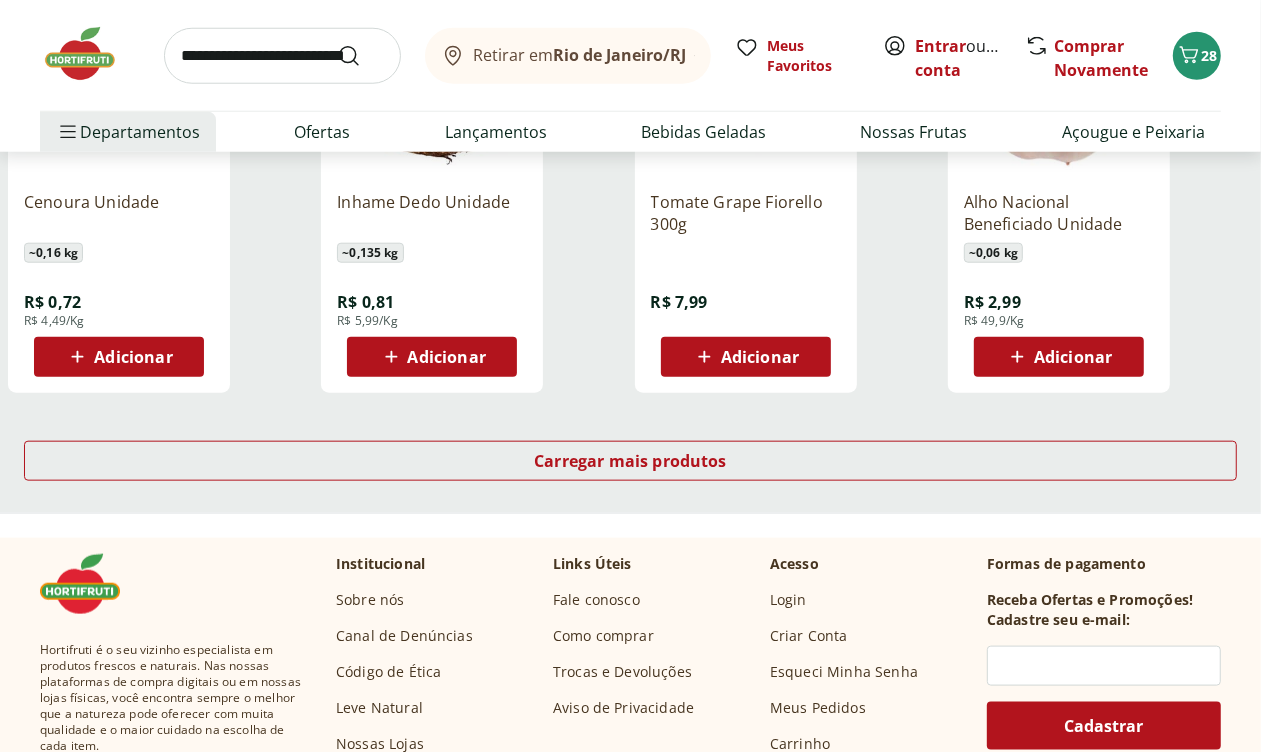 scroll, scrollTop: 1322, scrollLeft: 0, axis: vertical 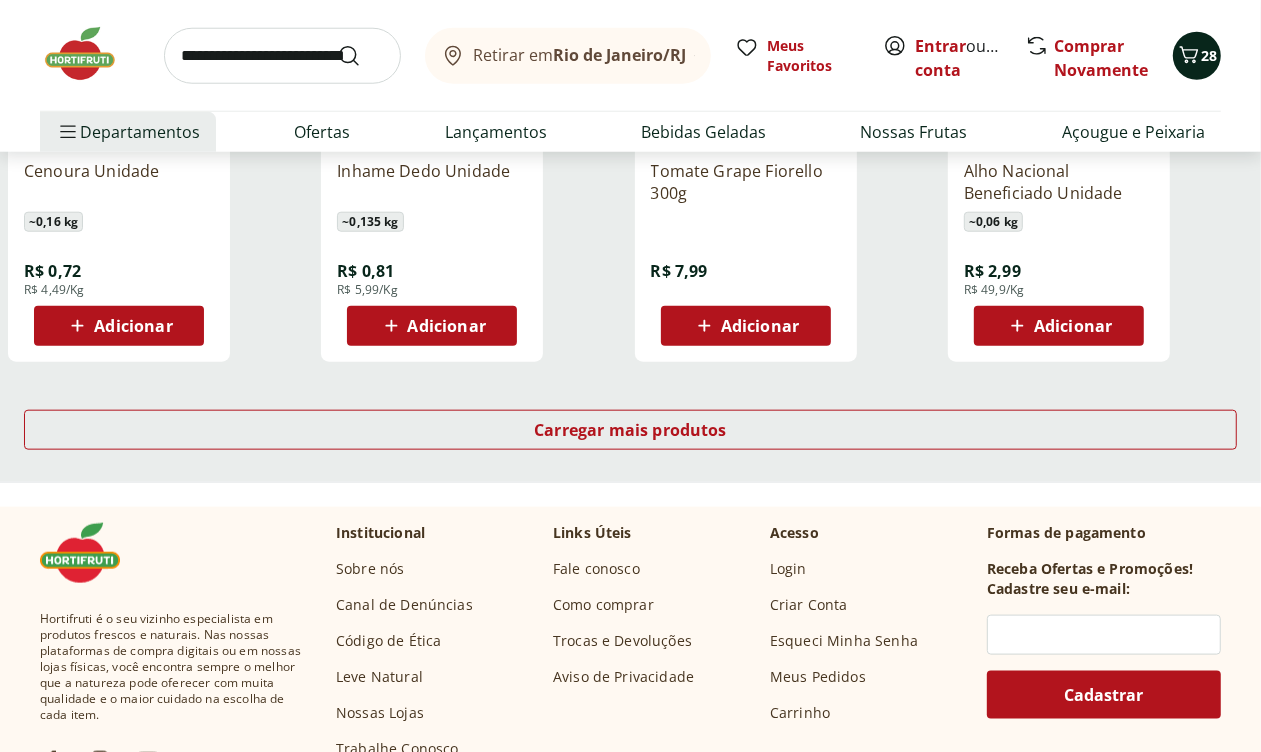 click 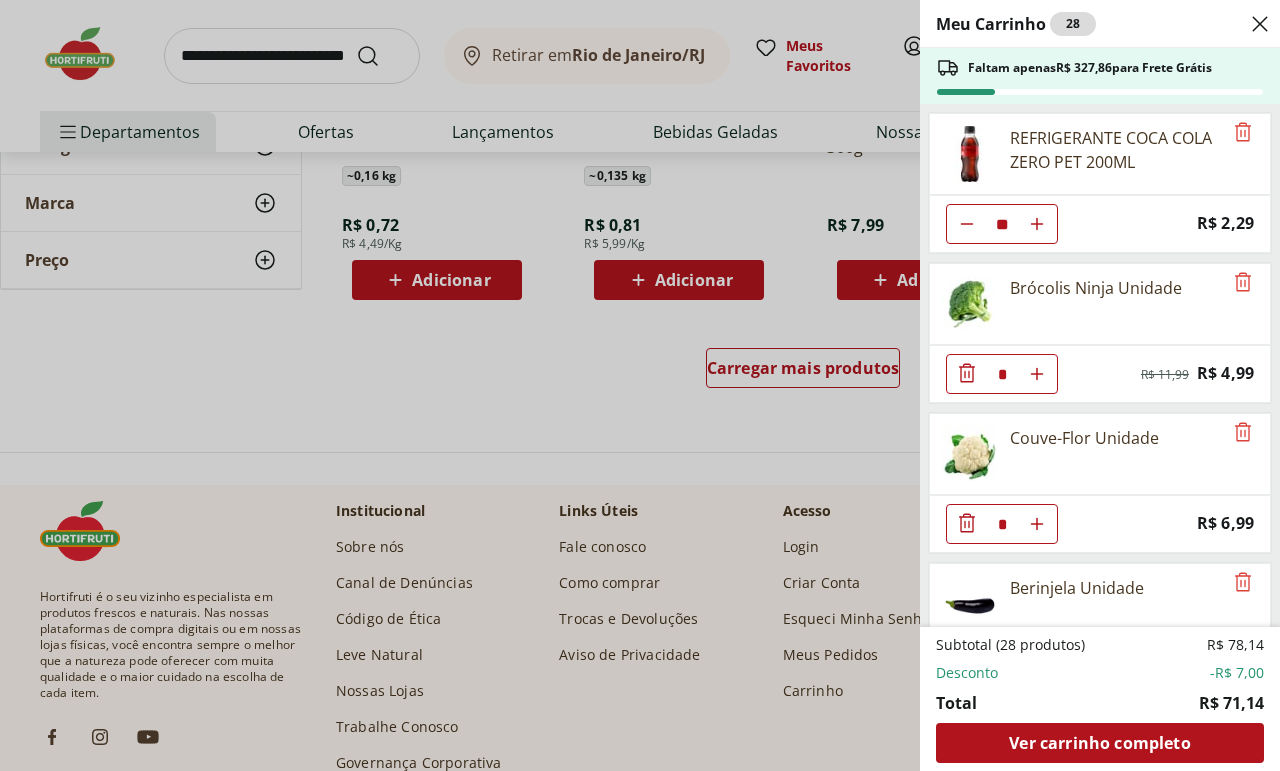 click on "Meu Carrinho 28 Faltam apenas  R$ 327,86  para Frete Grátis REFRIGERANTE COCA COLA ZERO PET 200ML ** Price: R$ 2,29 Brócolis Ninja Unidade * Original price: R$ 11,99 Price: R$ 4,99 Couve-Flor Unidade * Price: R$ 6,99 Berinjela Unidade * Price: R$ 2,10 Subtotal (28 produtos) R$ 78,14 Desconto -R$ 7,00 Total R$ 71,14 Ver carrinho completo" at bounding box center [640, 385] 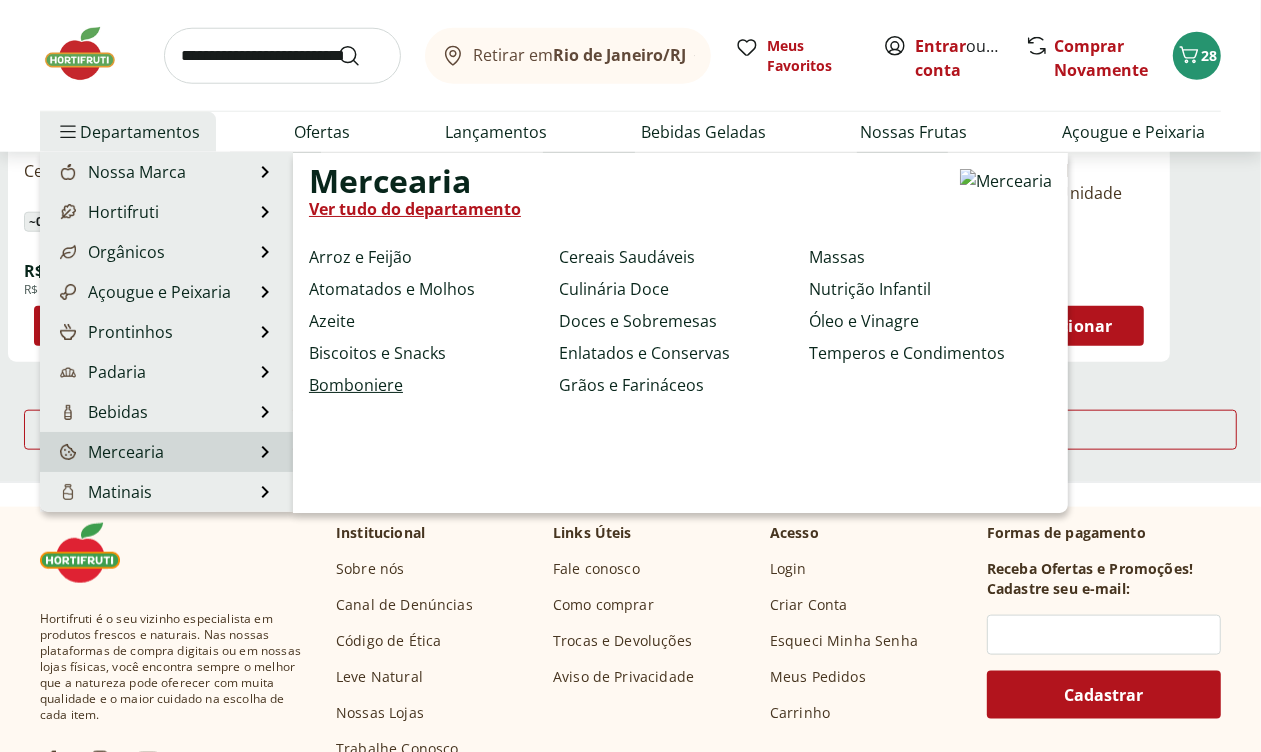 click on "Bomboniere" at bounding box center [356, 385] 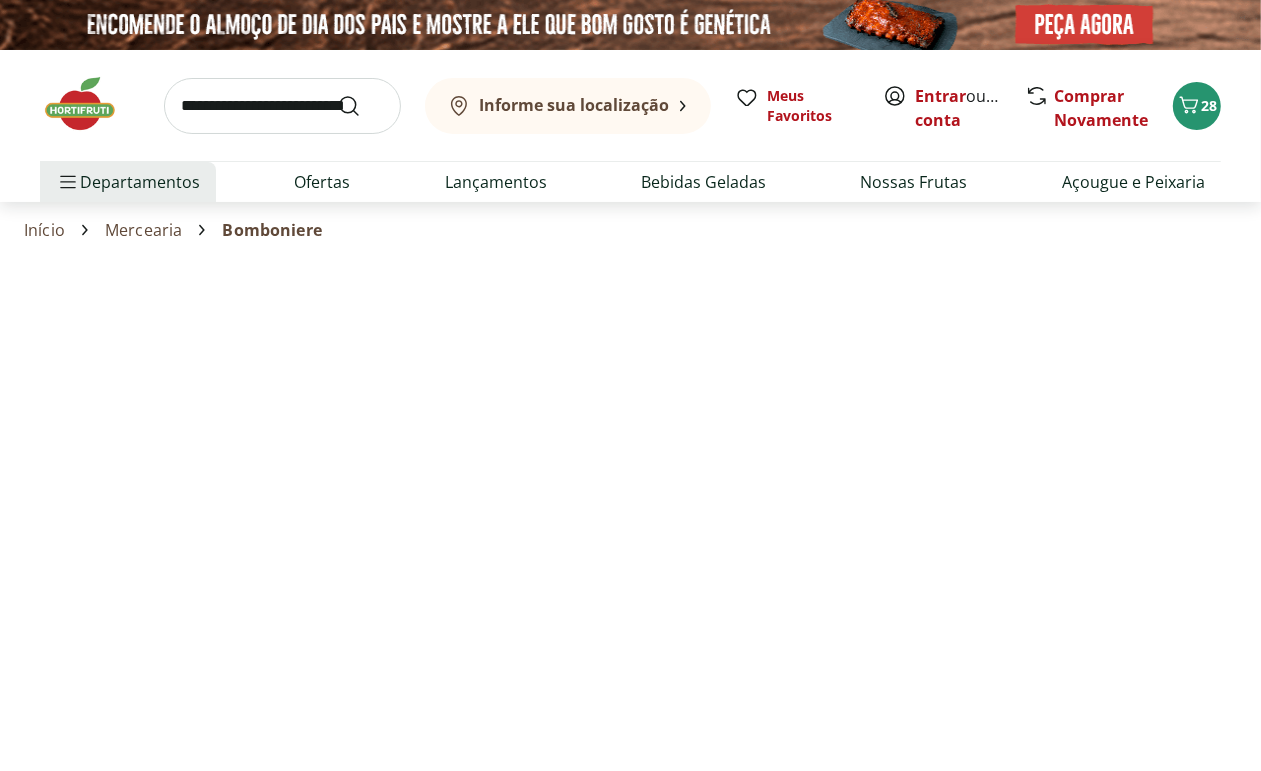 select on "**********" 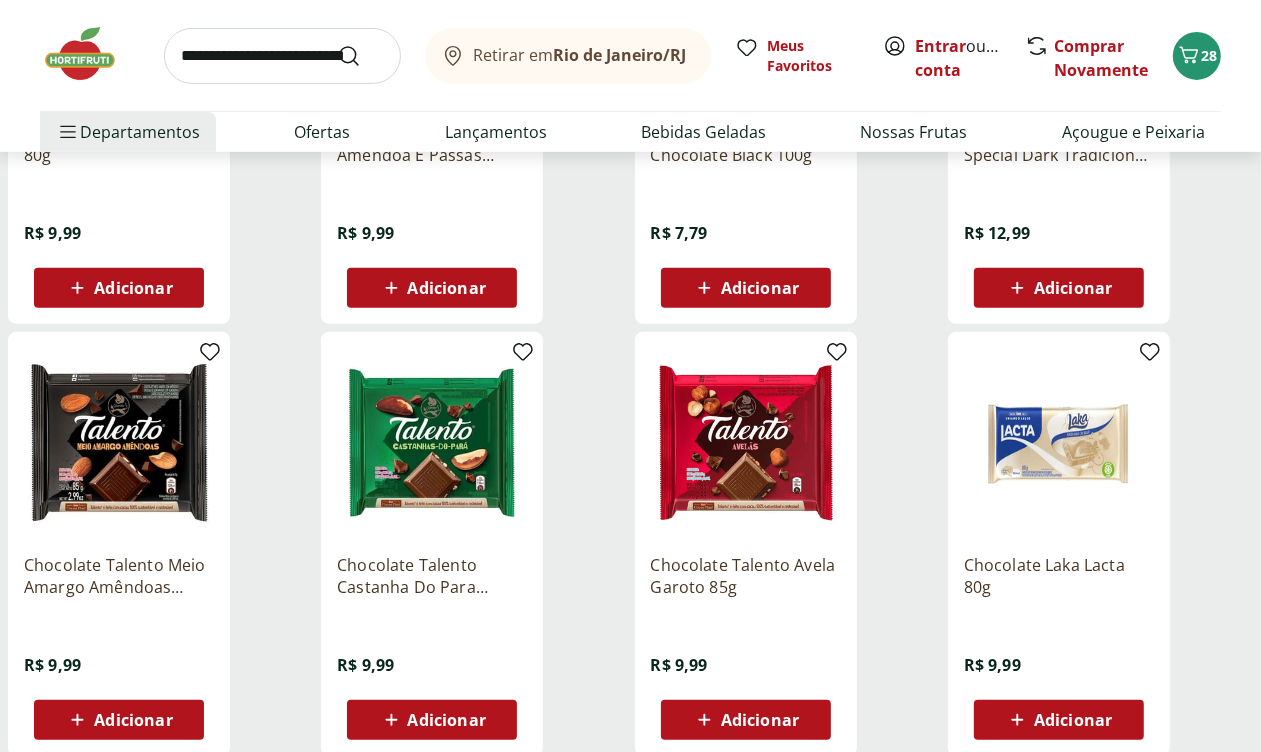 scroll, scrollTop: 453, scrollLeft: 0, axis: vertical 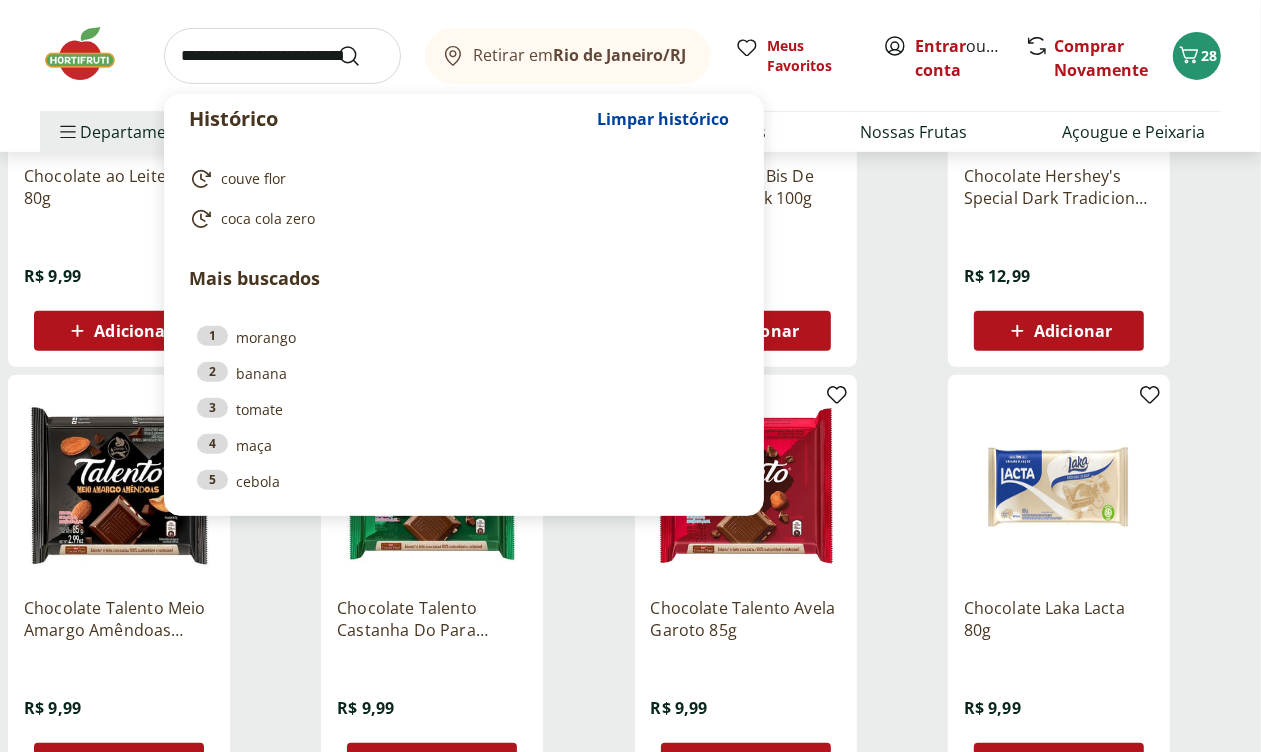 click at bounding box center [282, 56] 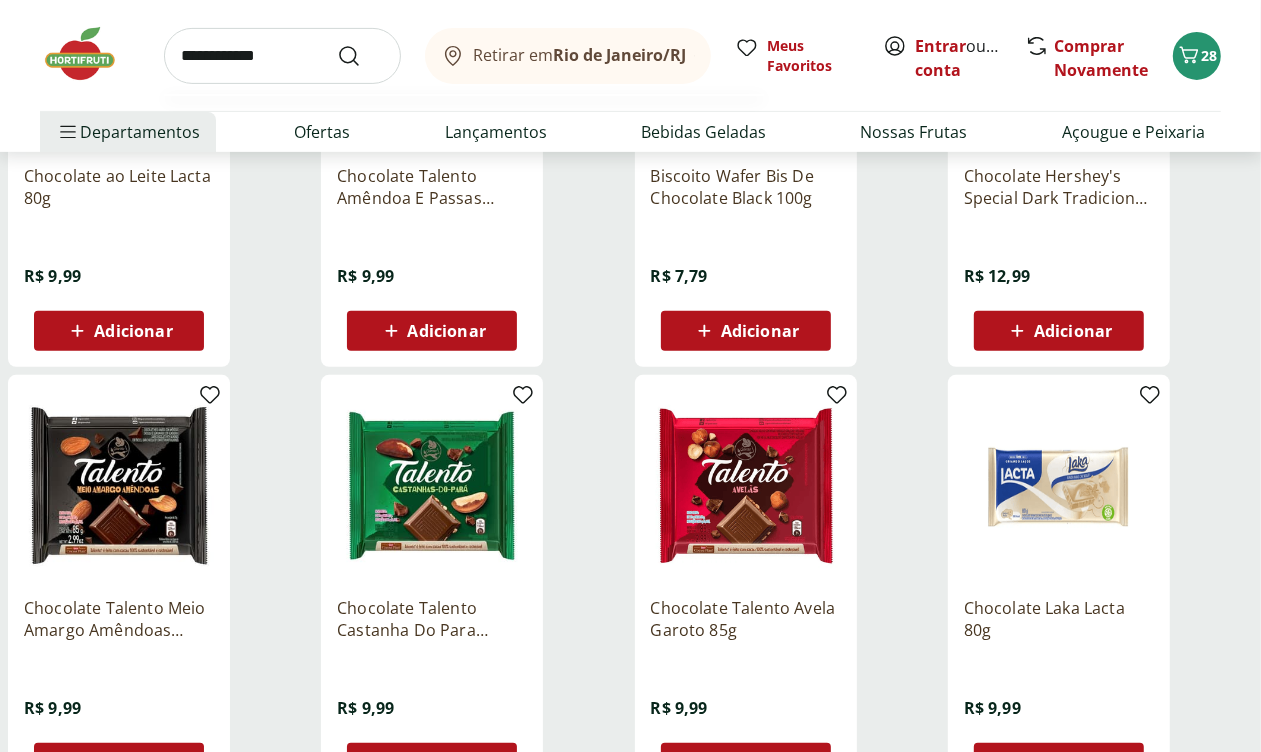 type on "**********" 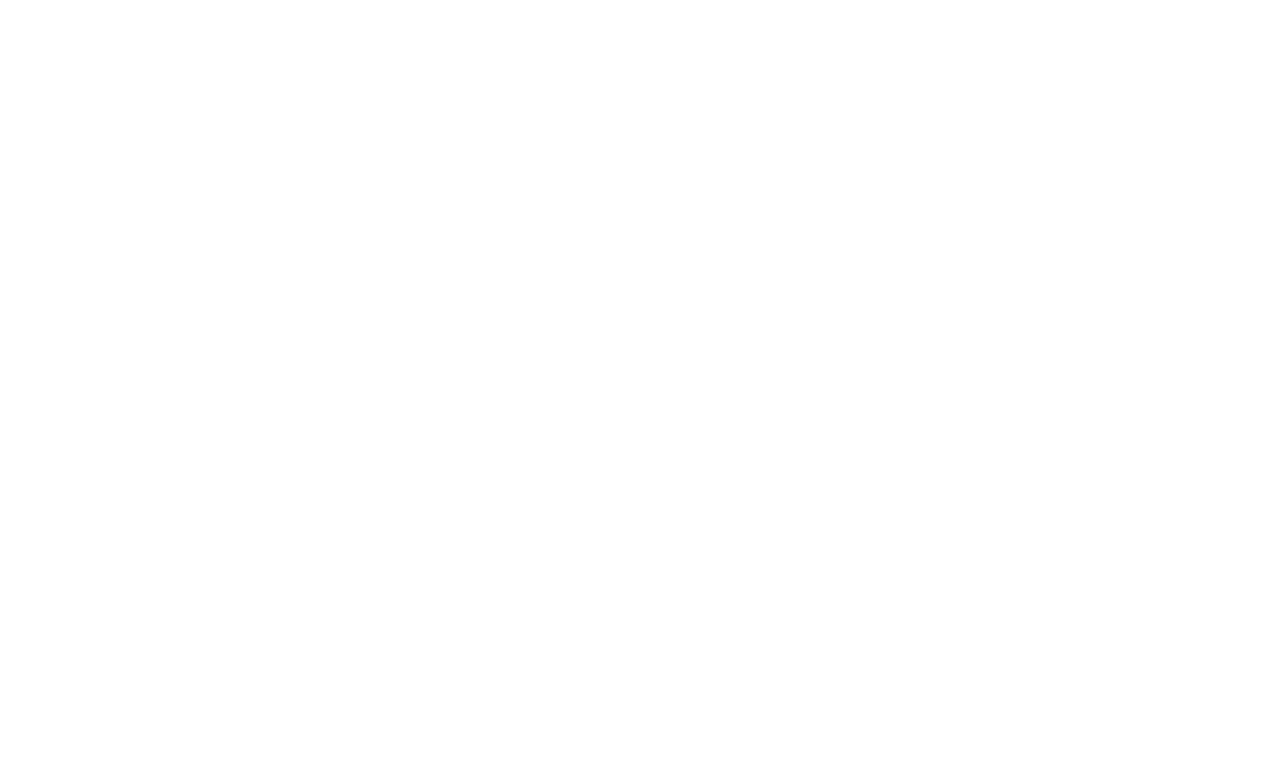 scroll, scrollTop: 0, scrollLeft: 0, axis: both 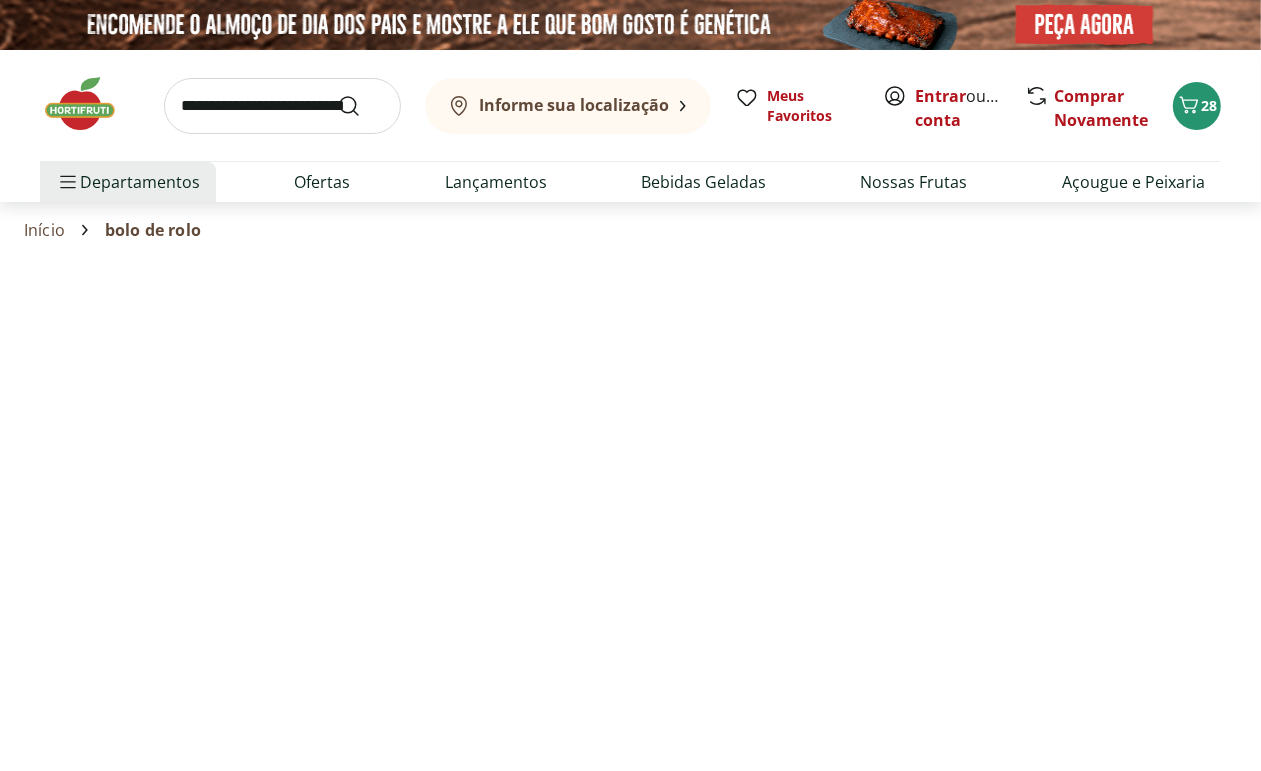 select on "**********" 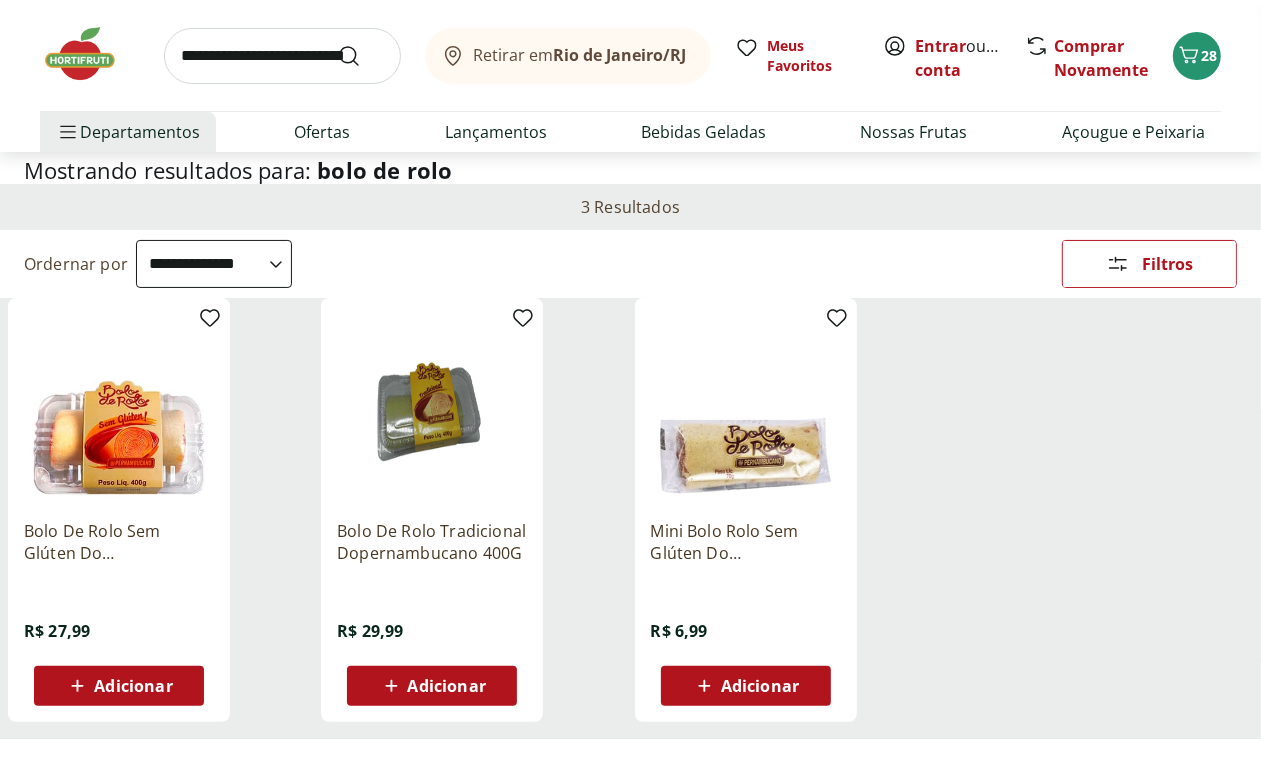 scroll, scrollTop: 150, scrollLeft: 0, axis: vertical 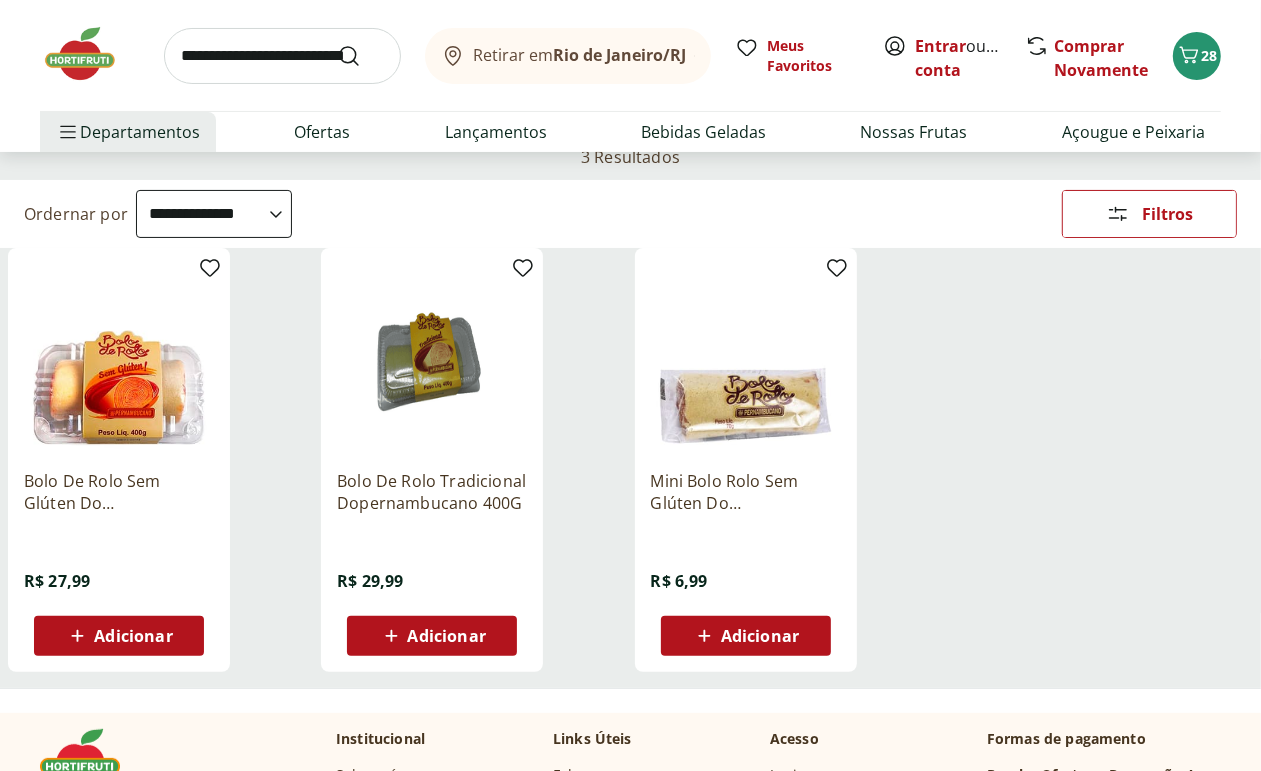 click on "Adicionar" at bounding box center [760, 636] 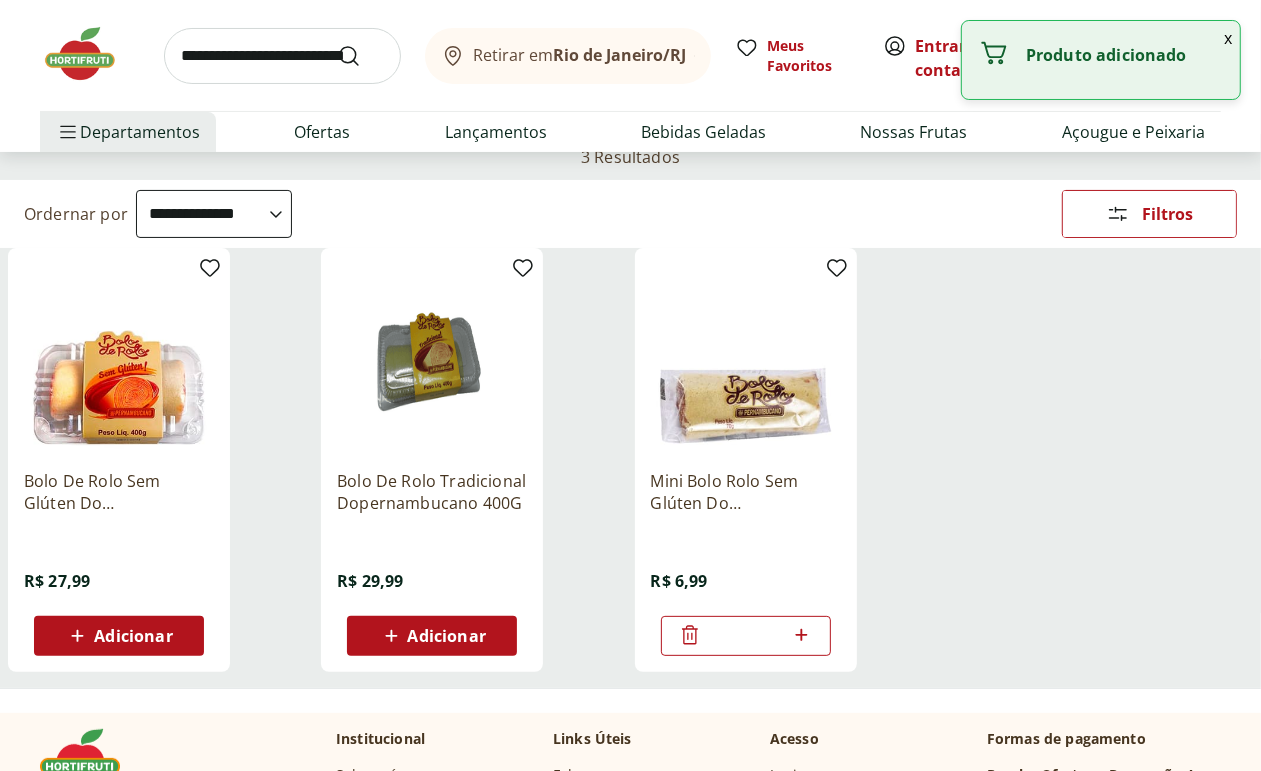 click 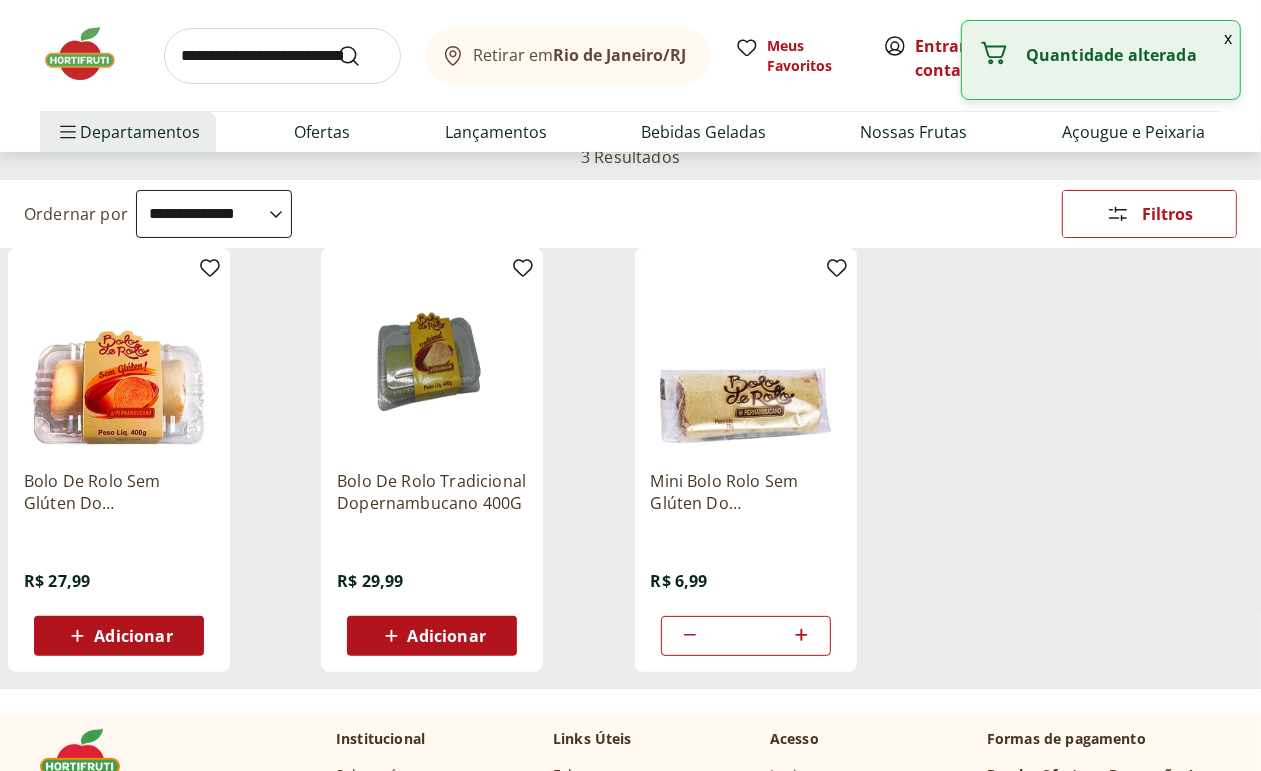 click 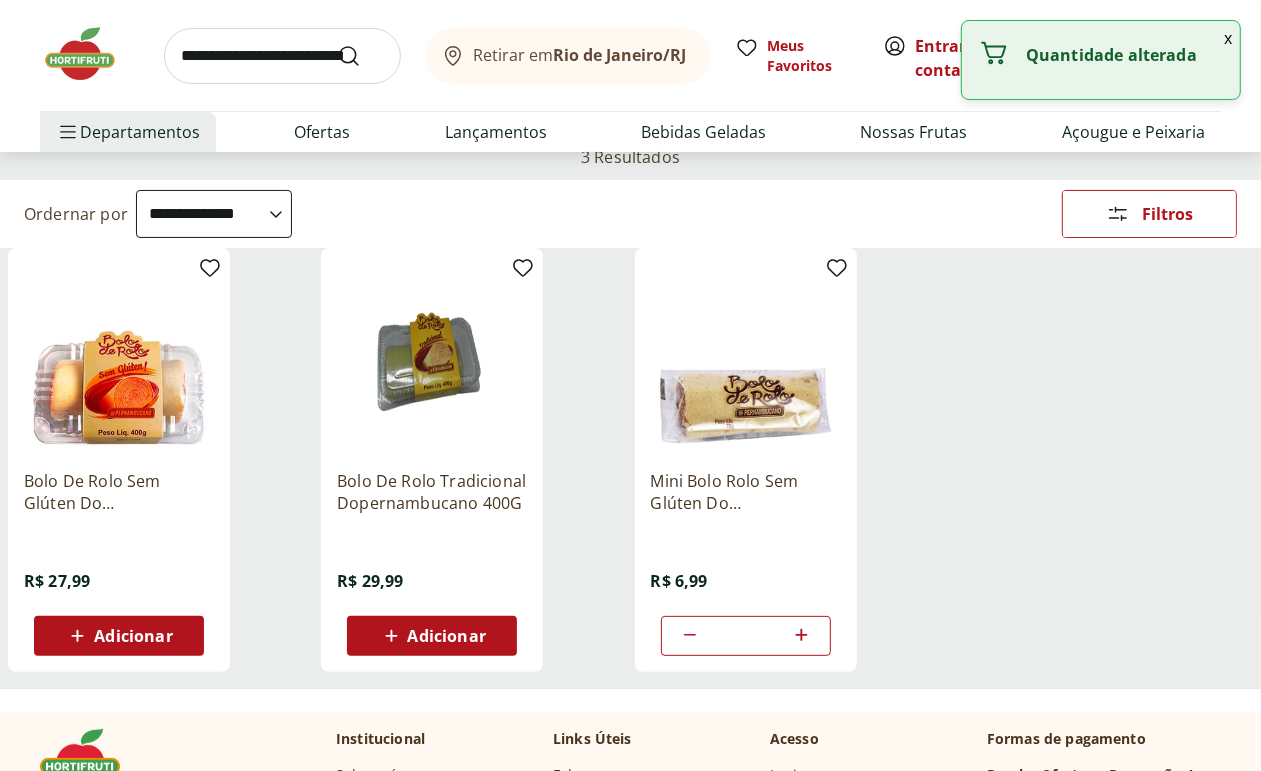 click 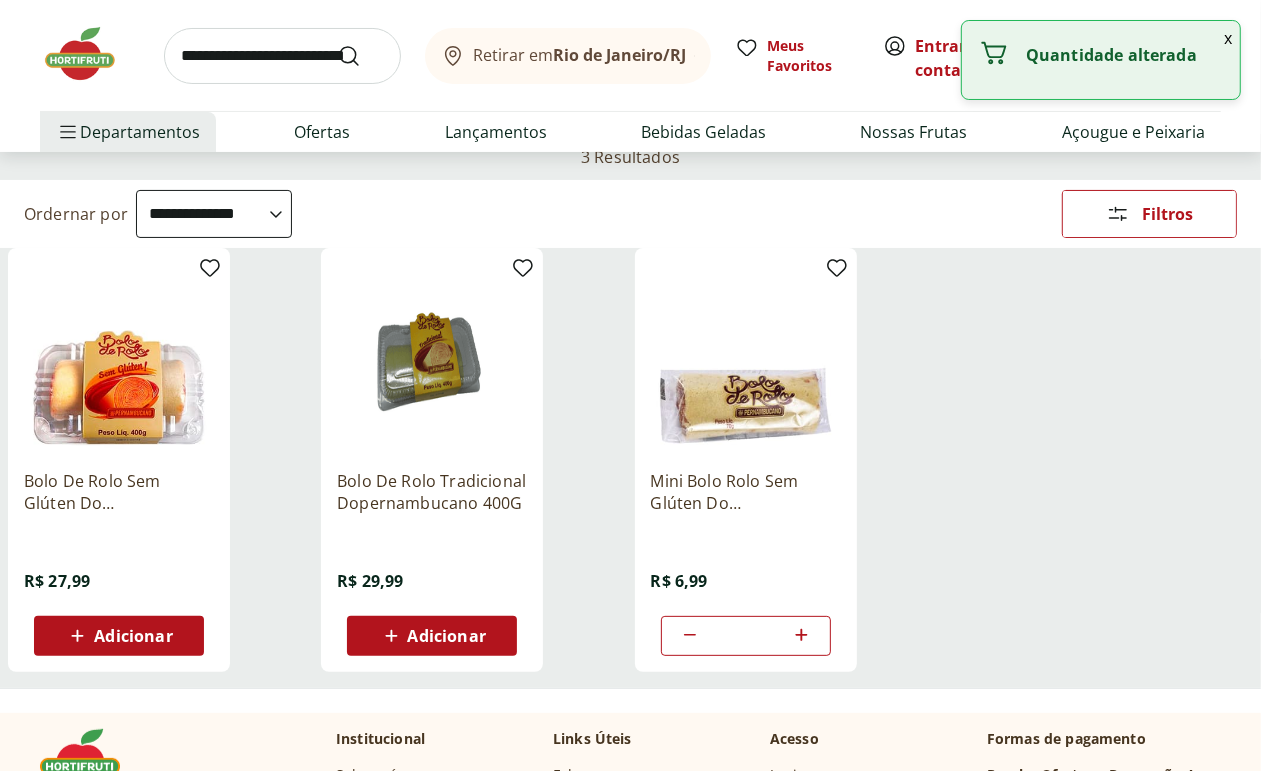 click 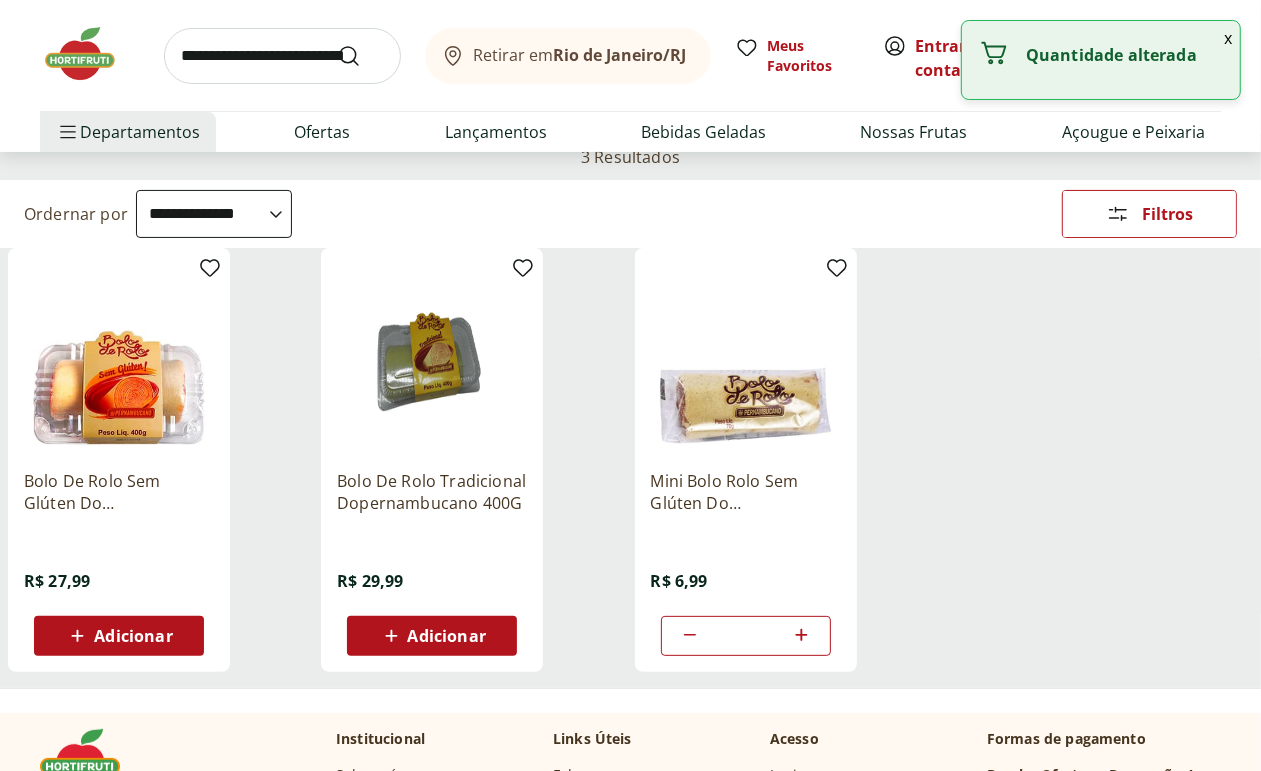 click 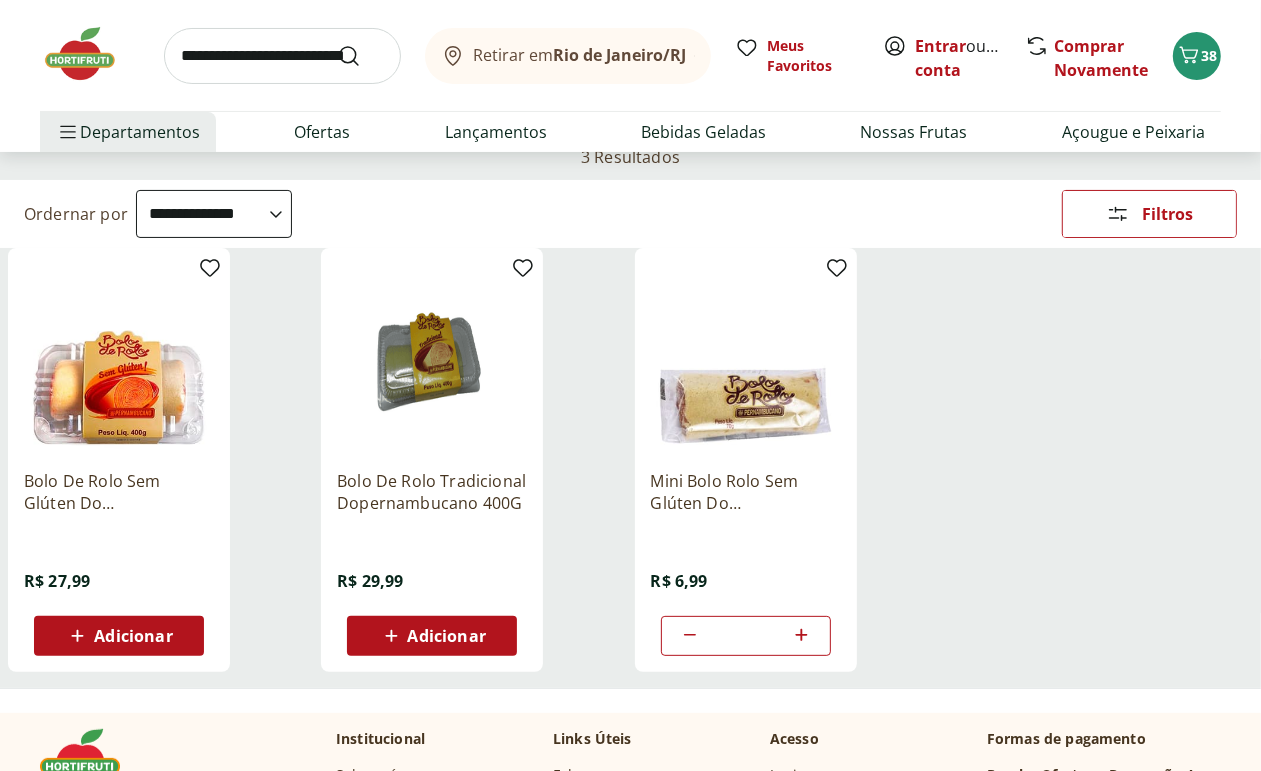 click 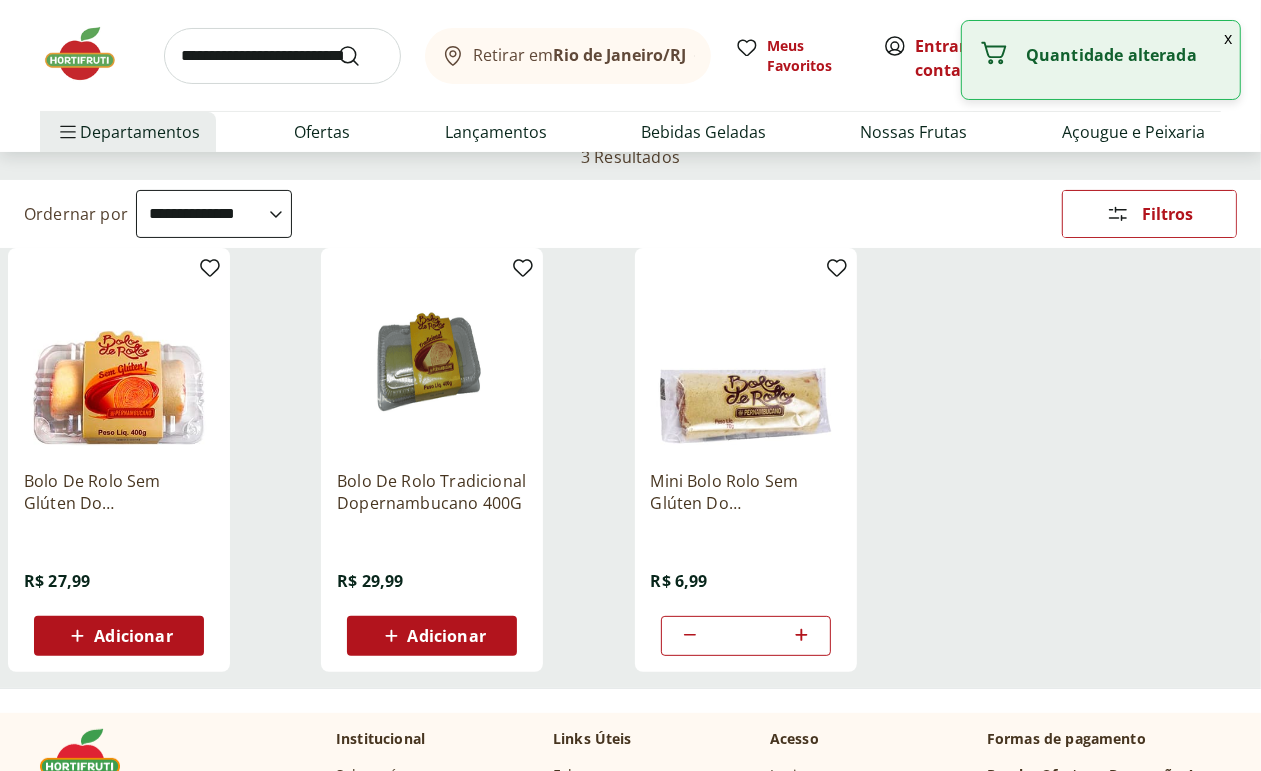 click 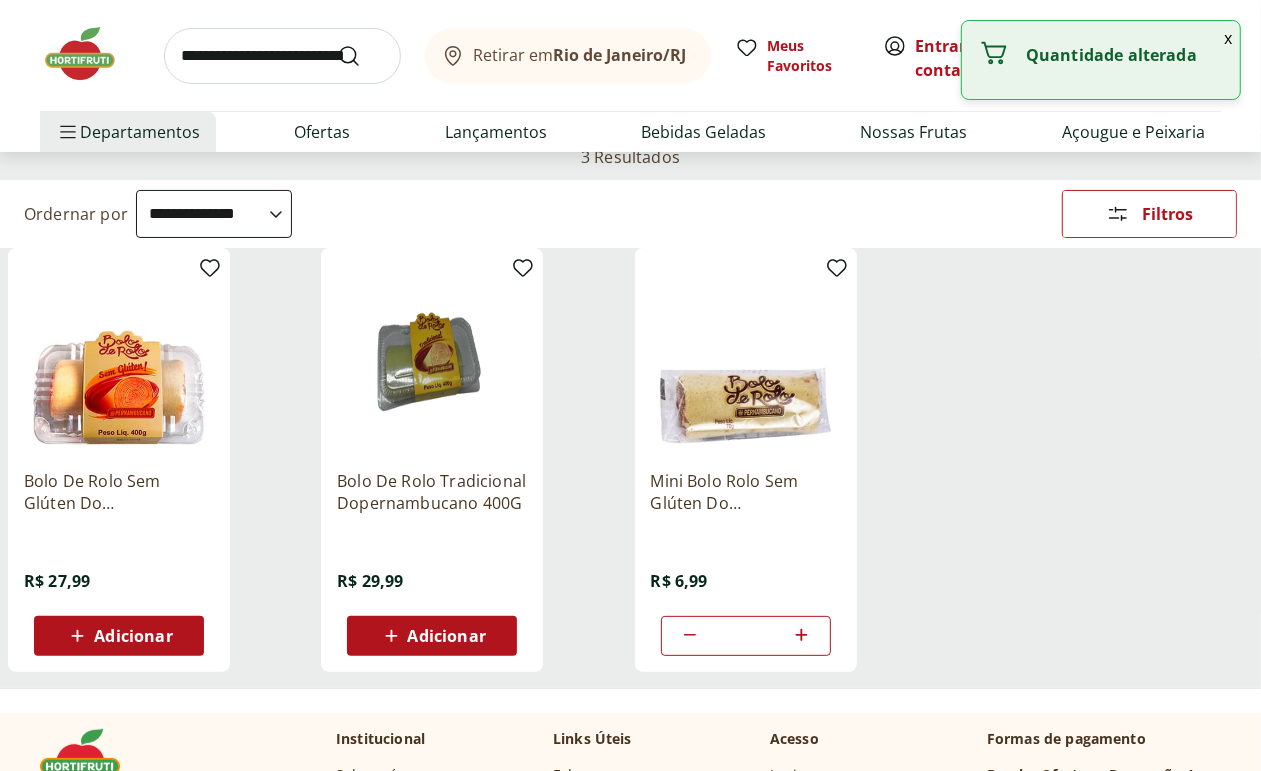 click 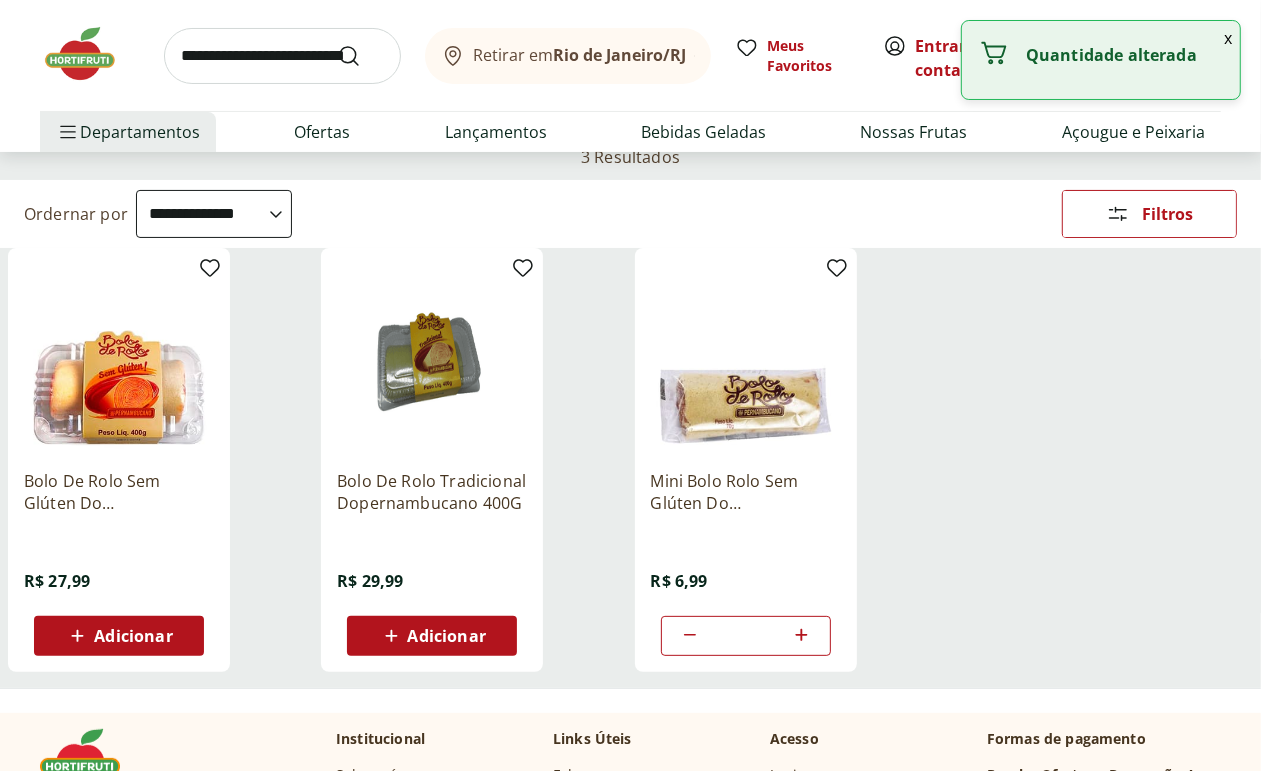 type on "**" 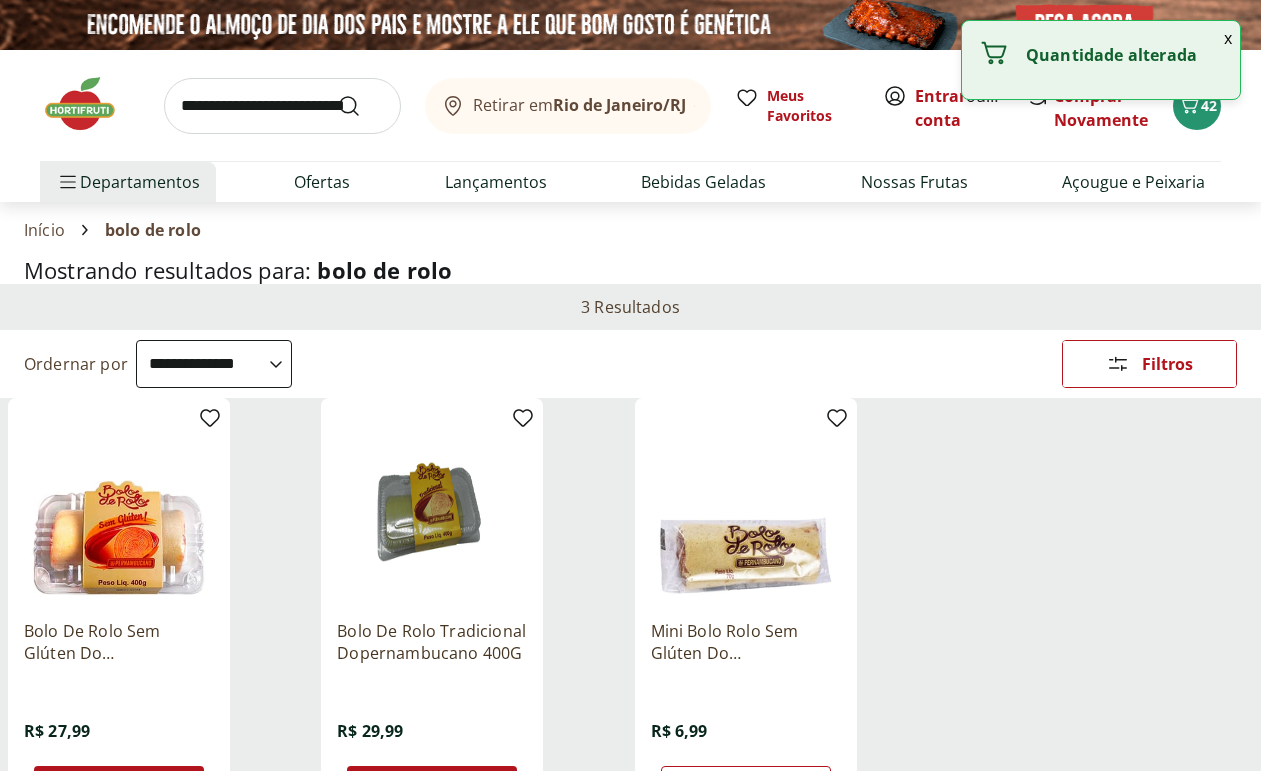 select on "**********" 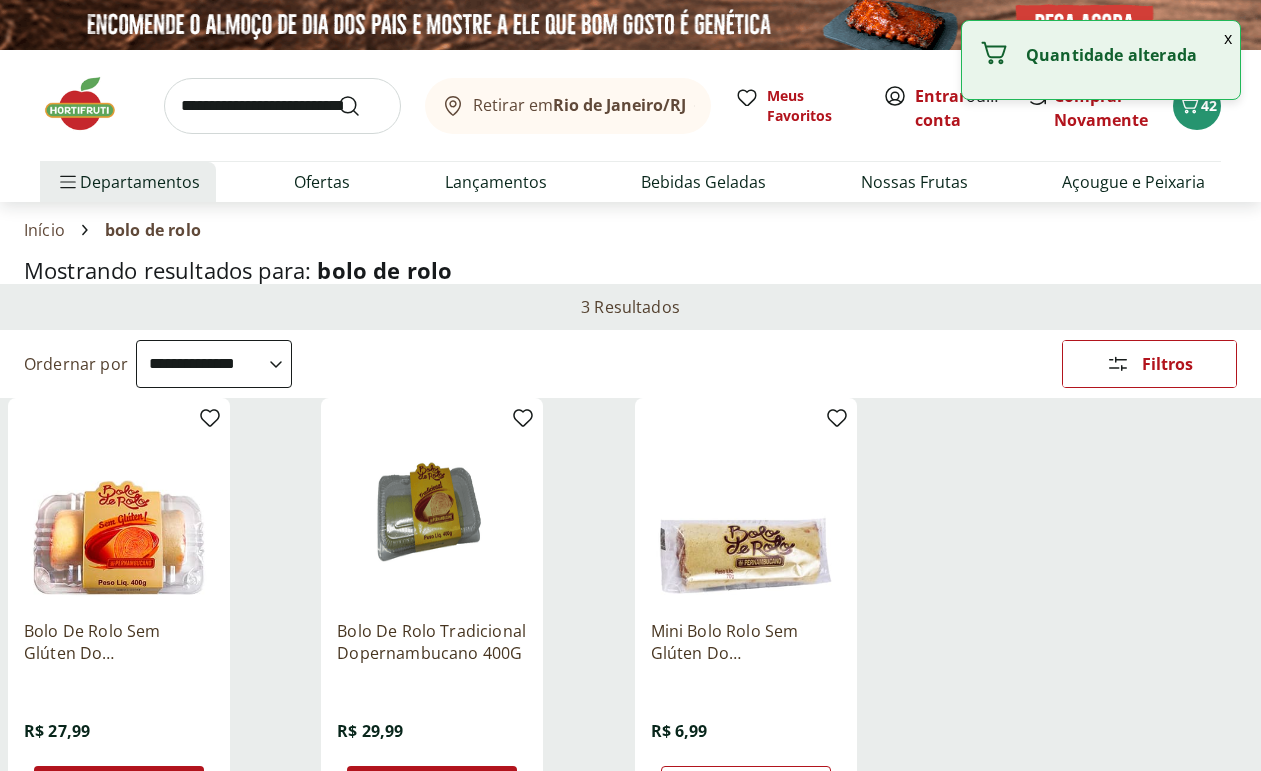 scroll, scrollTop: 150, scrollLeft: 0, axis: vertical 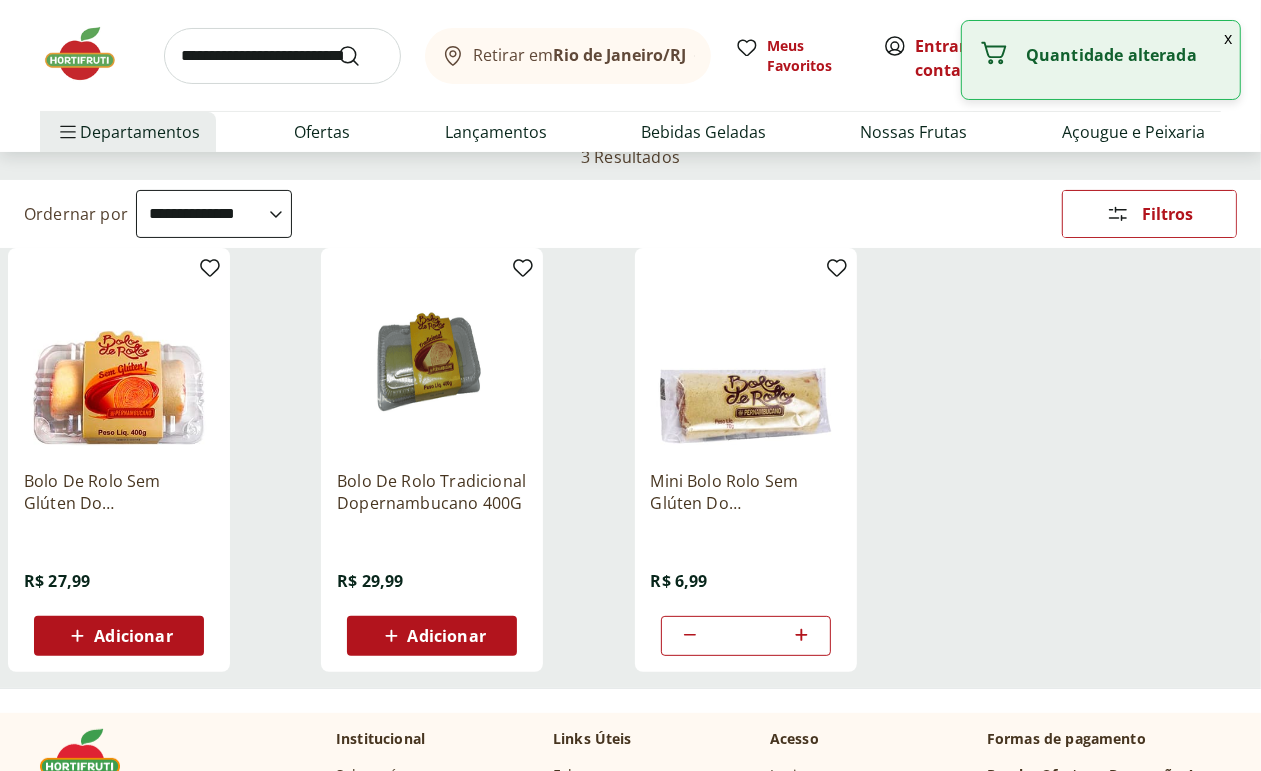 click 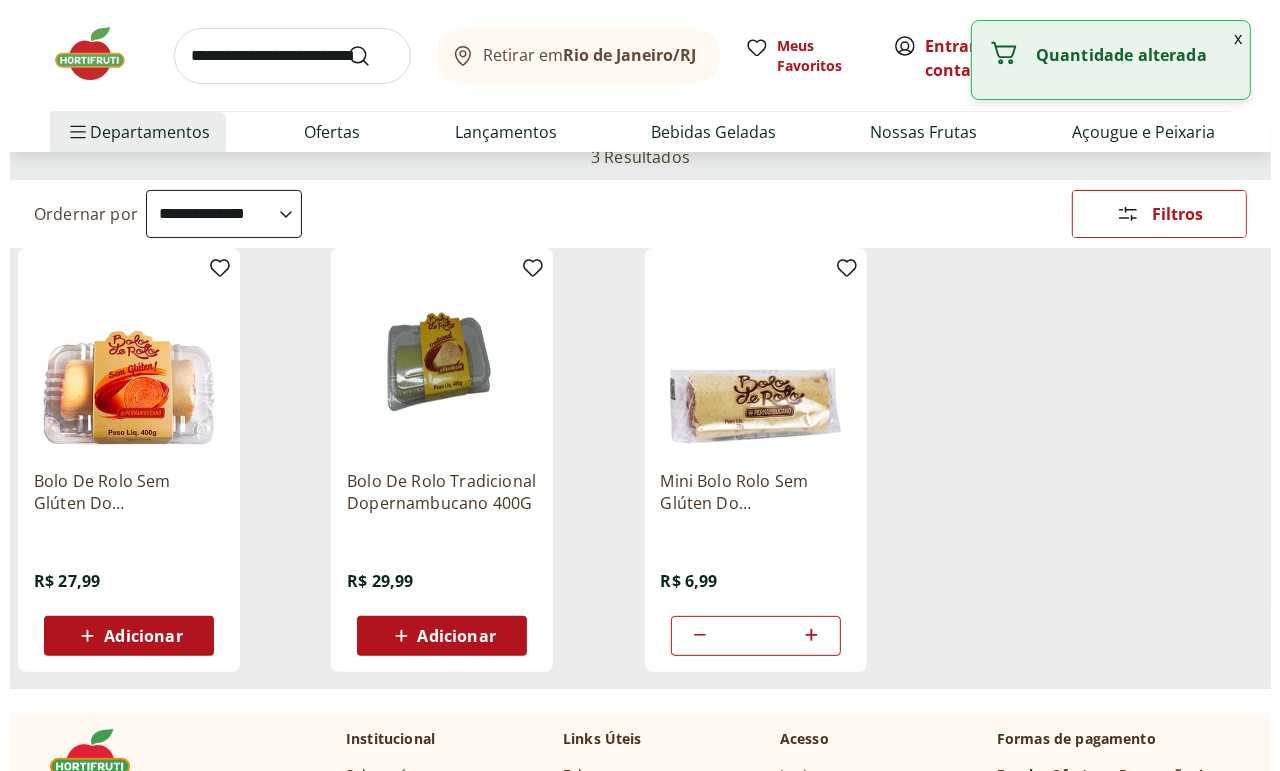 scroll, scrollTop: 0, scrollLeft: 0, axis: both 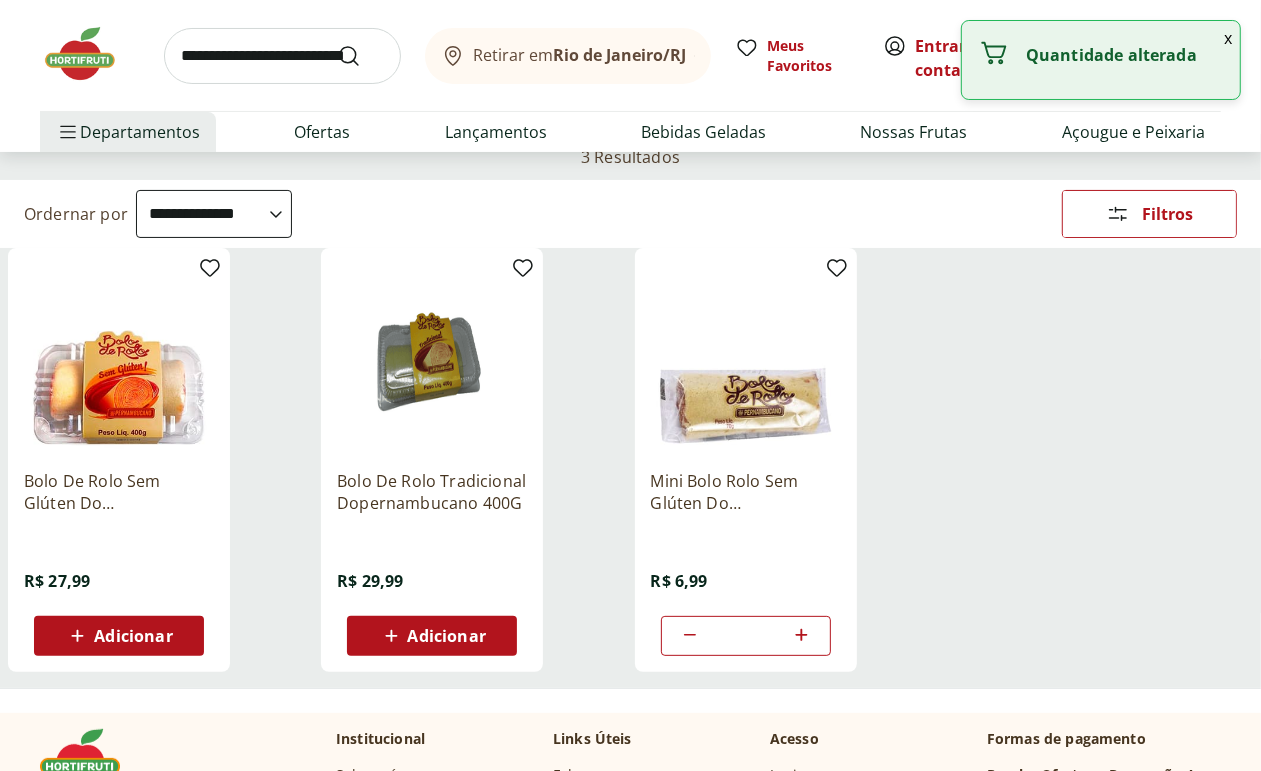 click on "Bolo De Rolo Sem Glúten Do [REGION] 400G R$ 27,99 Adicionar Bolo De Rolo Tradicional Dopernambucano 400G R$ 29,99 Adicionar Mini Bolo Rolo Sem Glúten Do [REGION] 70G R$ 6,99 **" at bounding box center (630, 468) 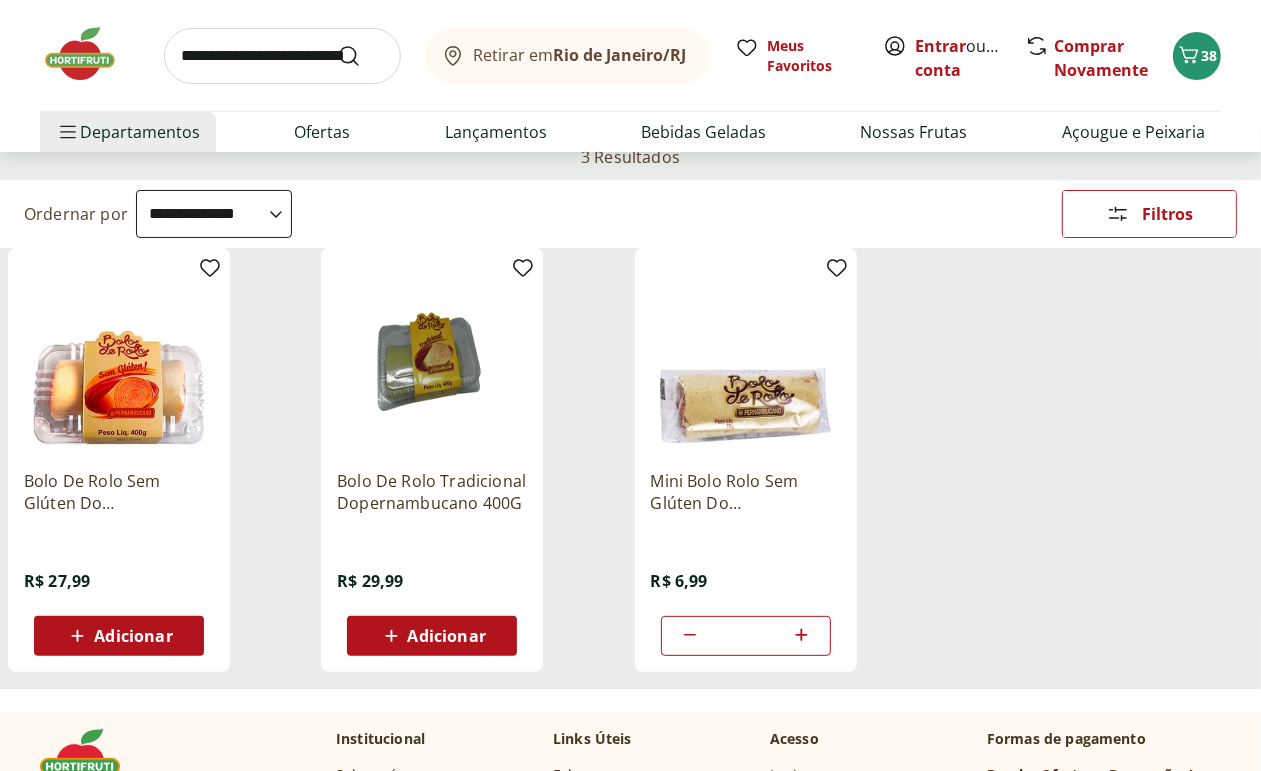 click 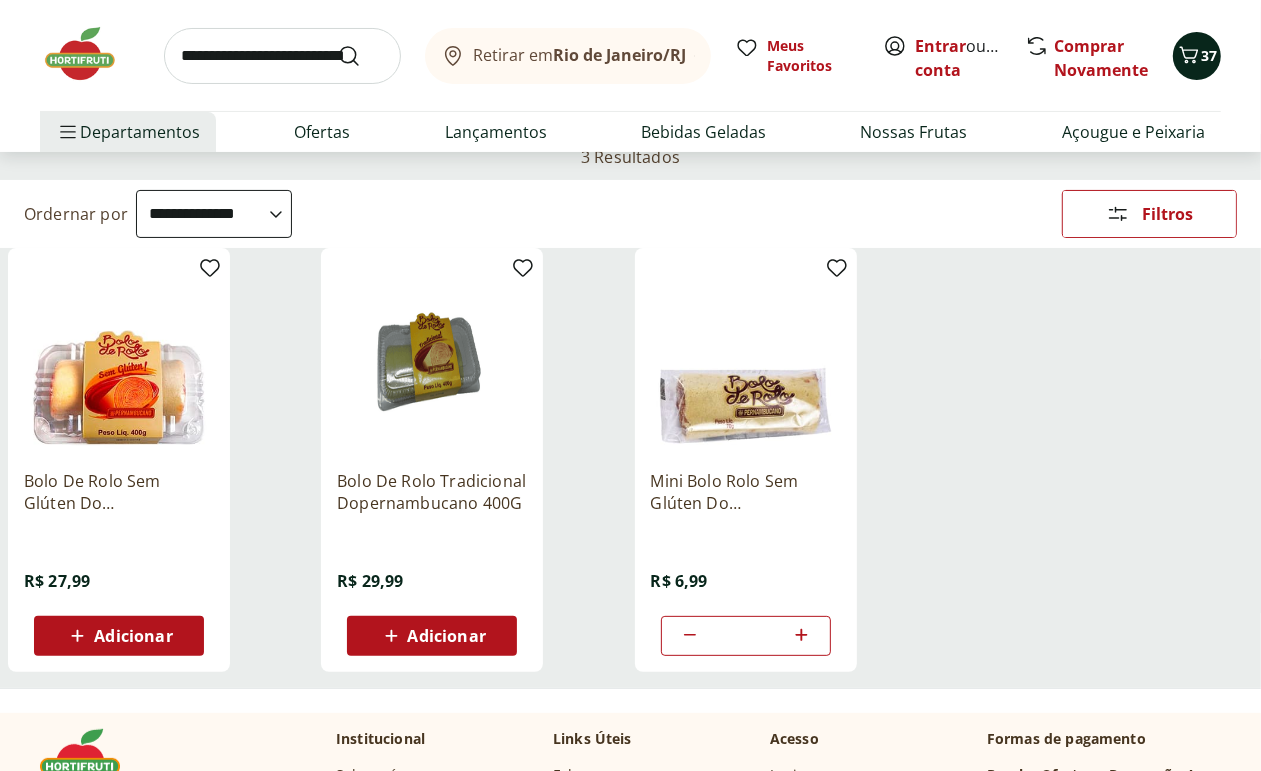 click on "37" at bounding box center (1197, 56) 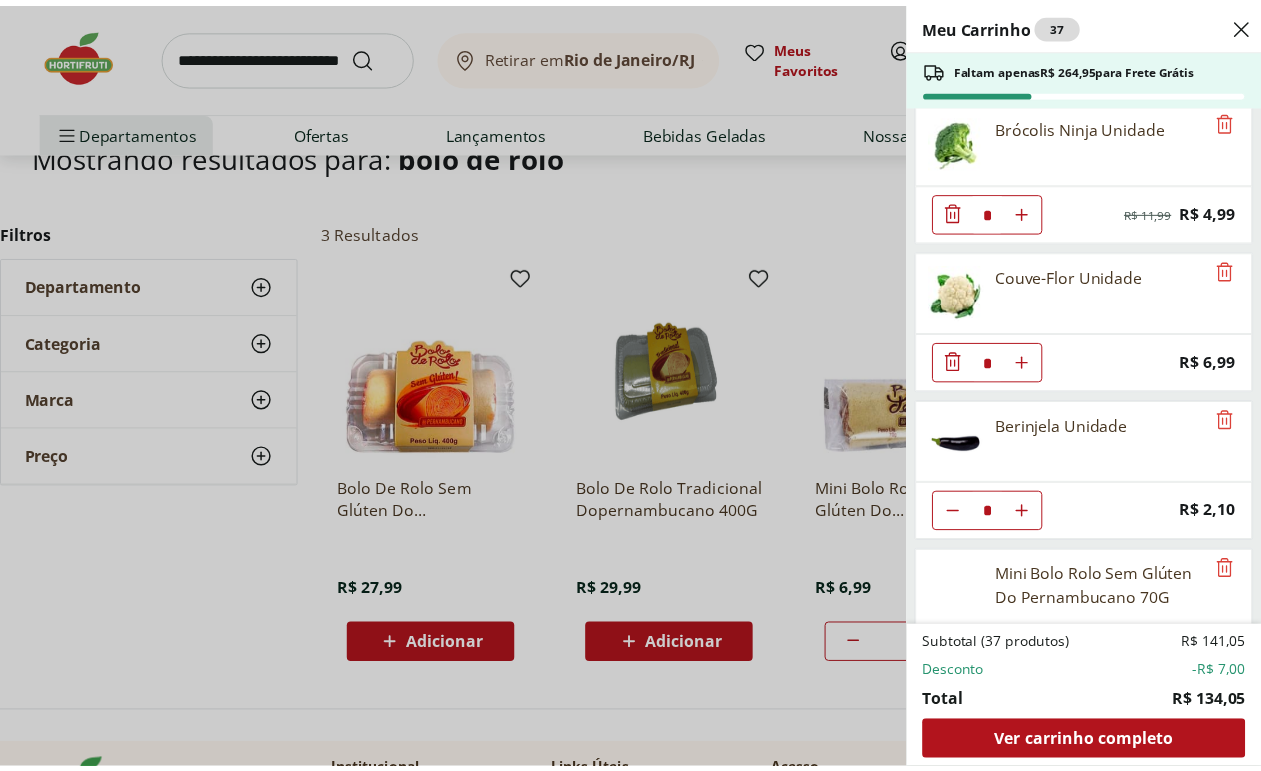scroll, scrollTop: 241, scrollLeft: 0, axis: vertical 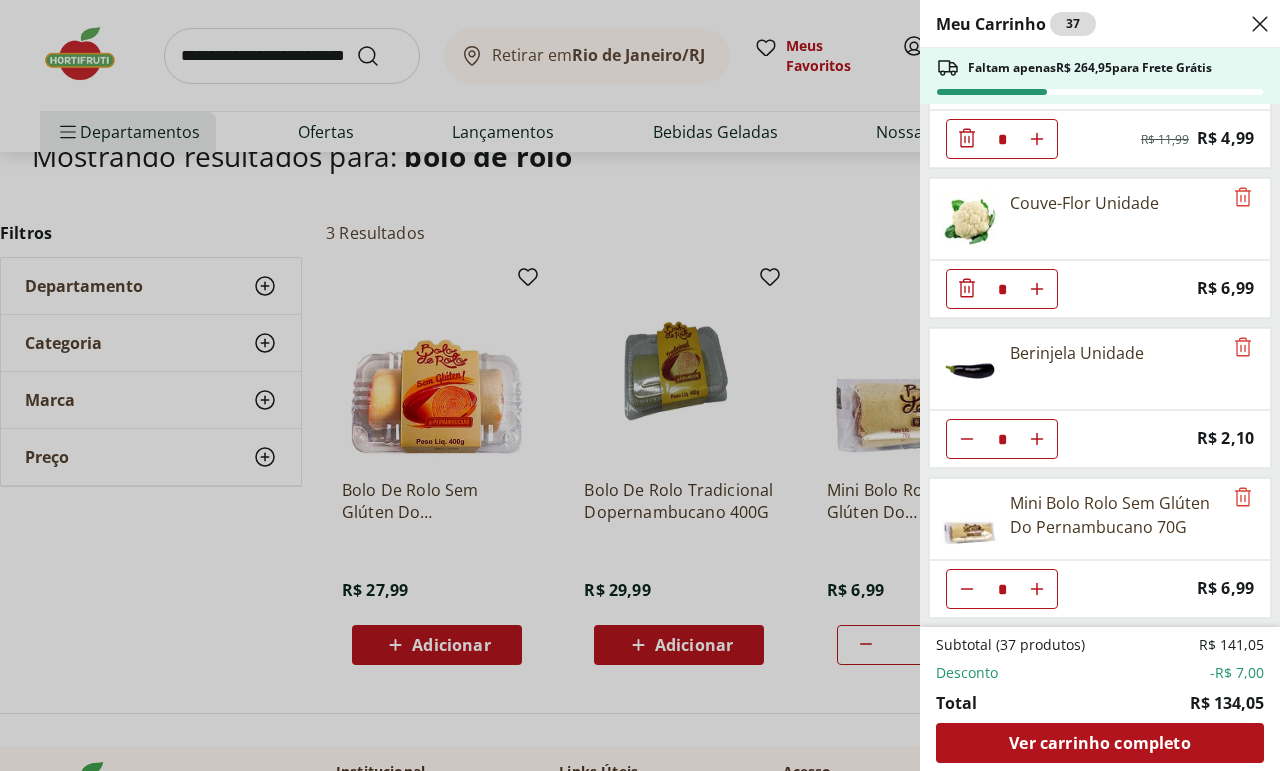 click on "Meu Carrinho 37 Faltam apenas  R$ 264,95  para Frete Grátis REFRIGERANTE COCA COLA ZERO PET 200ML ** Price: R$ 2,29 Brócolis Ninja Unidade * Original price: R$ 11,99 Price: R$ 4,99 Couve-Flor Unidade * Price: R$ 6,99 Berinjela Unidade * Price: R$ 2,10 Mini Bolo Rolo Sem Glúten Do Pernambucano 70G * Price: R$ 6,99 Subtotal (37 produtos) R$ 141,05 Desconto -R$ 7,00 Total R$ 134,05 Ver carrinho completo" at bounding box center (640, 385) 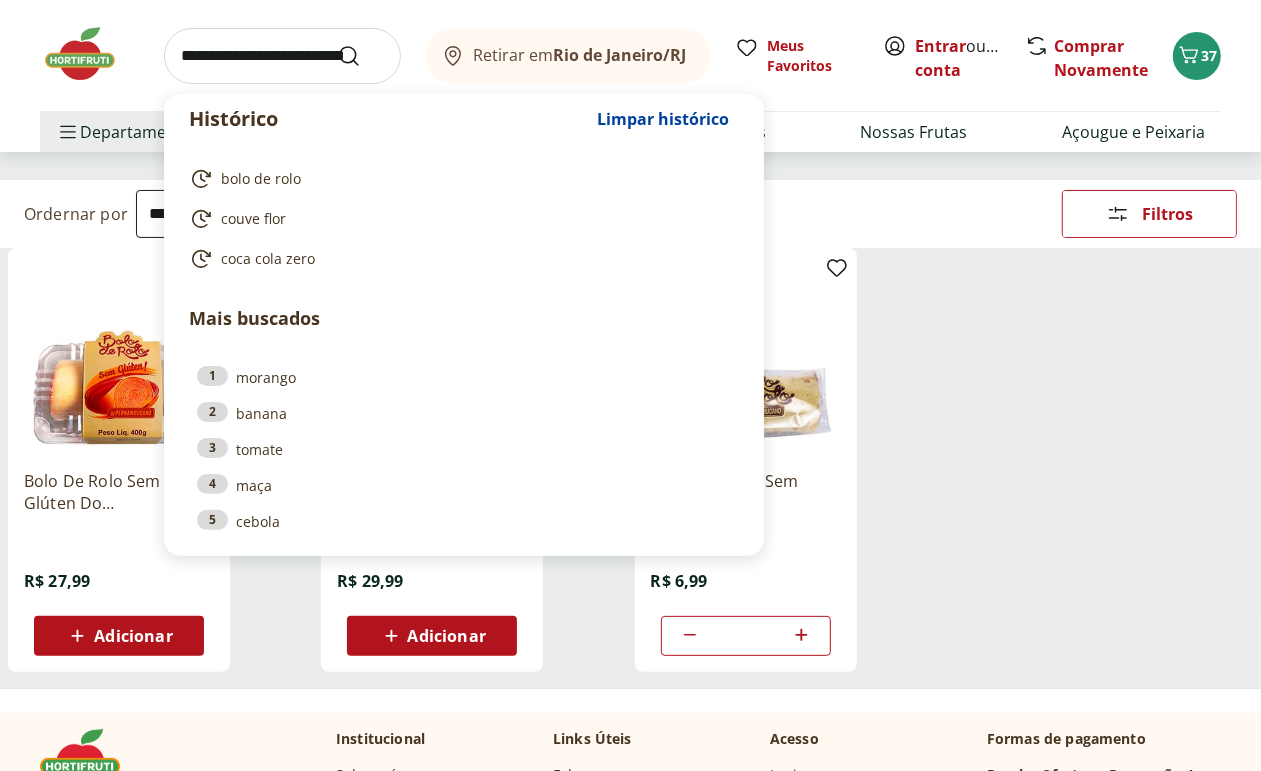 click at bounding box center [282, 56] 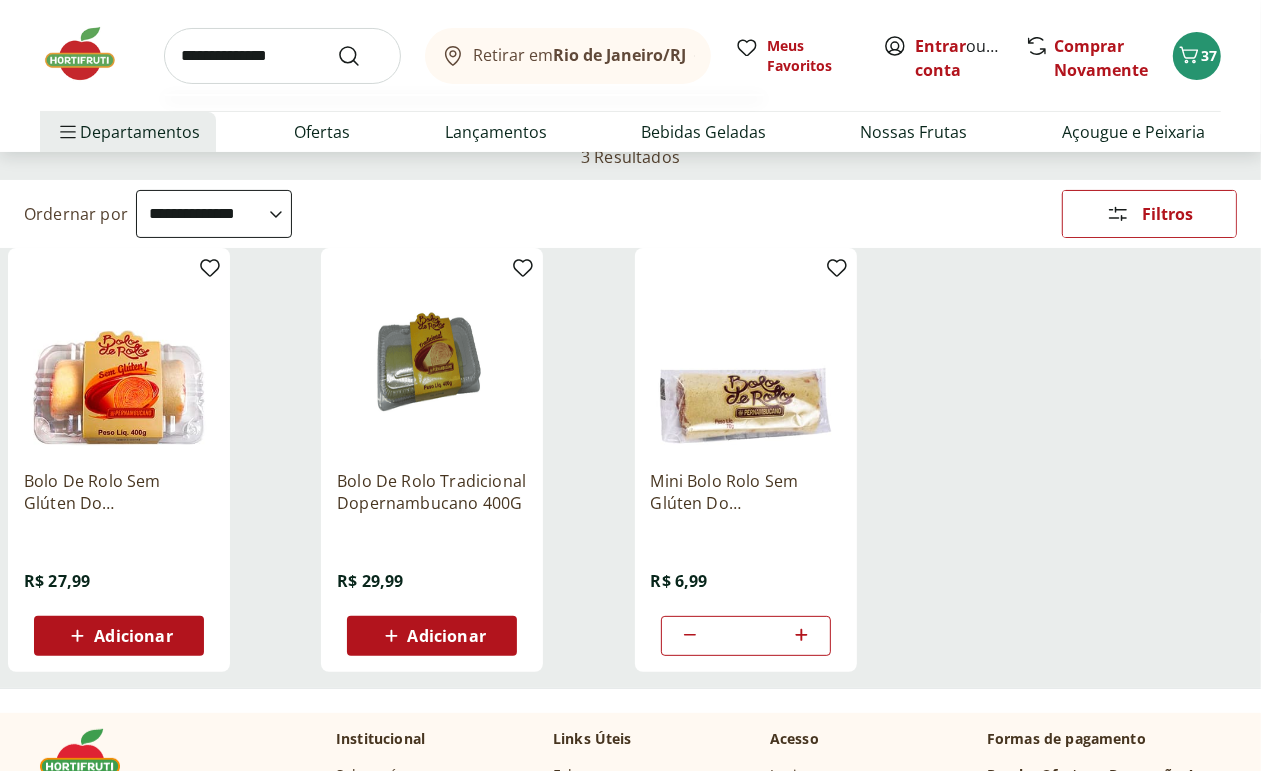 type on "**********" 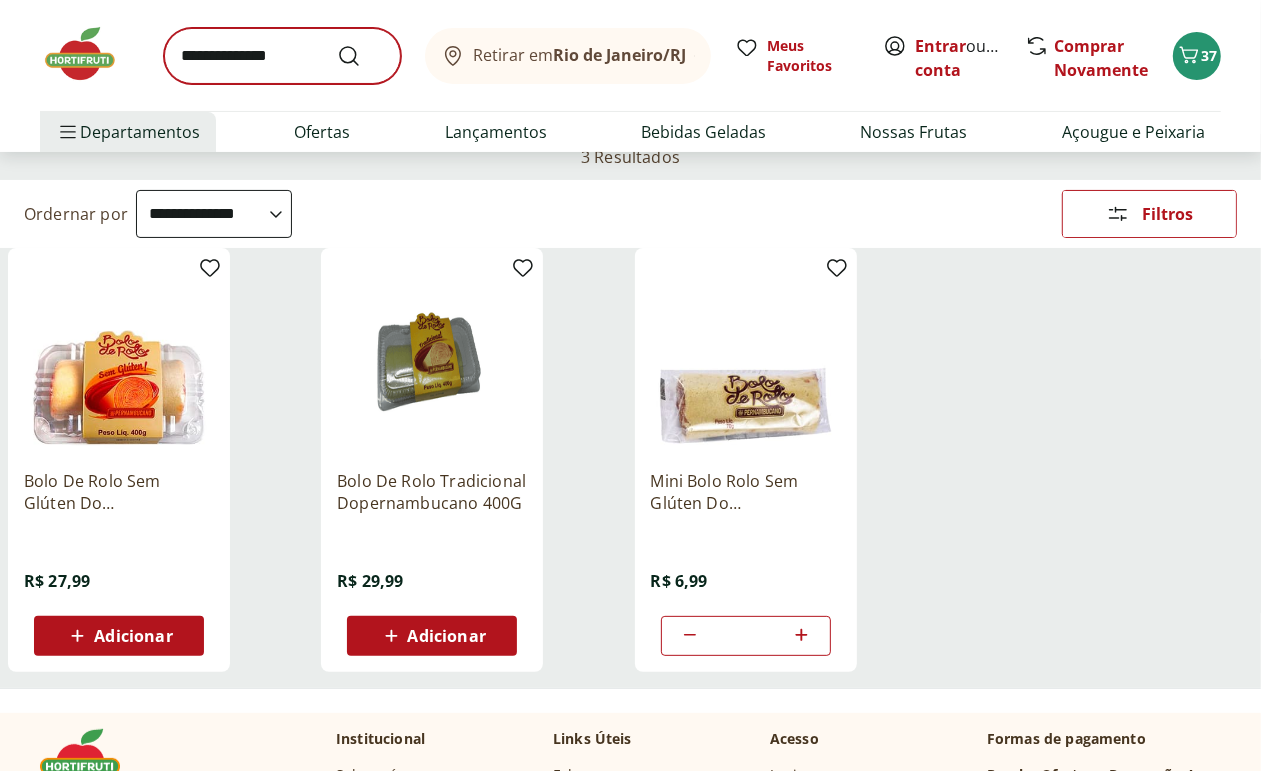 scroll, scrollTop: 0, scrollLeft: 0, axis: both 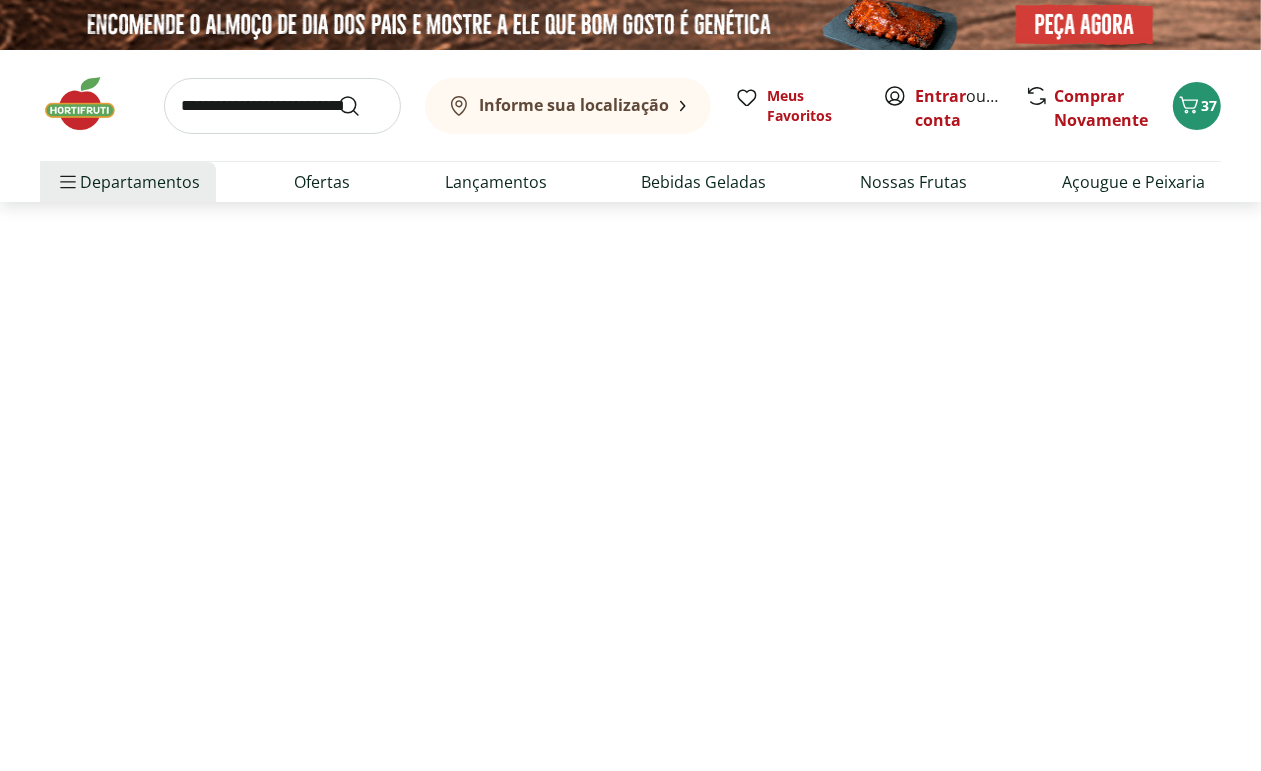 select on "**********" 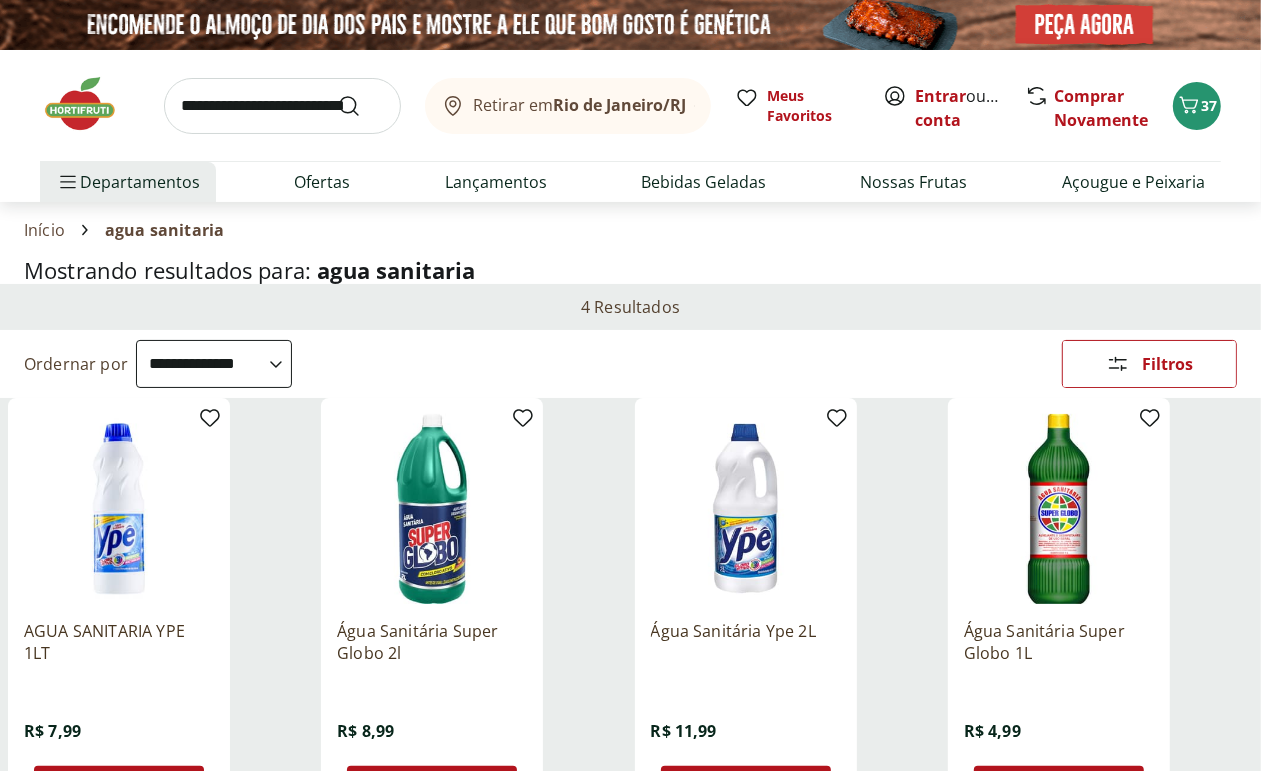 scroll, scrollTop: 50, scrollLeft: 0, axis: vertical 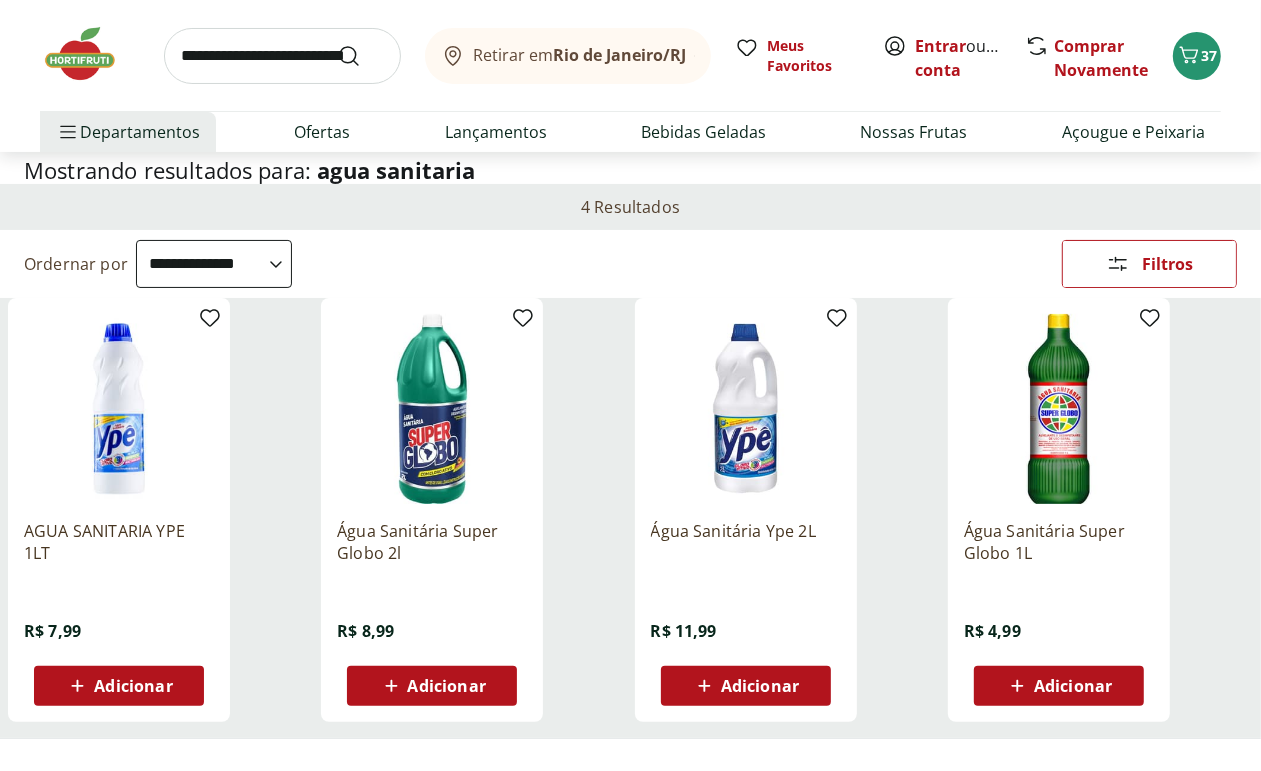click on "Adicionar" at bounding box center [1073, 686] 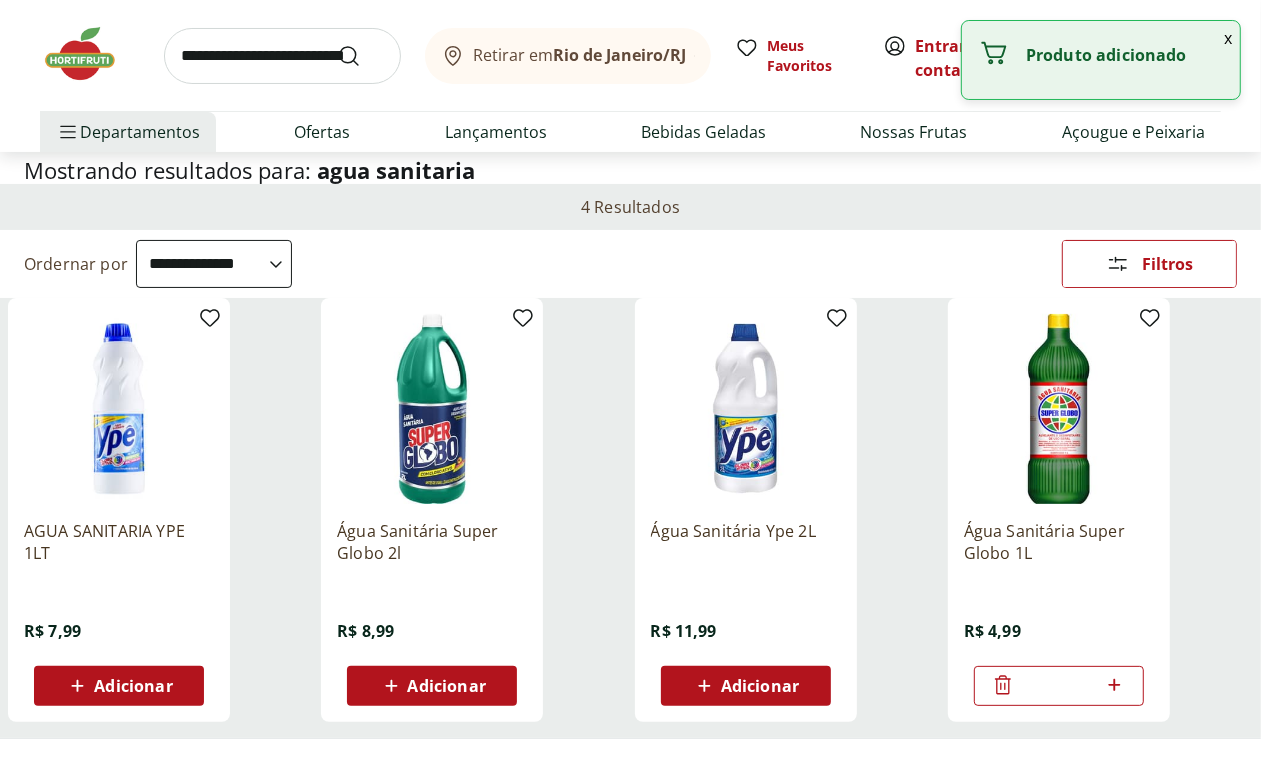 click 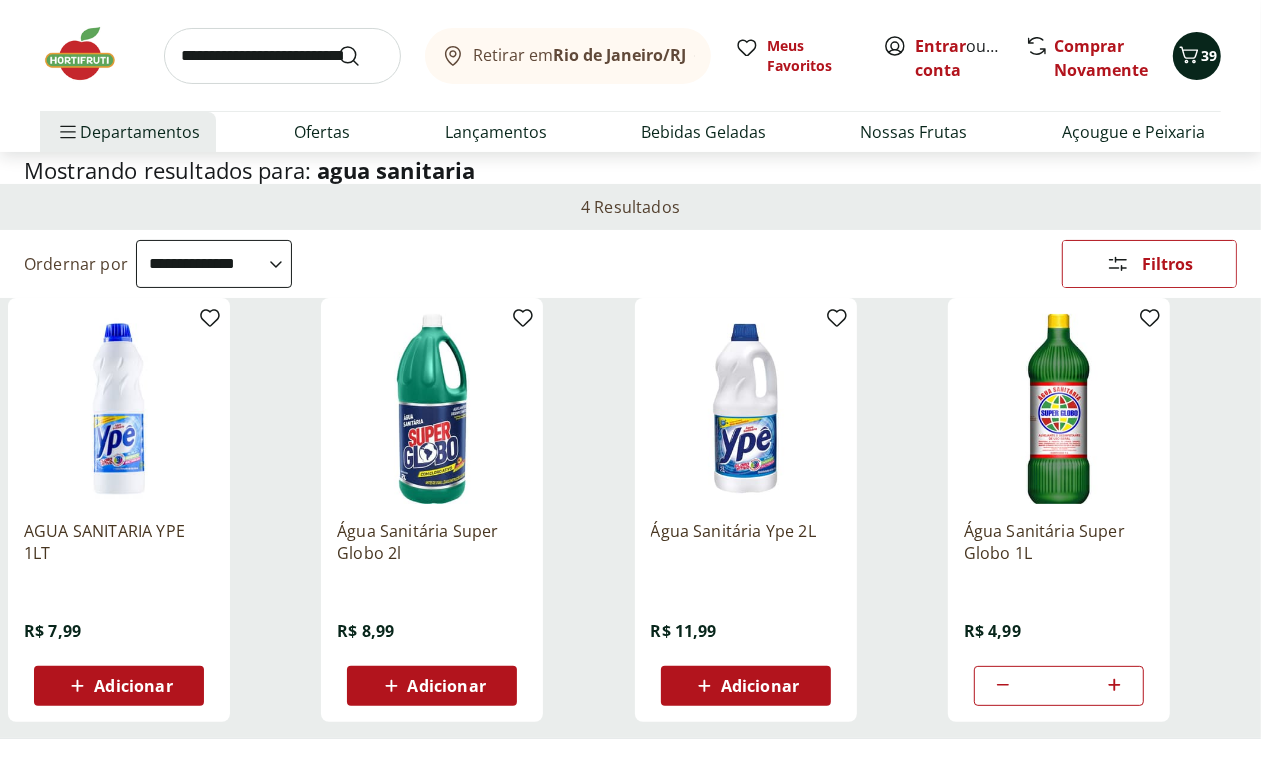 click on "39" at bounding box center [1197, 56] 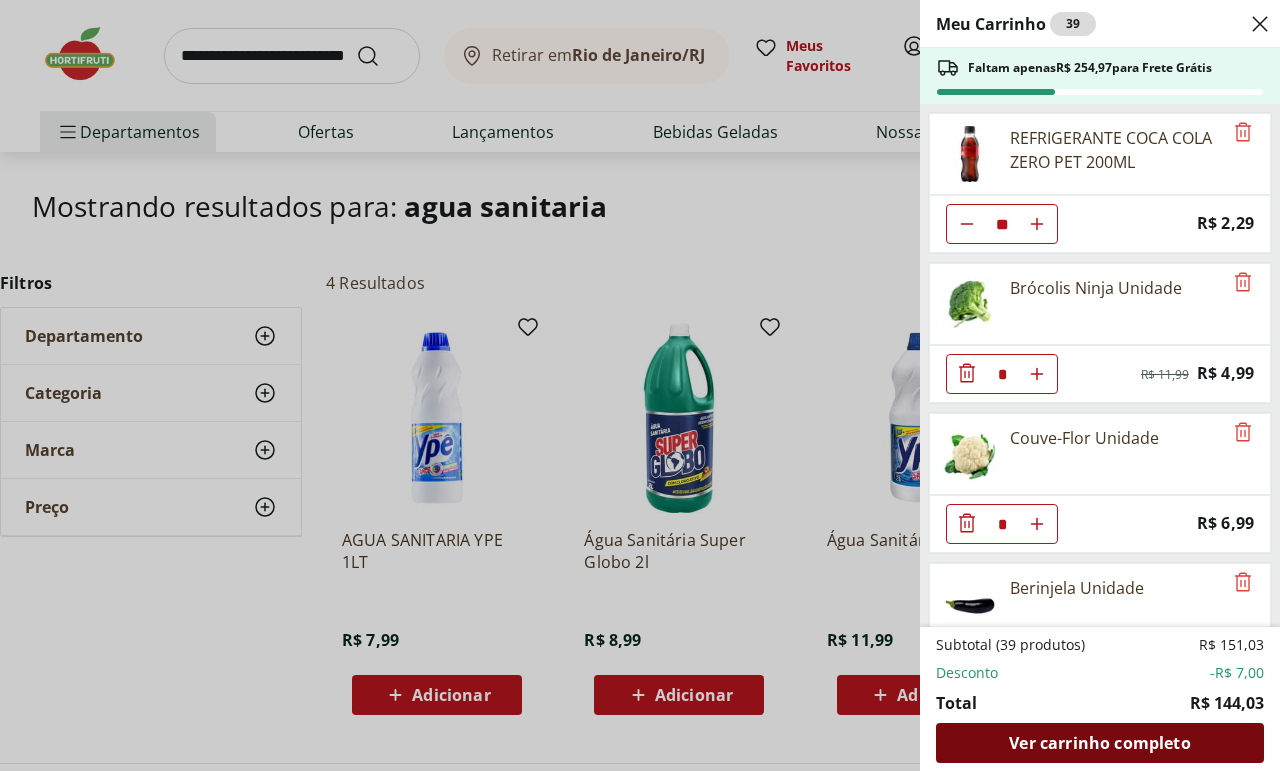 click on "Ver carrinho completo" at bounding box center (1099, 743) 